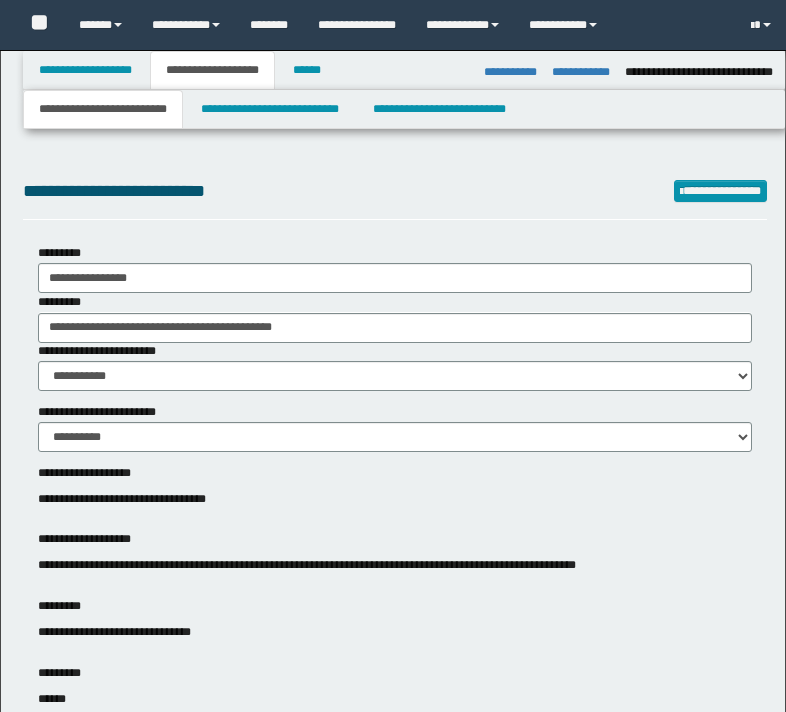 select on "*" 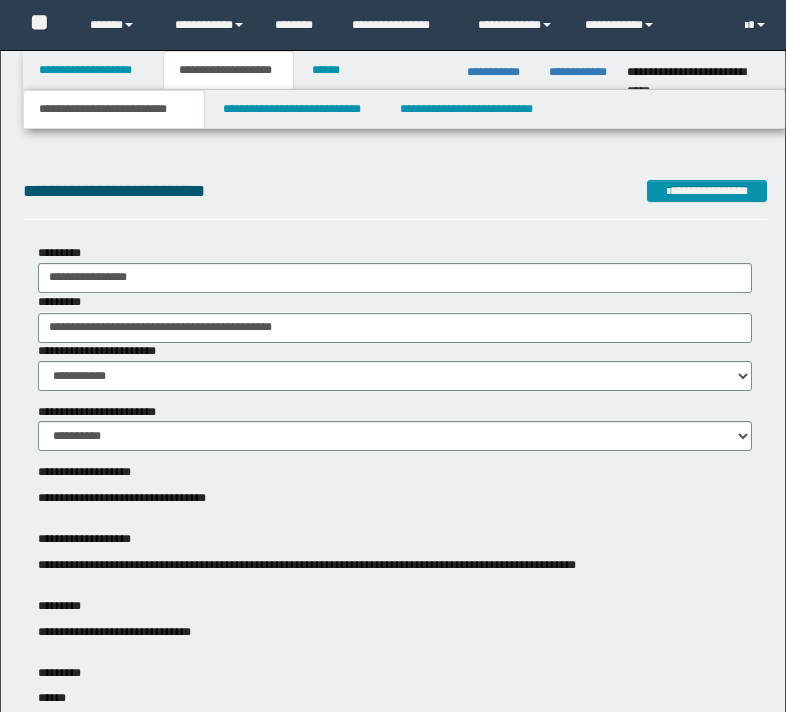 scroll, scrollTop: 0, scrollLeft: 0, axis: both 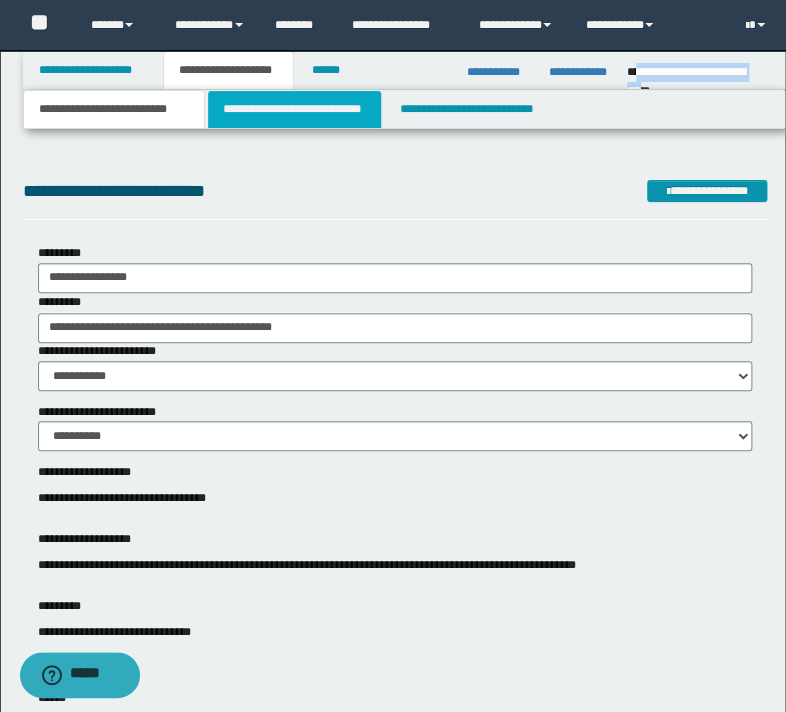 click on "**********" at bounding box center [294, 109] 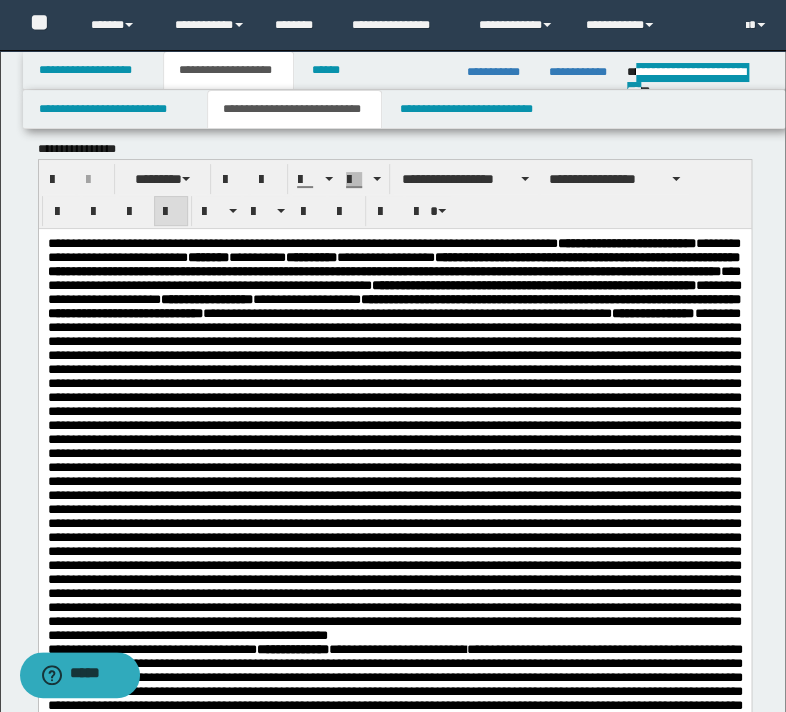 scroll, scrollTop: 480, scrollLeft: 0, axis: vertical 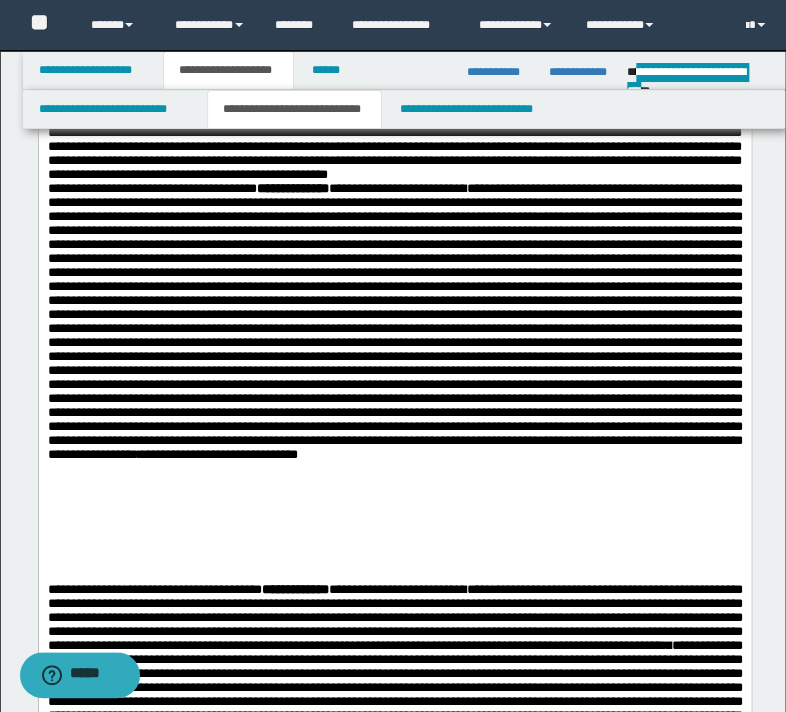 click on "**********" at bounding box center [394, -21] 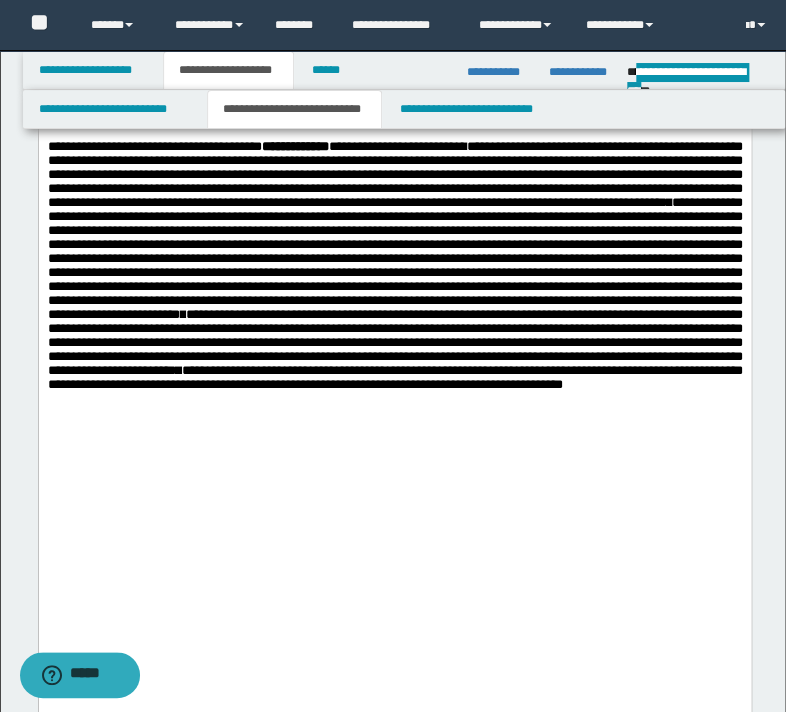 scroll, scrollTop: 880, scrollLeft: 0, axis: vertical 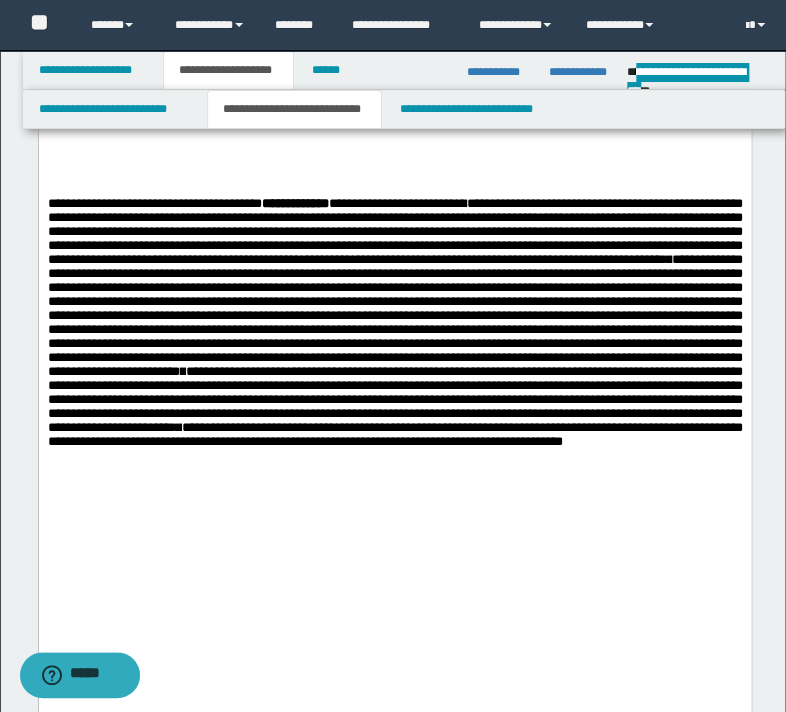 click on "**********" at bounding box center (394, -4) 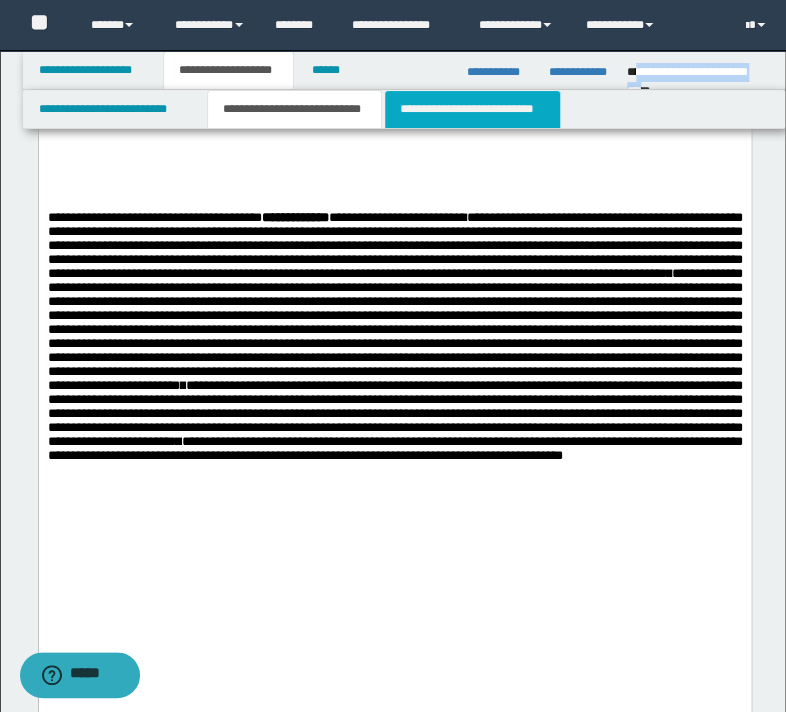 click on "**********" at bounding box center (472, 109) 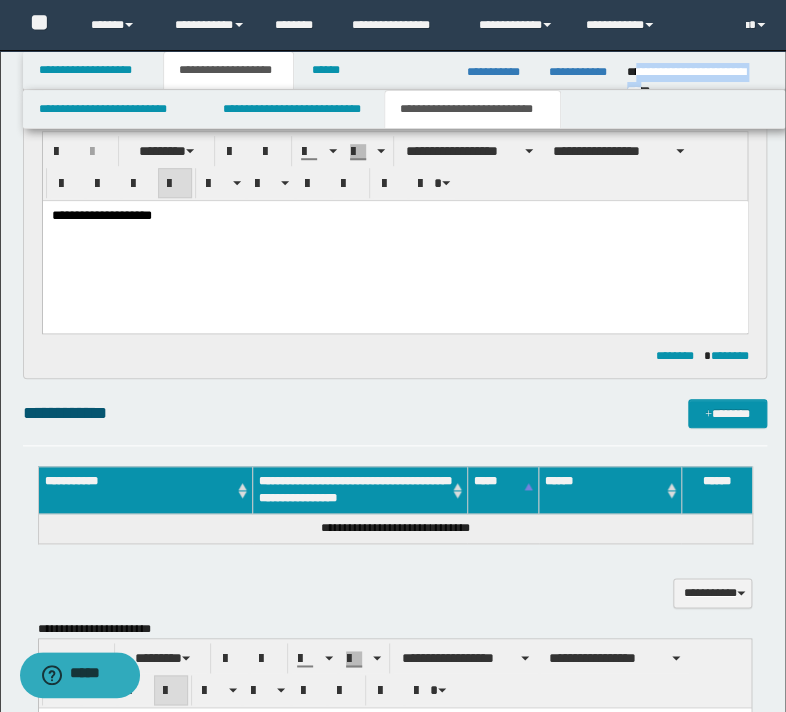 scroll, scrollTop: 244, scrollLeft: 0, axis: vertical 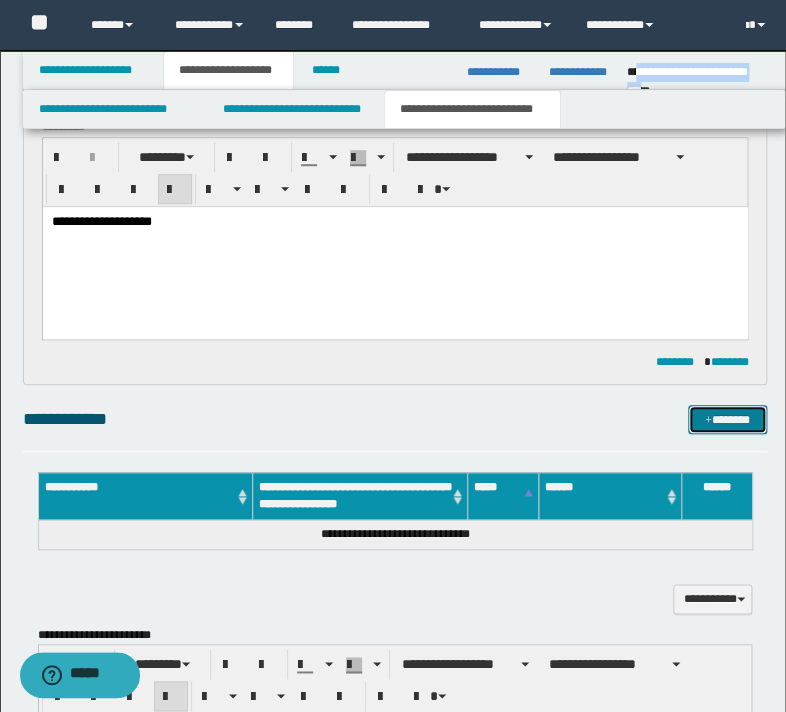 click on "*******" at bounding box center (727, 420) 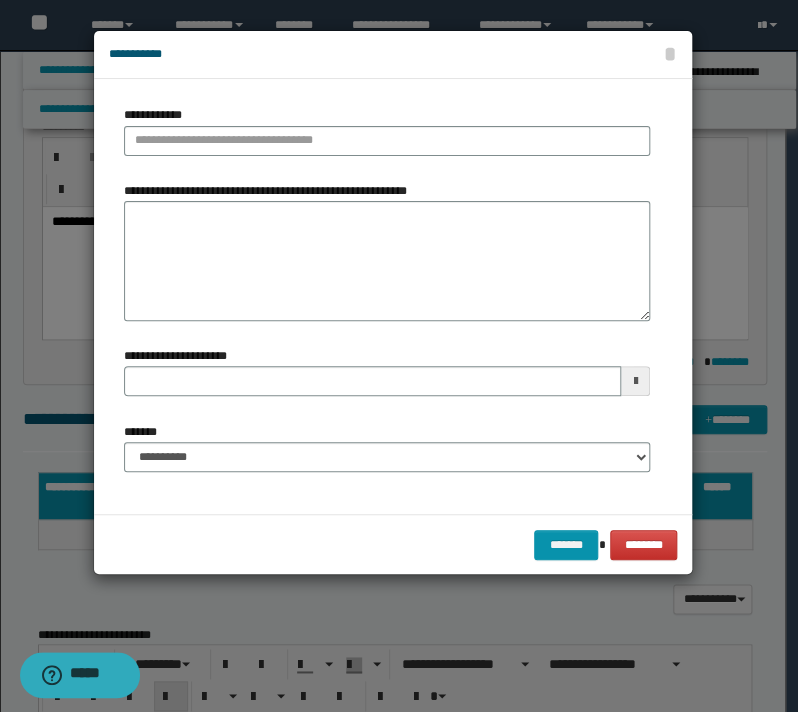 click on "**********" at bounding box center [387, 130] 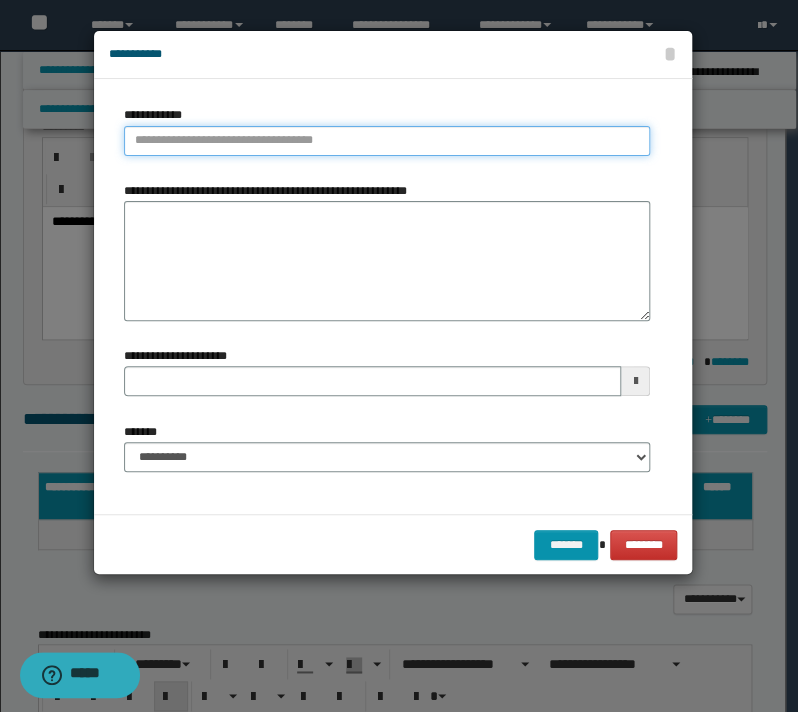 click on "**********" at bounding box center [387, 141] 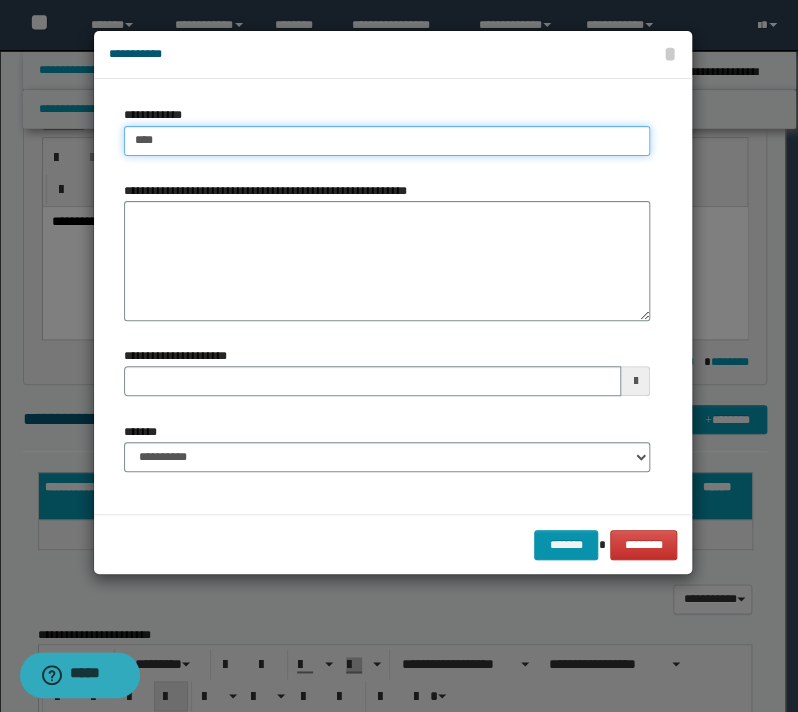 drag, startPoint x: 152, startPoint y: 144, endPoint x: 58, endPoint y: 138, distance: 94.19129 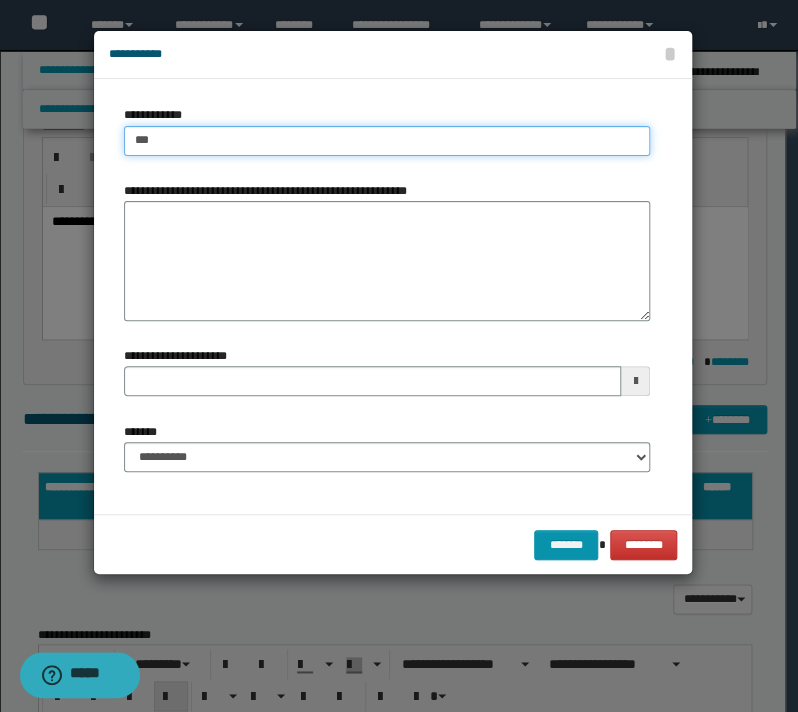type on "****" 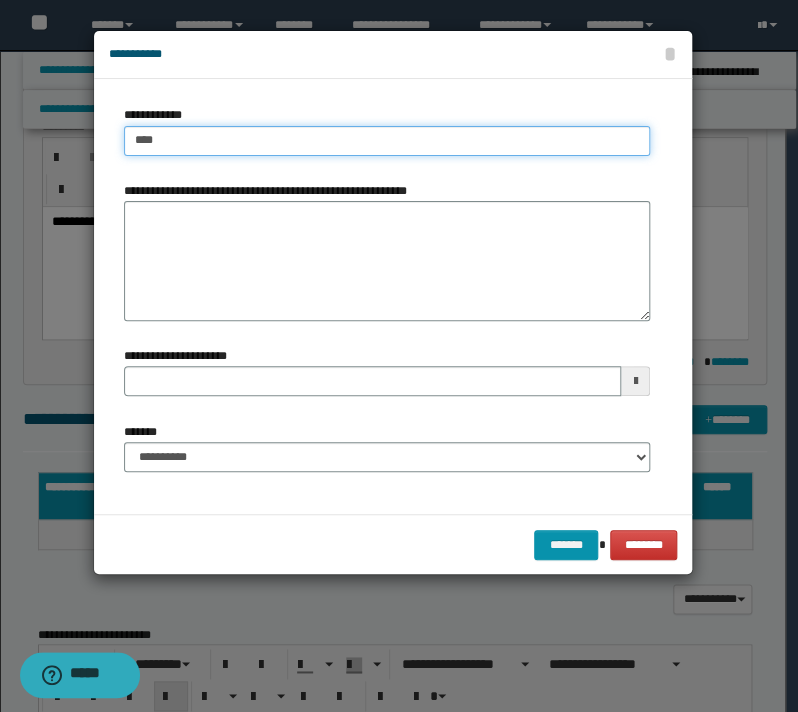 type on "****" 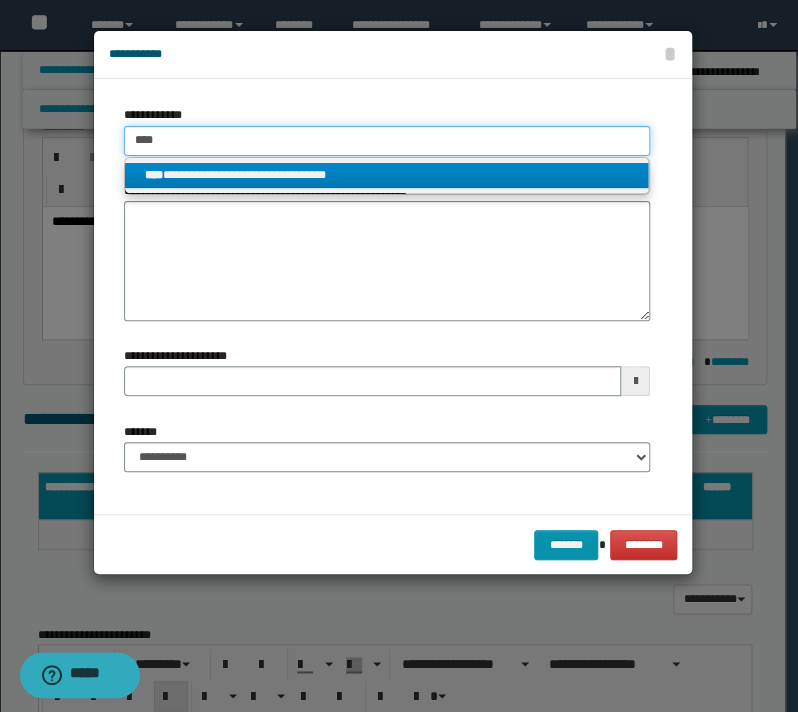 type on "****" 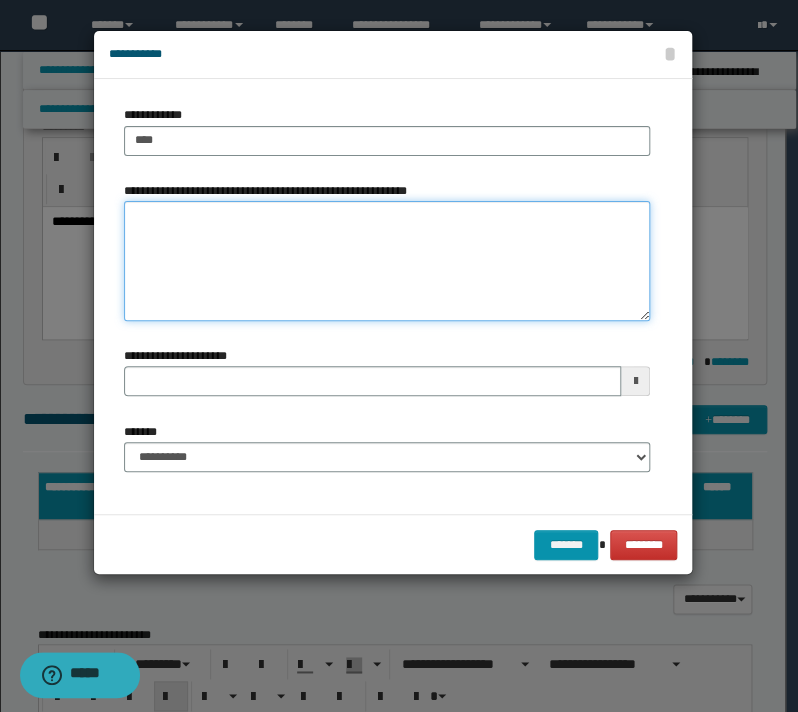 click on "**********" at bounding box center [387, 261] 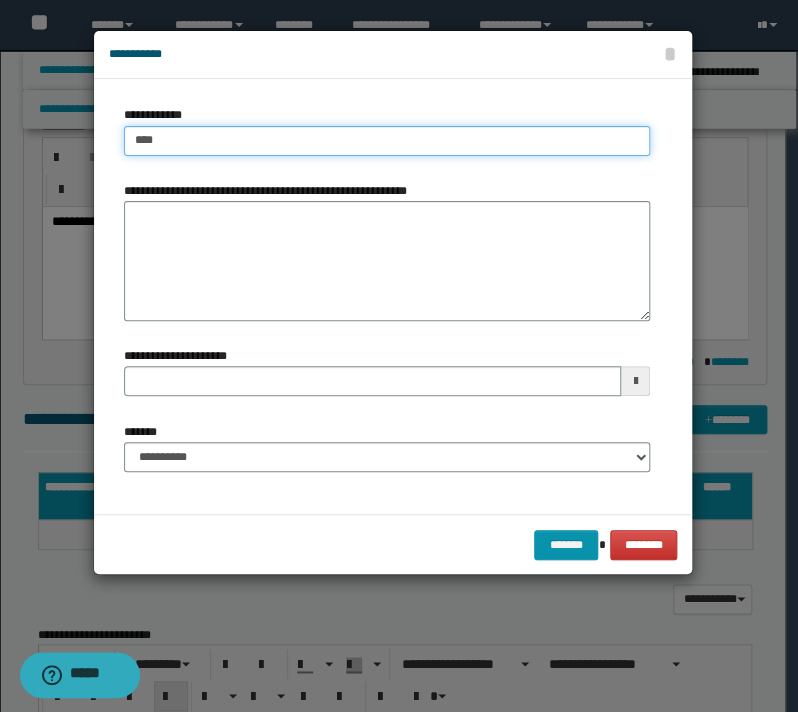 type on "****" 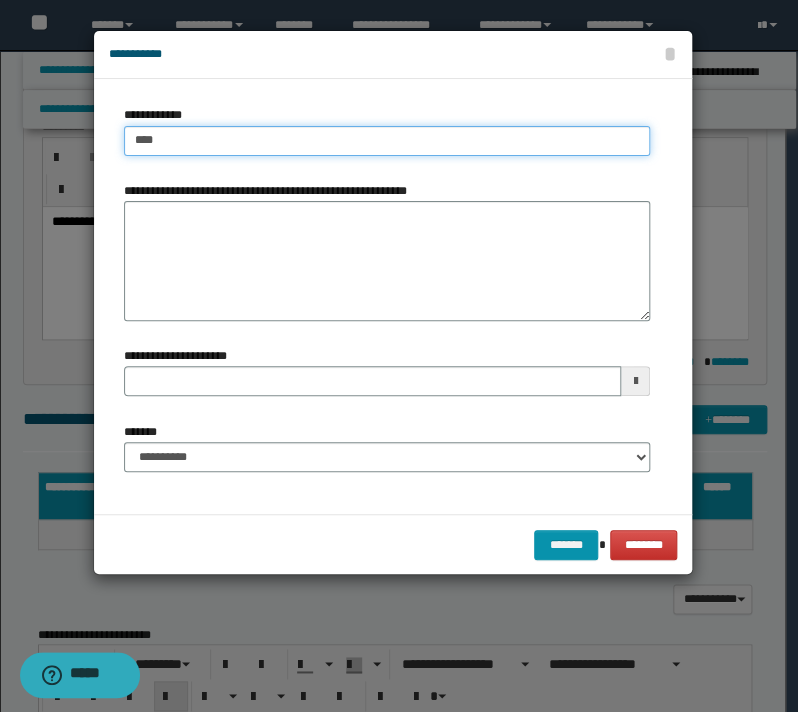 click on "****" at bounding box center [387, 141] 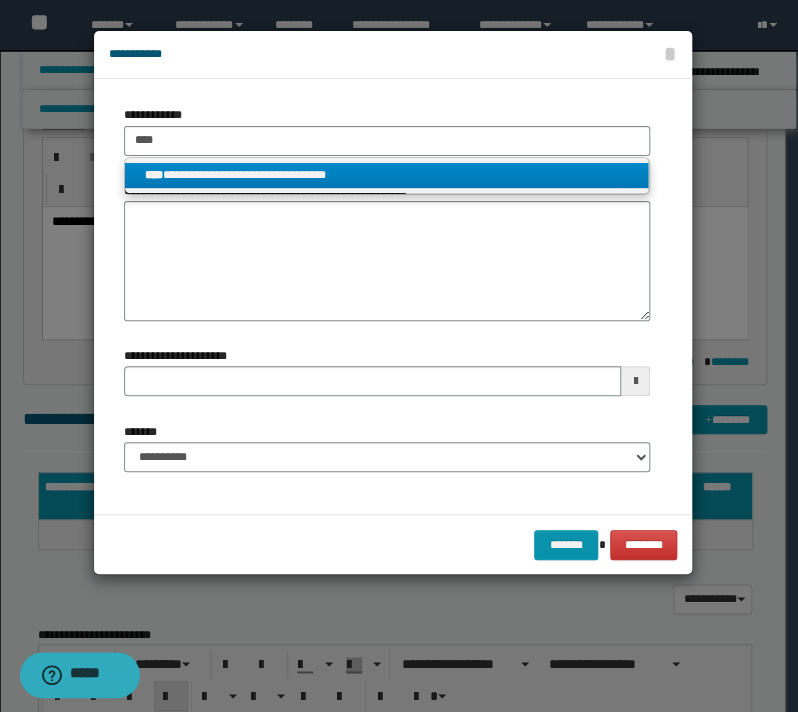 click on "**********" at bounding box center [386, 175] 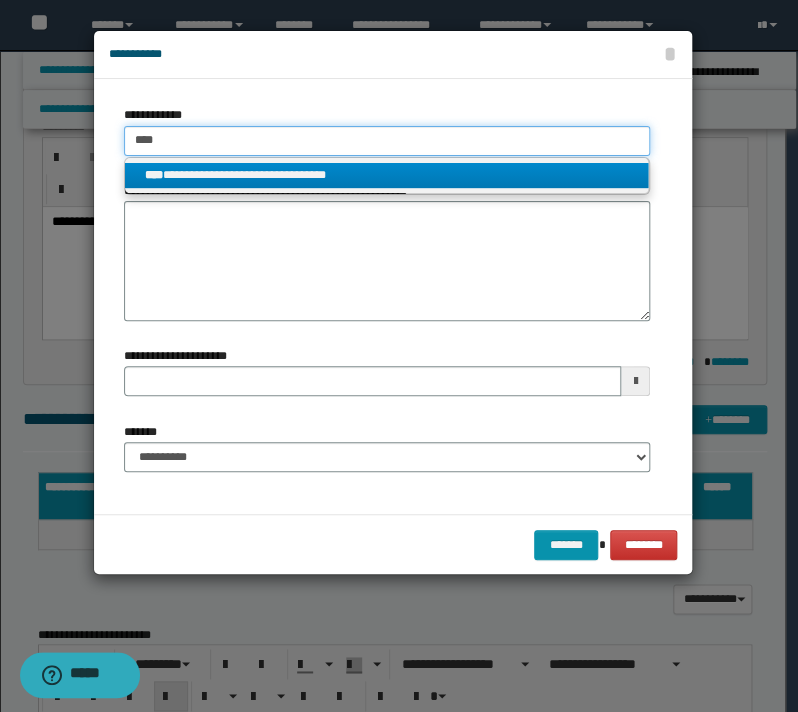 type 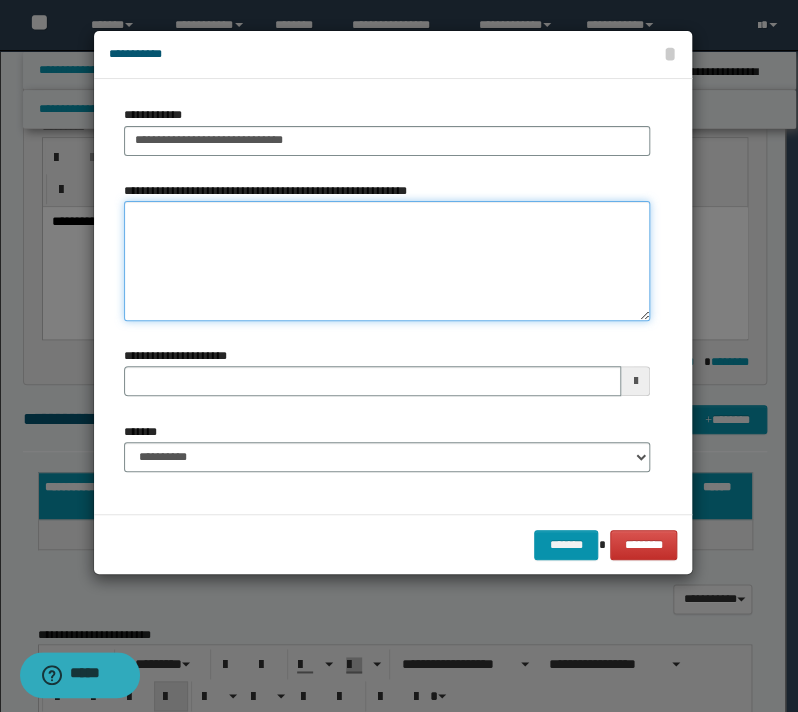 click on "**********" at bounding box center [387, 261] 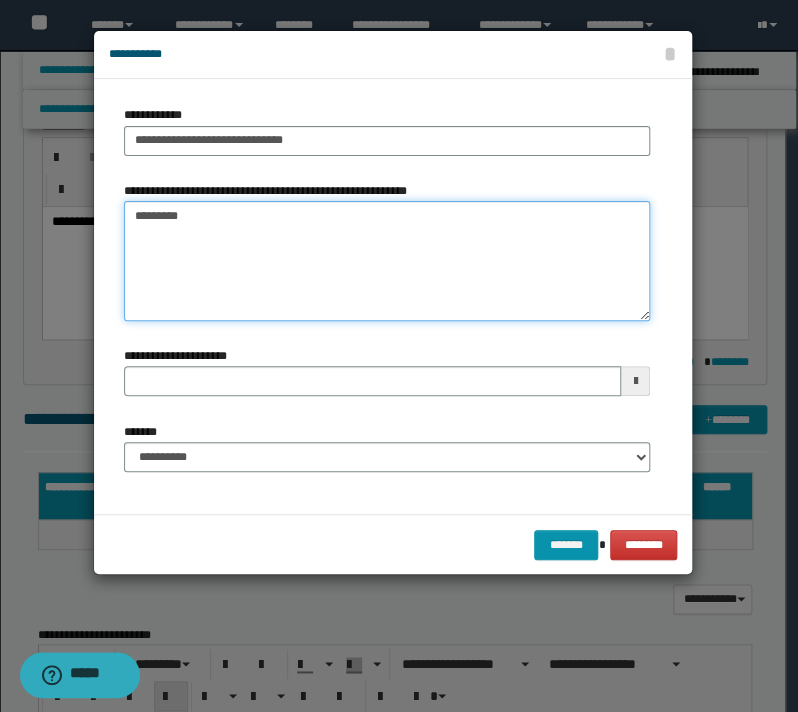 type on "*********" 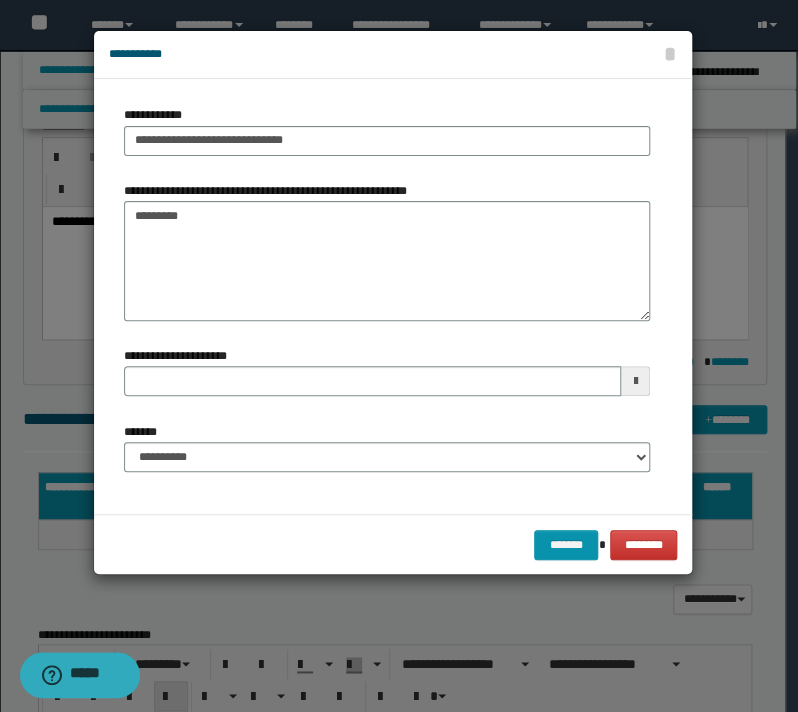 click on "**********" at bounding box center (387, 455) 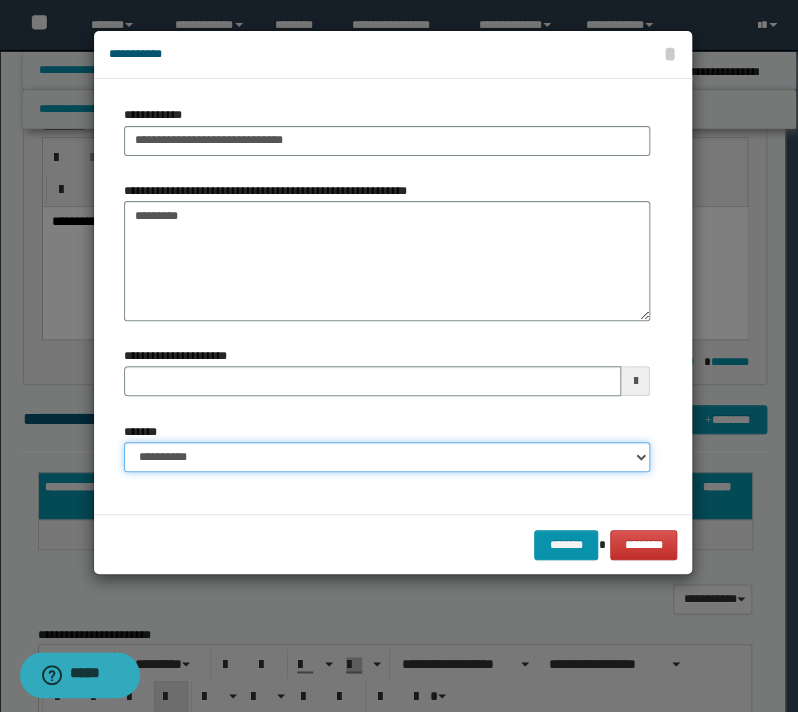 click on "**********" at bounding box center (387, 457) 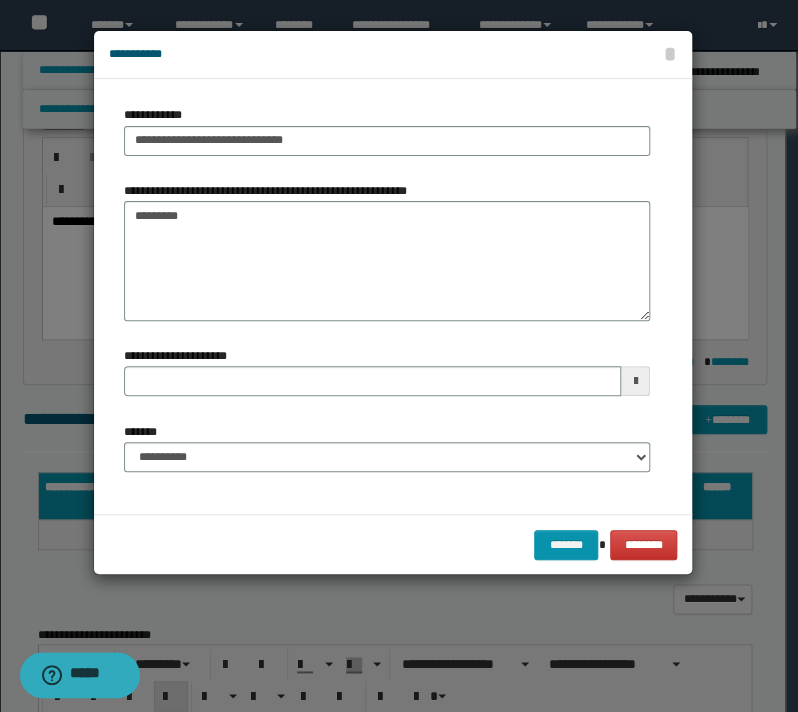 drag, startPoint x: 316, startPoint y: 414, endPoint x: 415, endPoint y: 454, distance: 106.77547 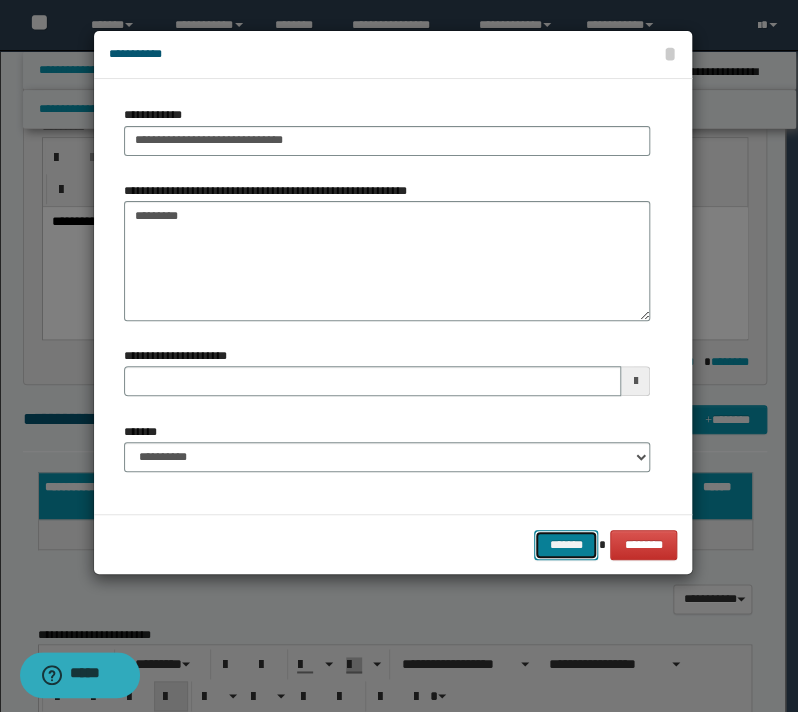 click on "*******" at bounding box center (566, 545) 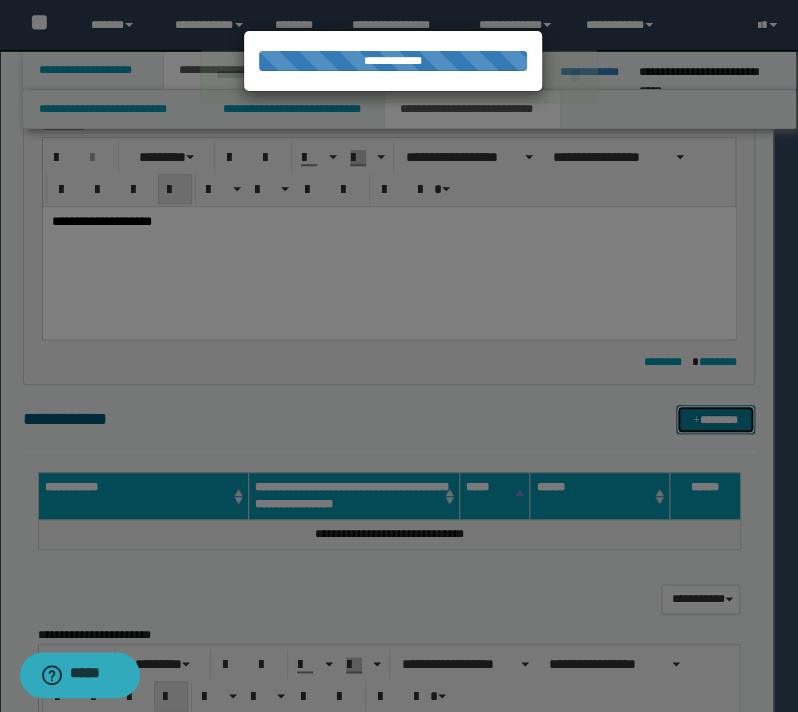 type 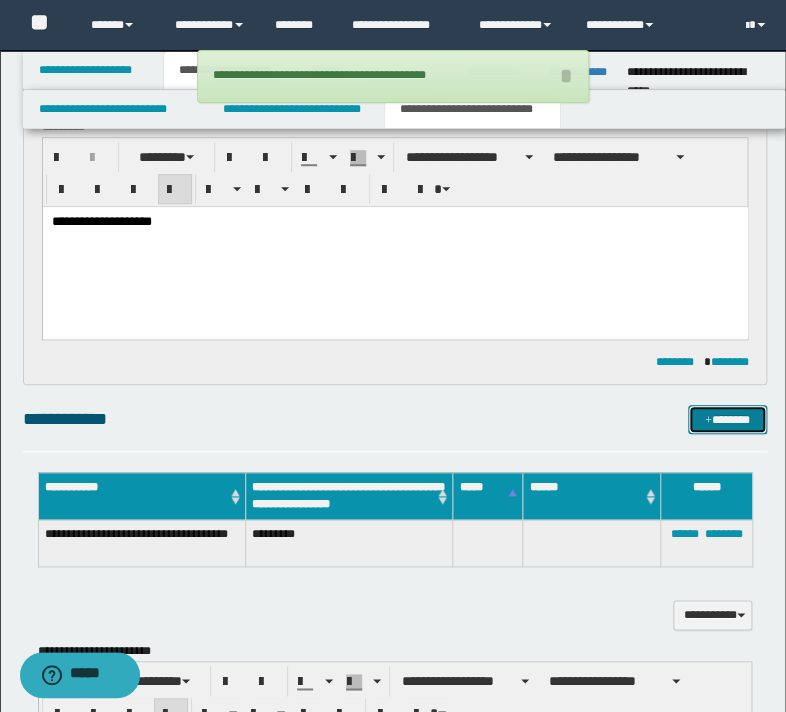 click on "*******" at bounding box center (727, 420) 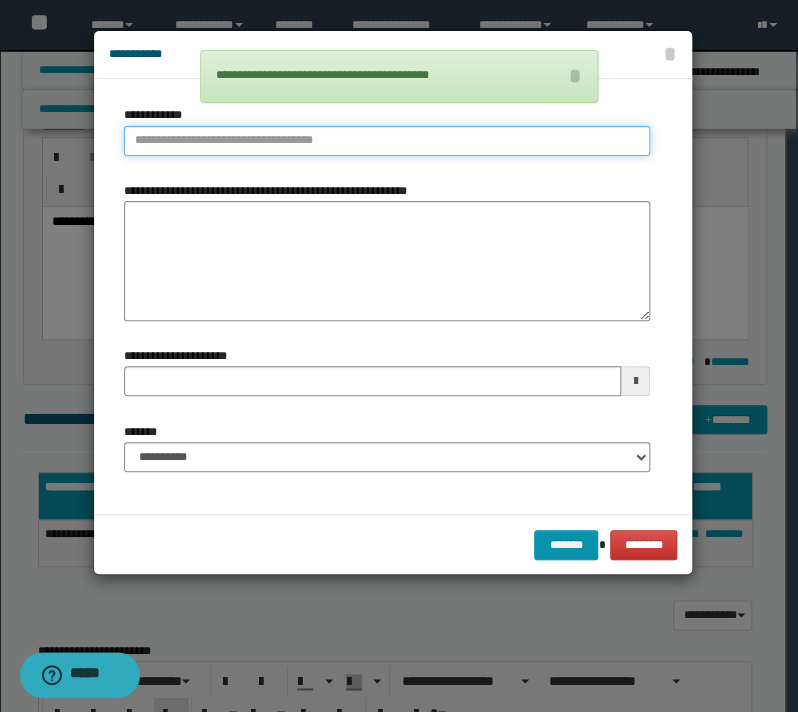 type on "**********" 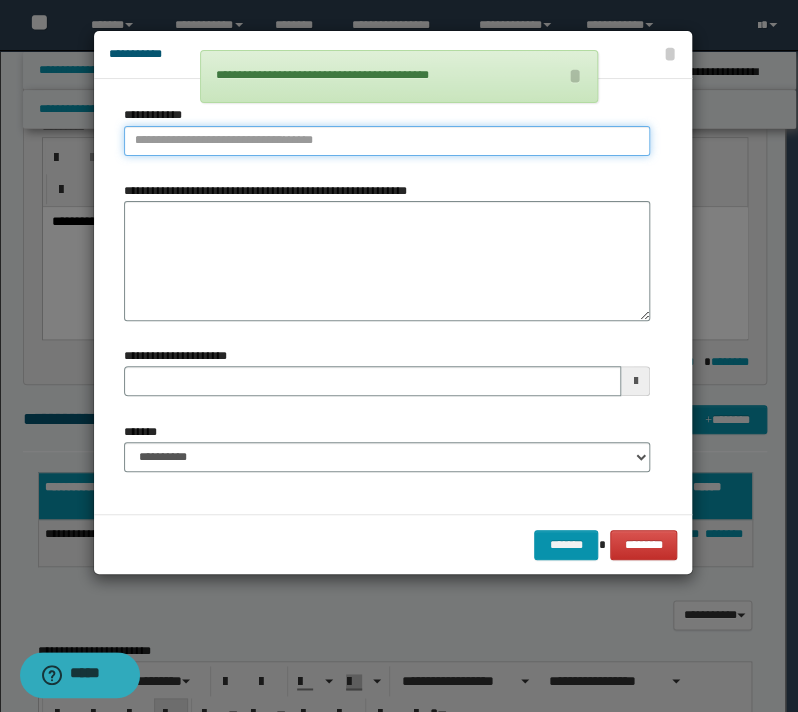 click on "**********" at bounding box center [387, 141] 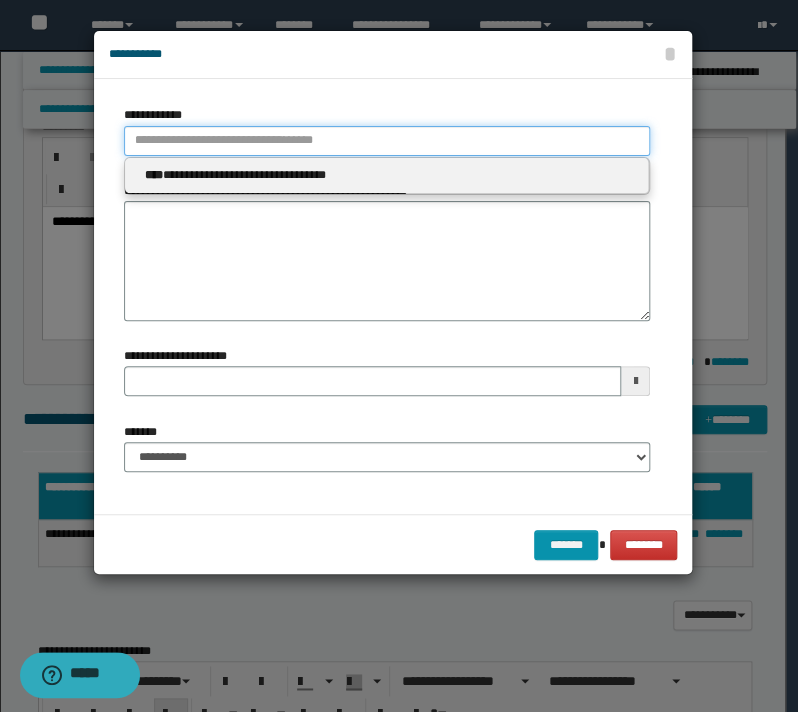 type 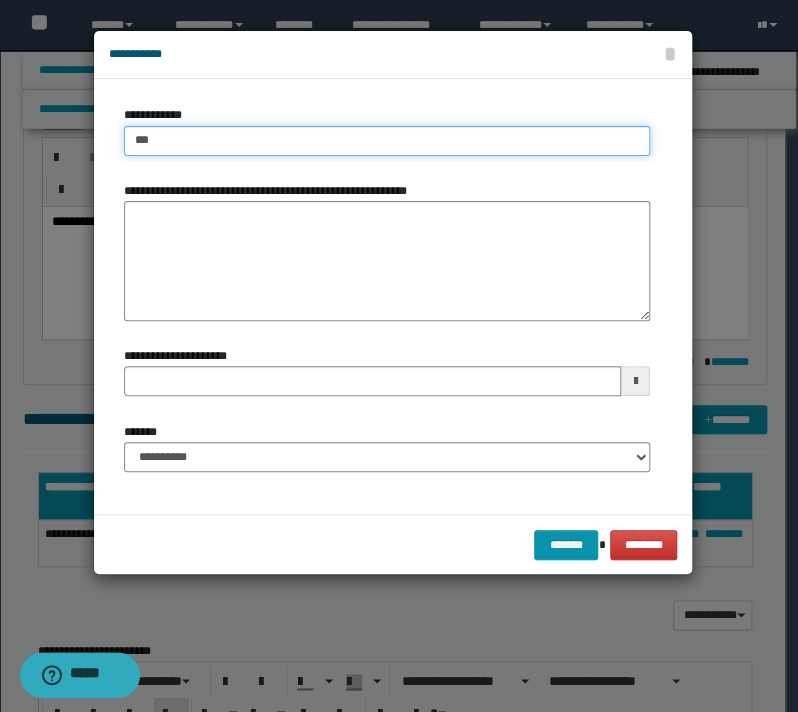 type on "****" 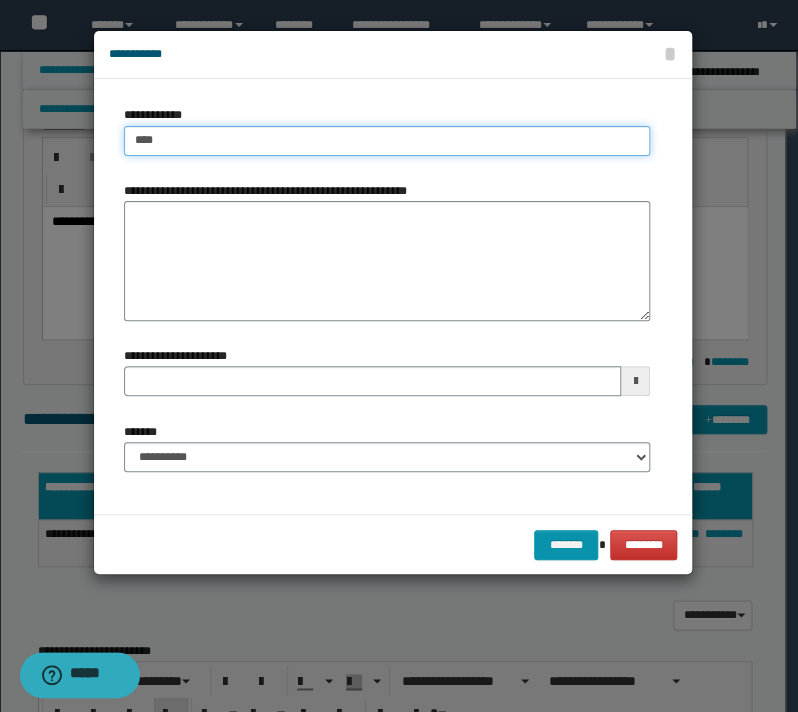 type on "****" 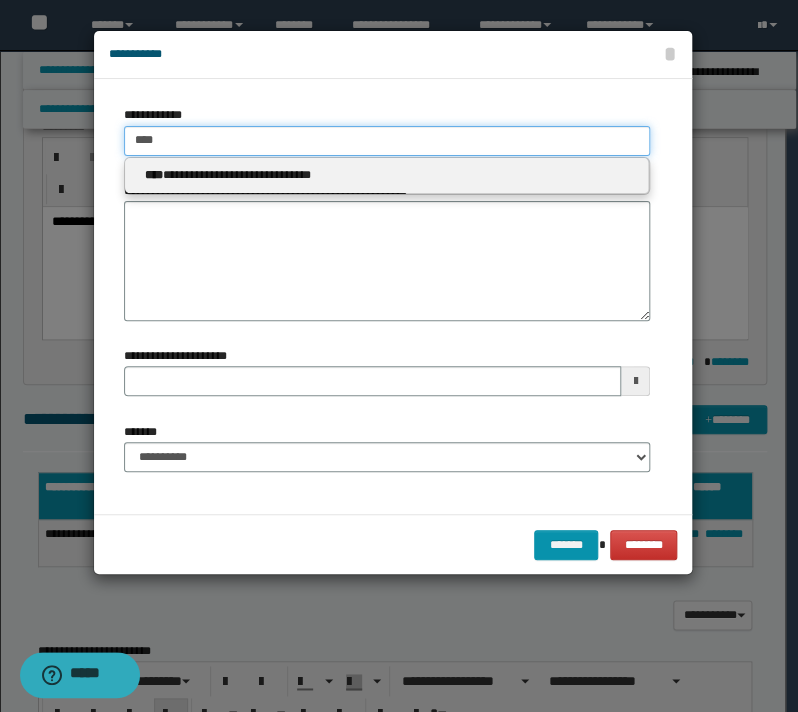 type on "****" 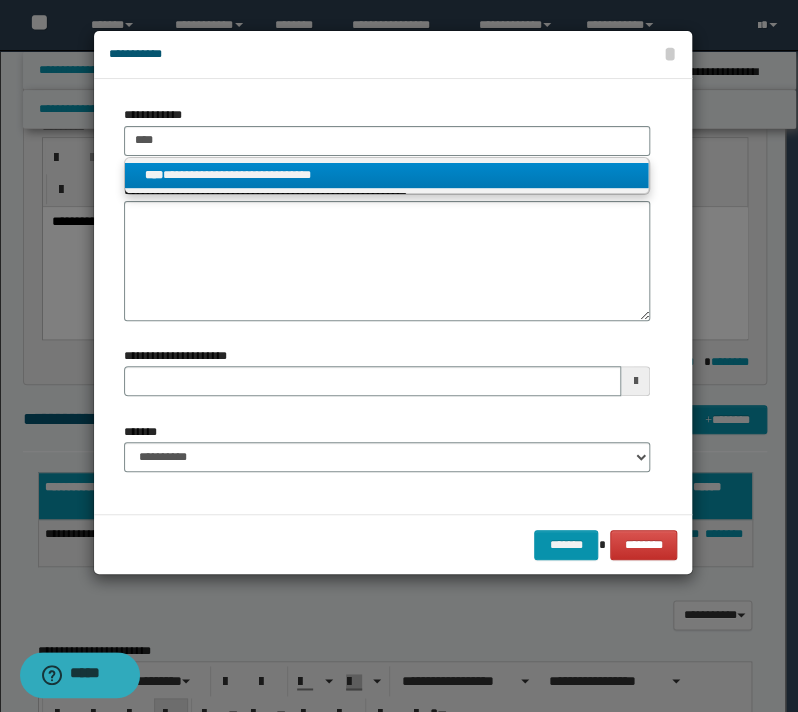 click on "**********" at bounding box center (387, 175) 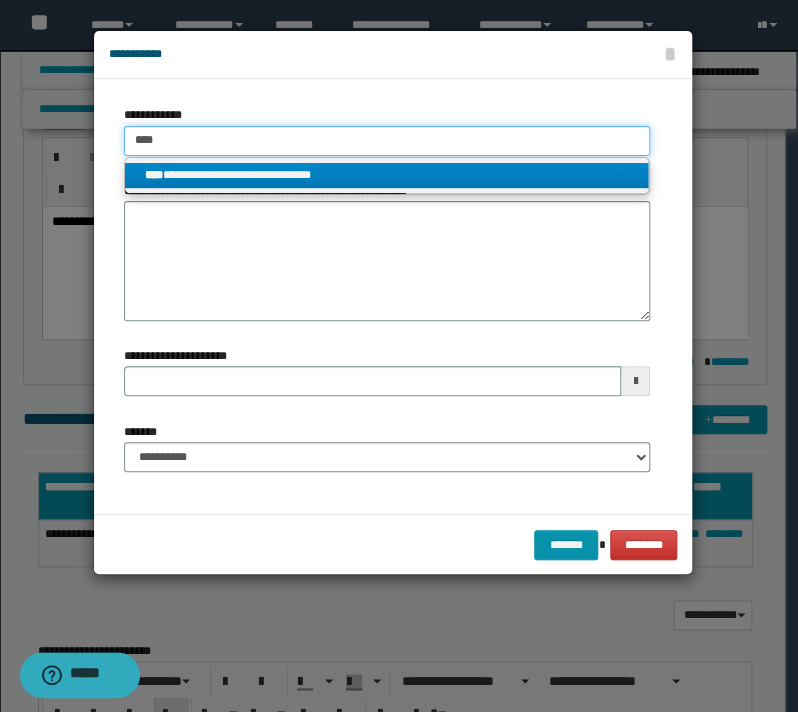 type 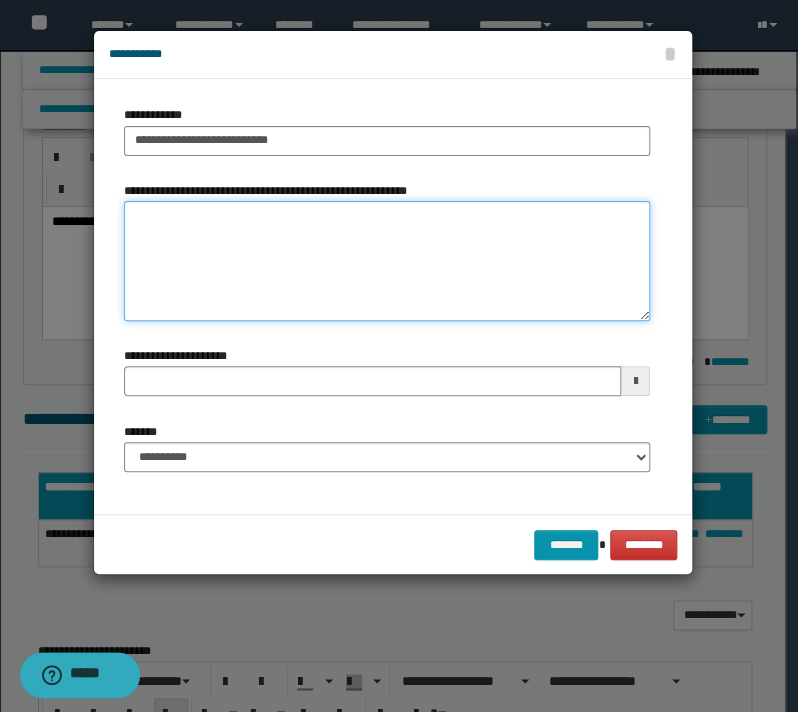 click on "**********" at bounding box center (387, 261) 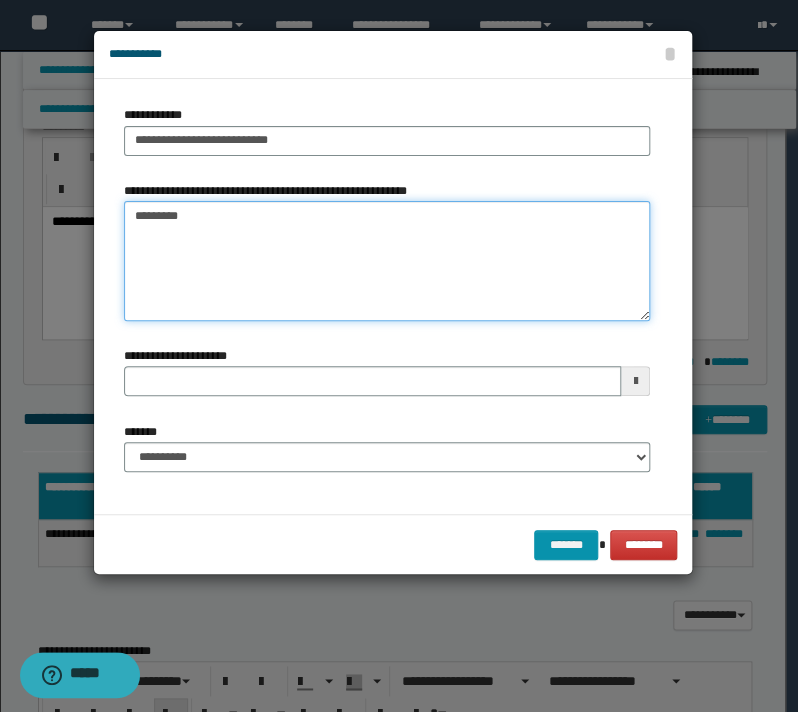 type on "*********" 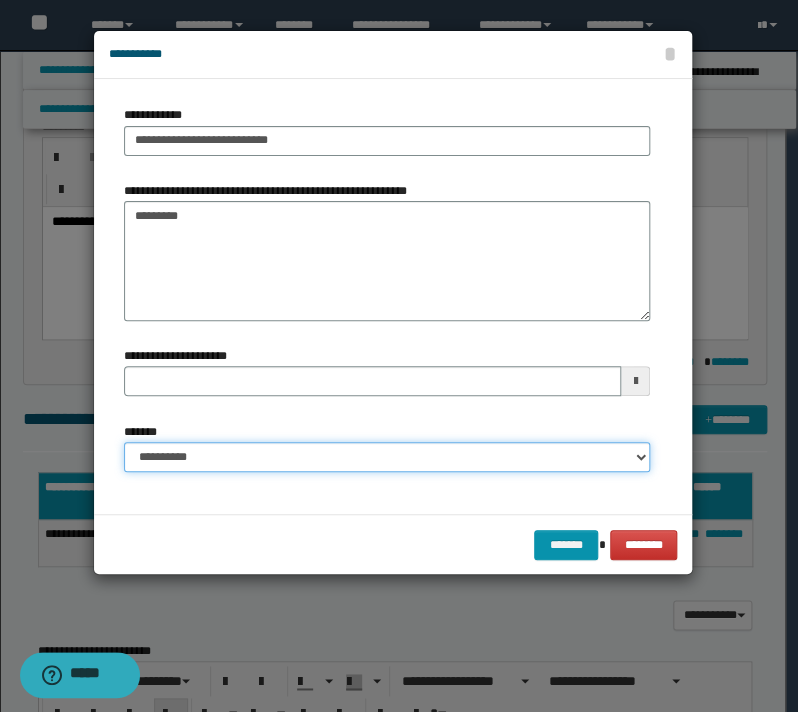click on "**********" at bounding box center (387, 457) 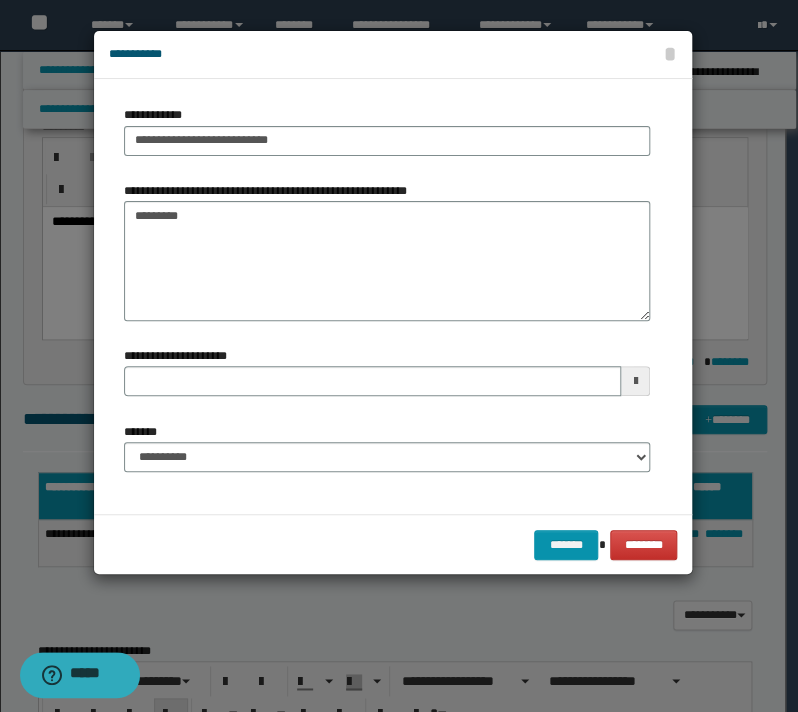 drag, startPoint x: 392, startPoint y: 396, endPoint x: 445, endPoint y: 447, distance: 73.552704 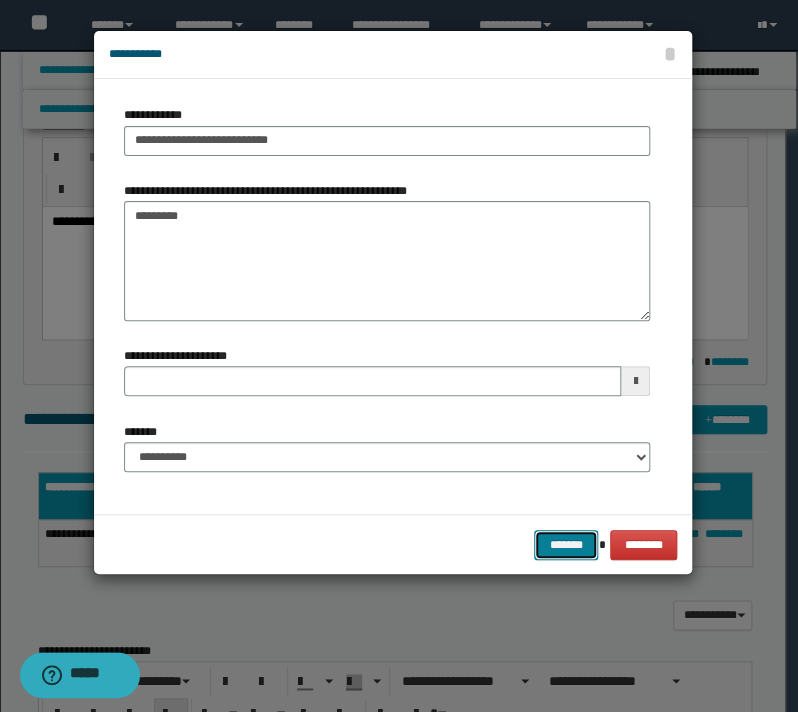 click on "*******" at bounding box center [566, 545] 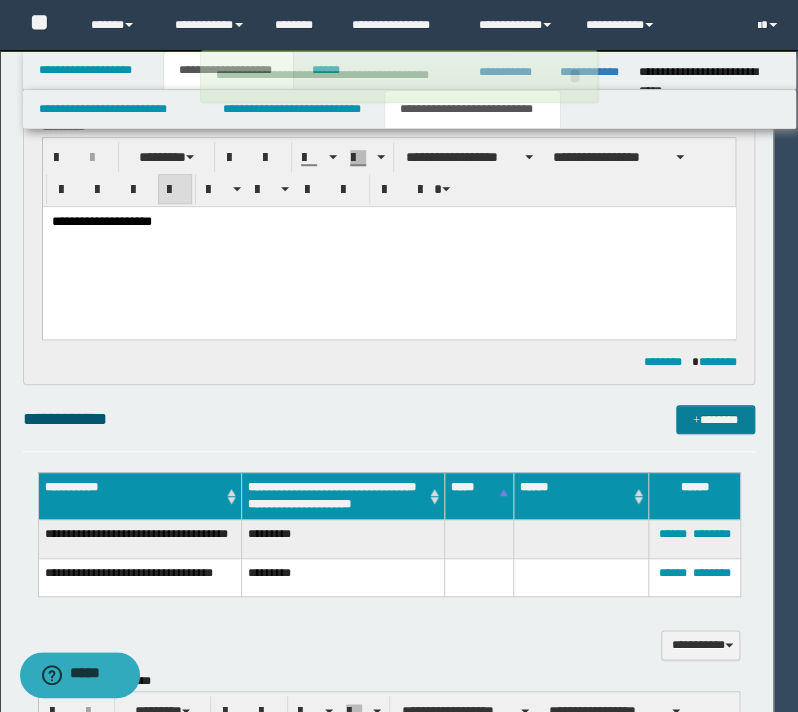 type 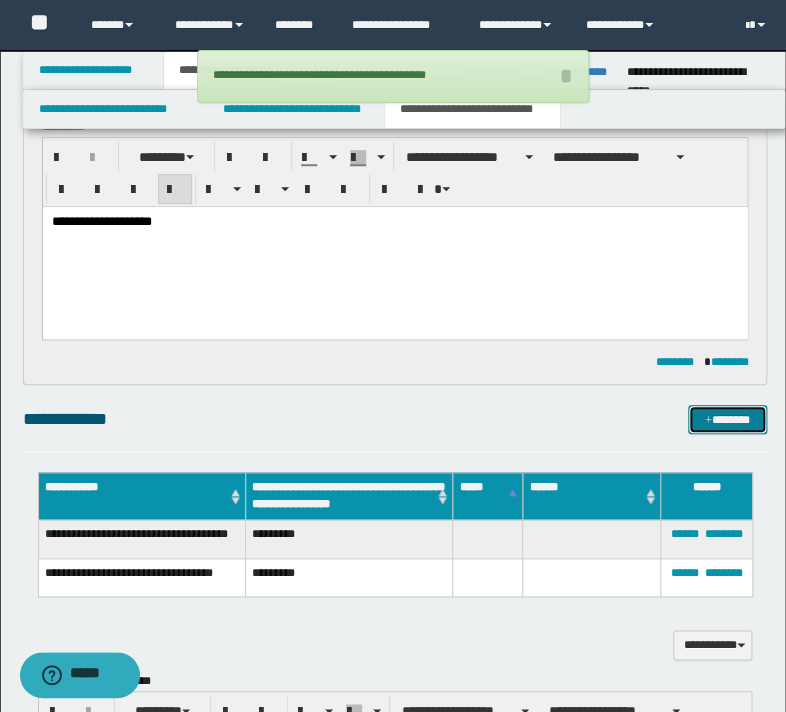 click on "*******" at bounding box center (727, 420) 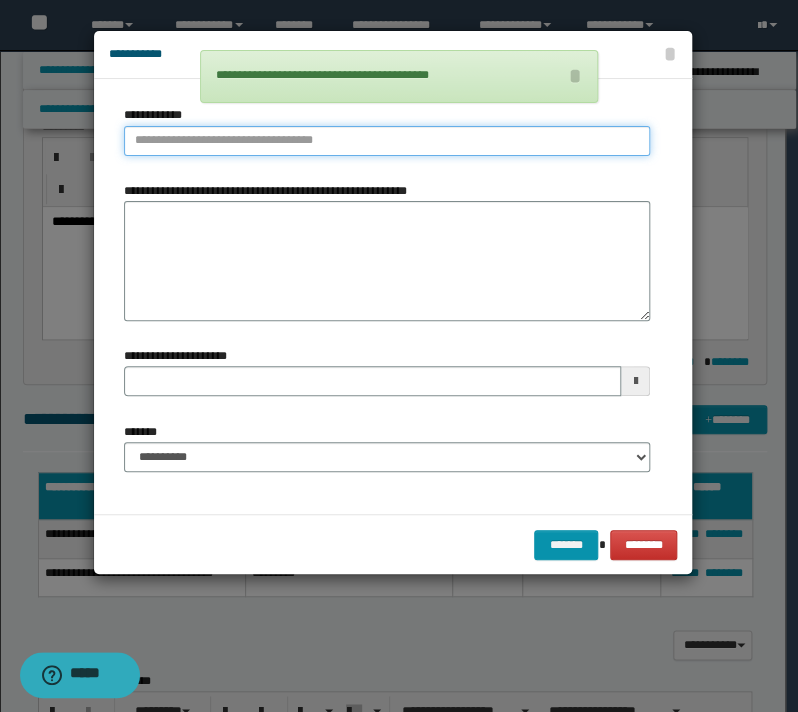 type on "**********" 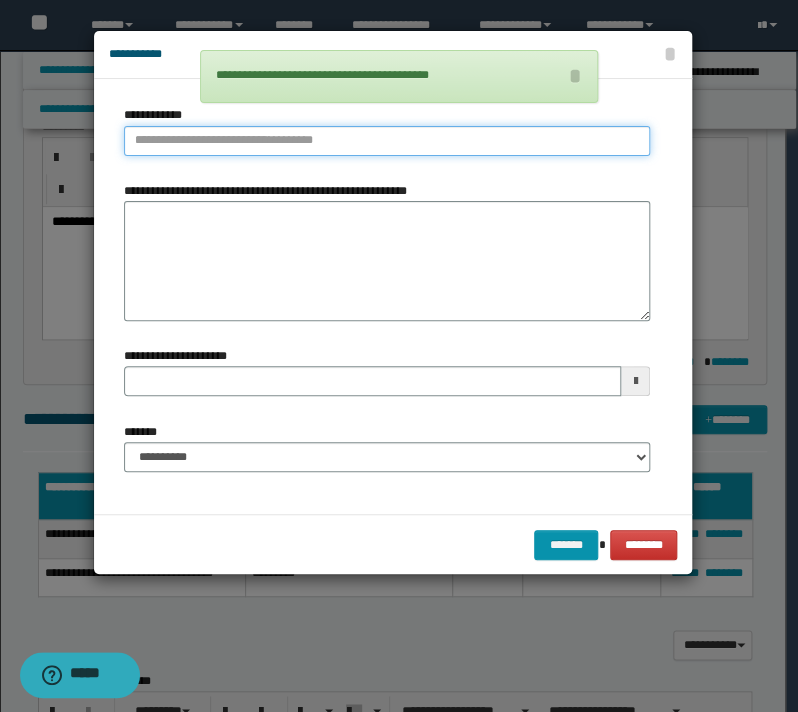 click on "**********" at bounding box center [387, 141] 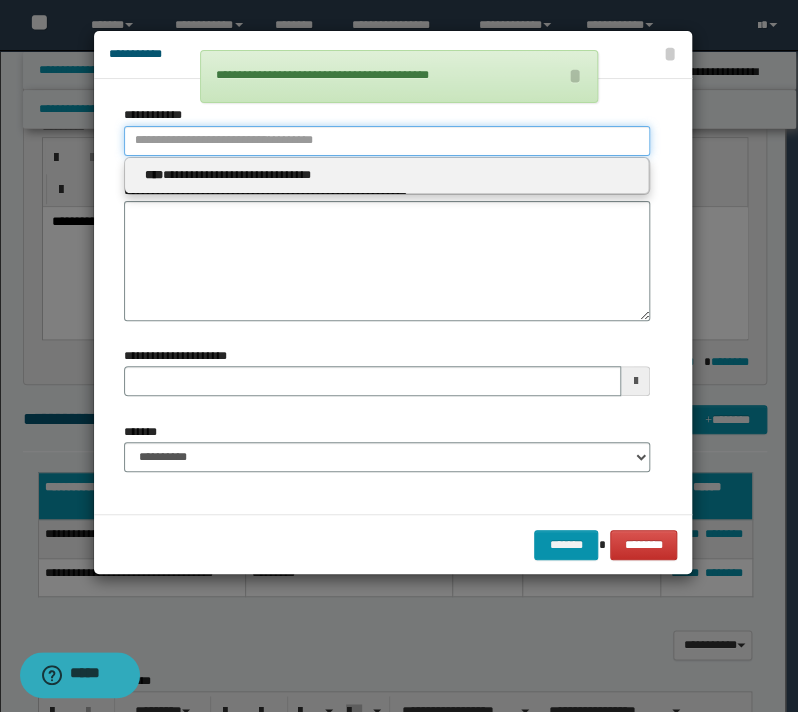 type 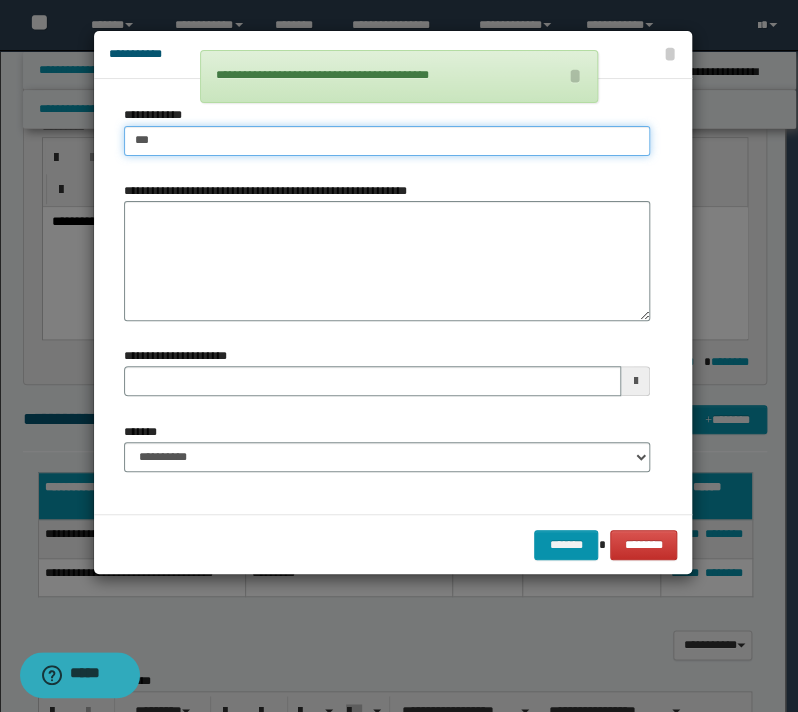 type on "****" 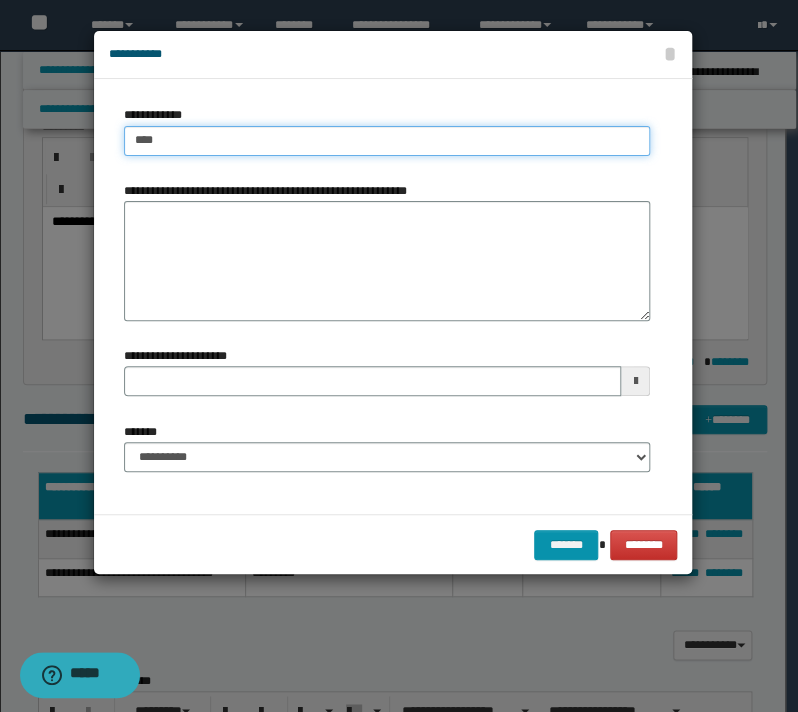 type on "****" 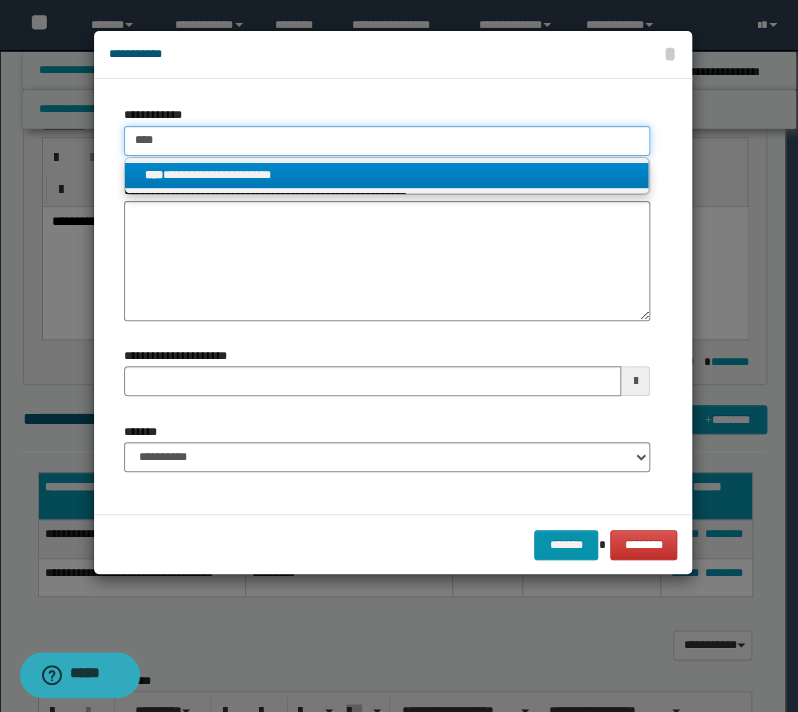 type on "****" 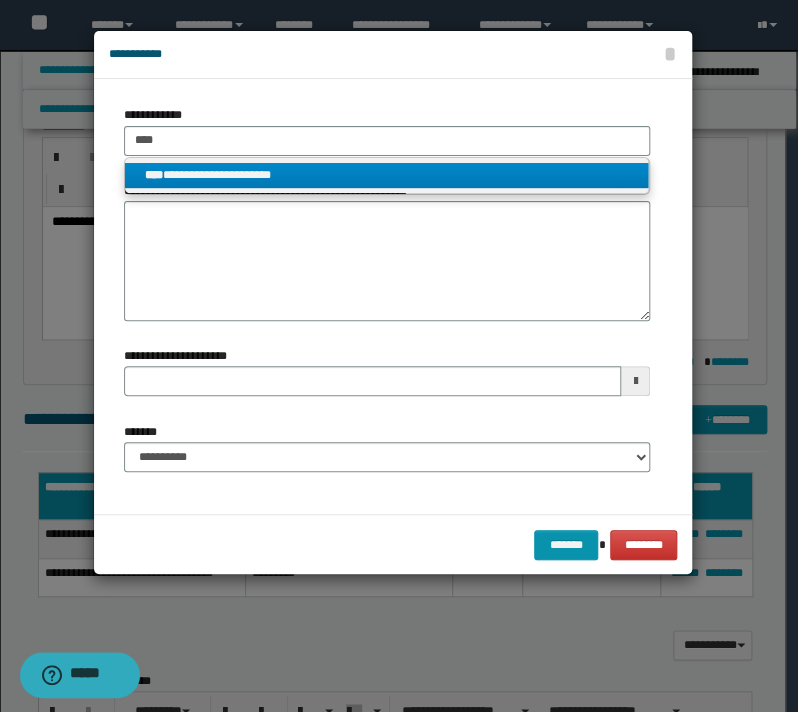 click on "**********" at bounding box center (387, 175) 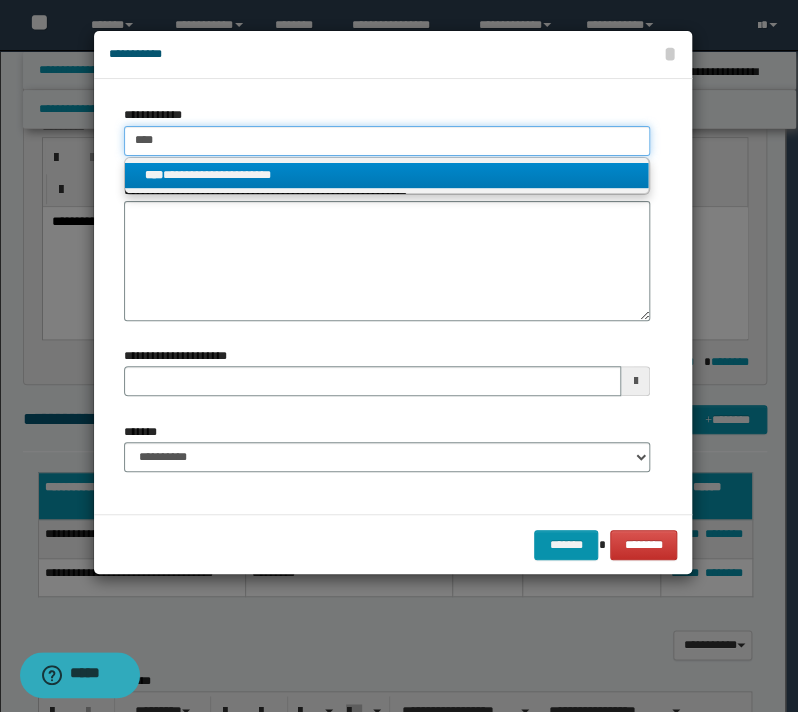 type 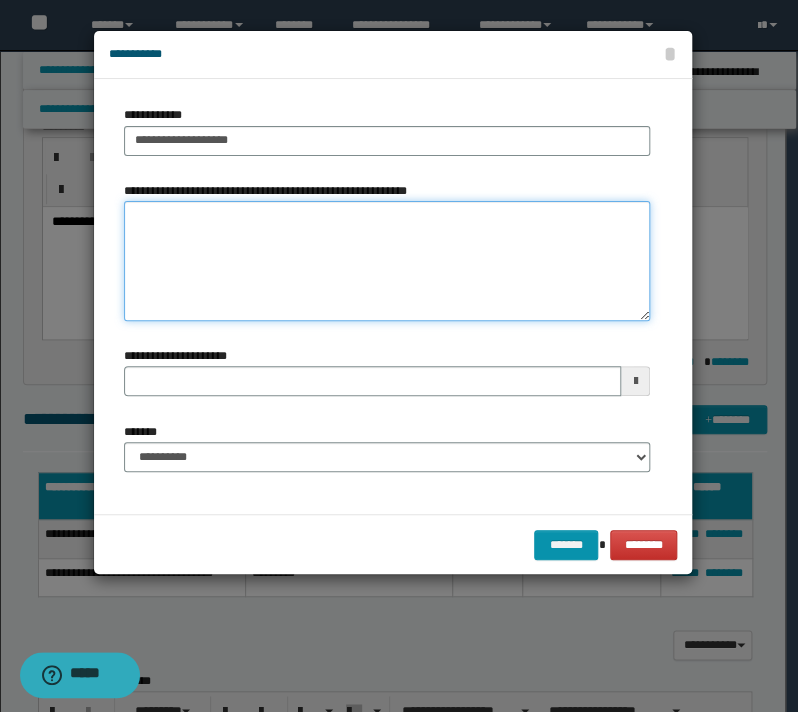 click on "**********" at bounding box center [387, 261] 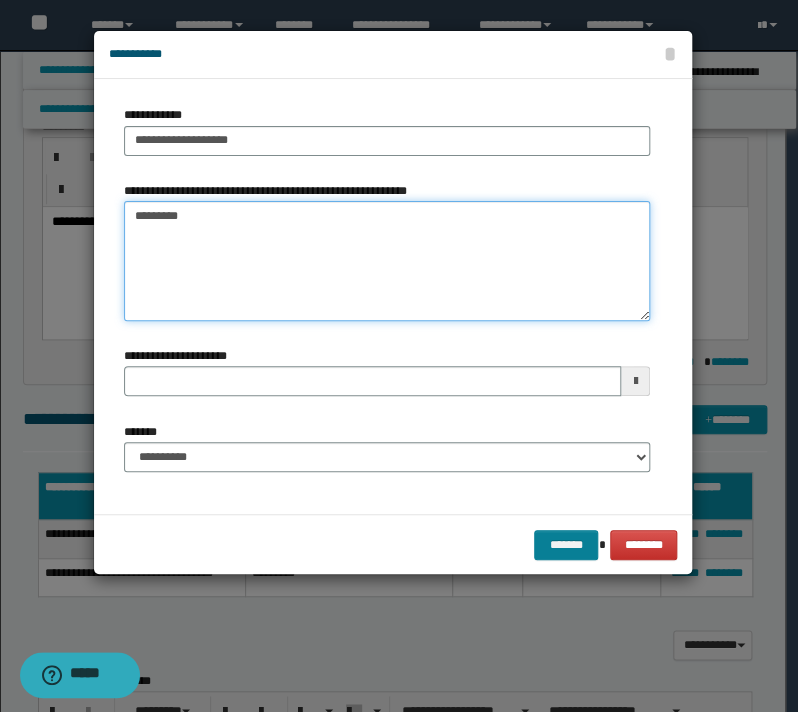 type on "*********" 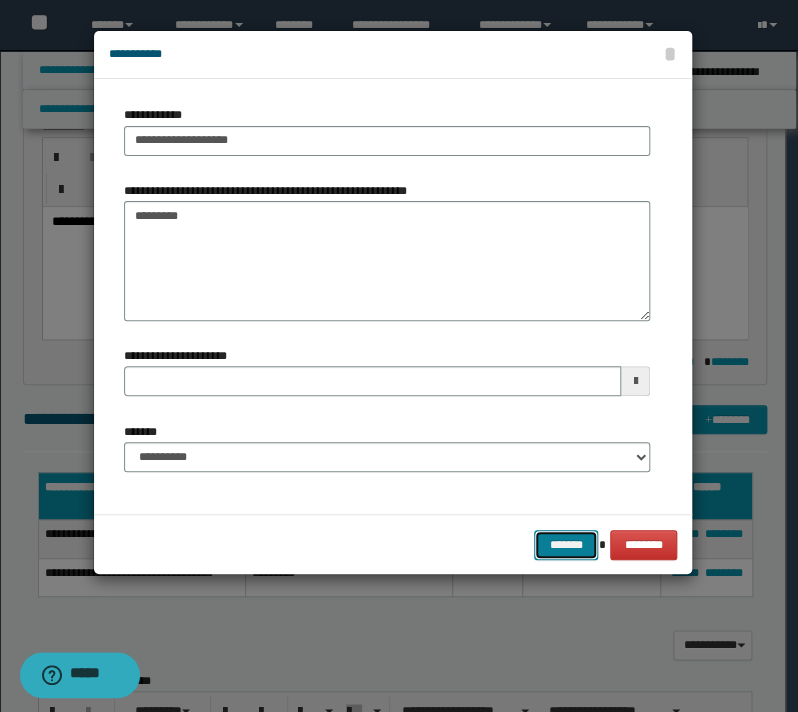click on "*******" at bounding box center (566, 545) 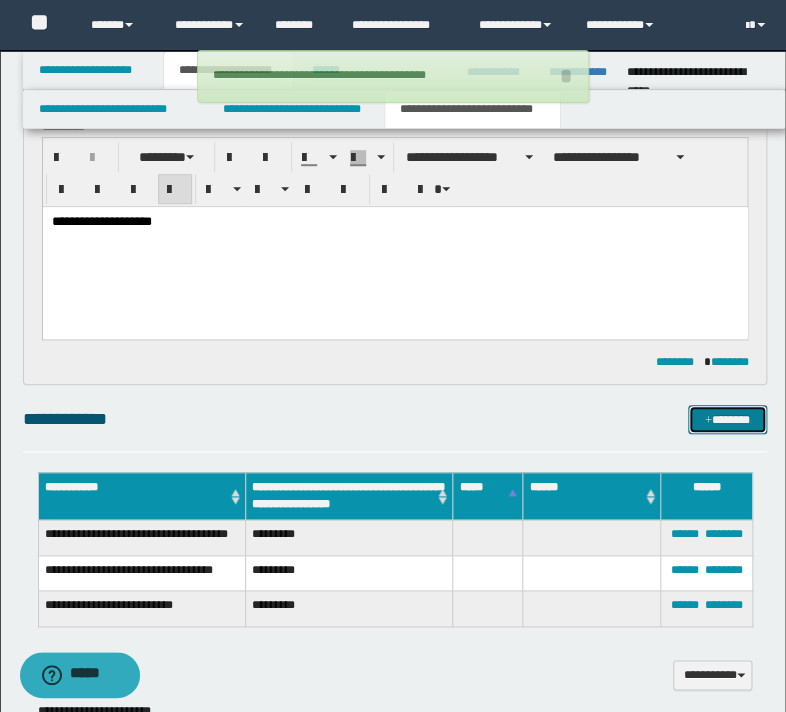 click on "*******" at bounding box center [727, 420] 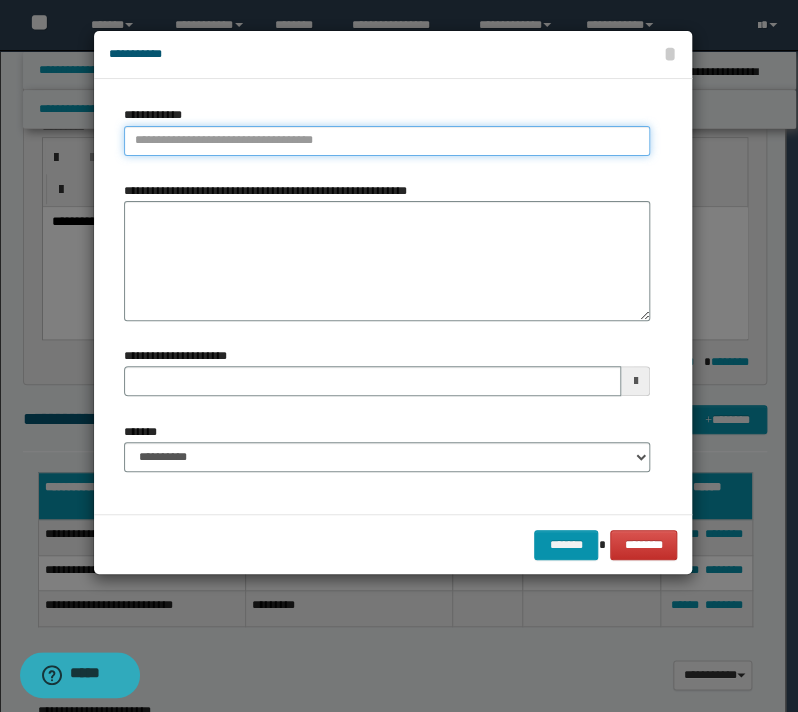 type on "**********" 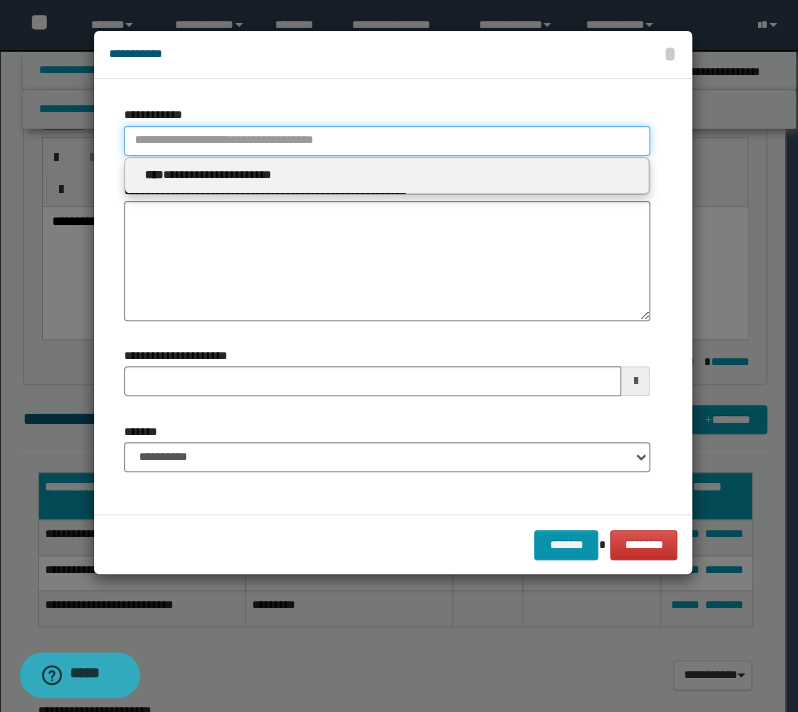 click on "**********" at bounding box center [387, 141] 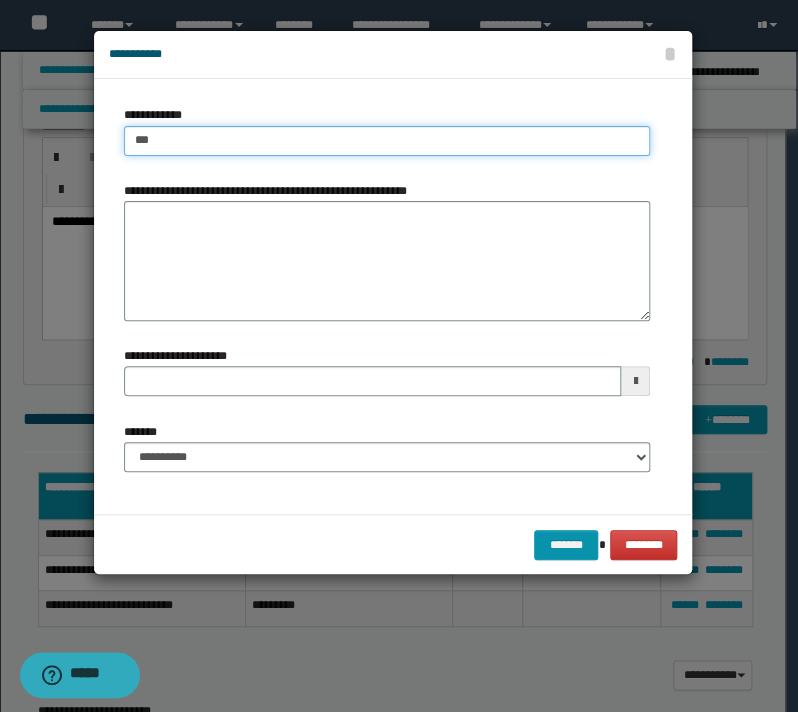 type on "****" 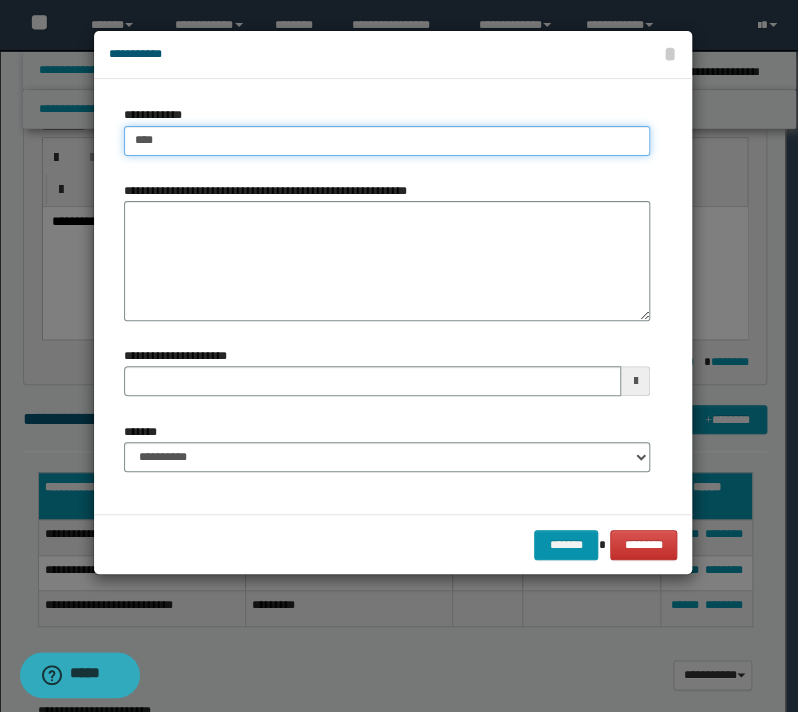 type on "****" 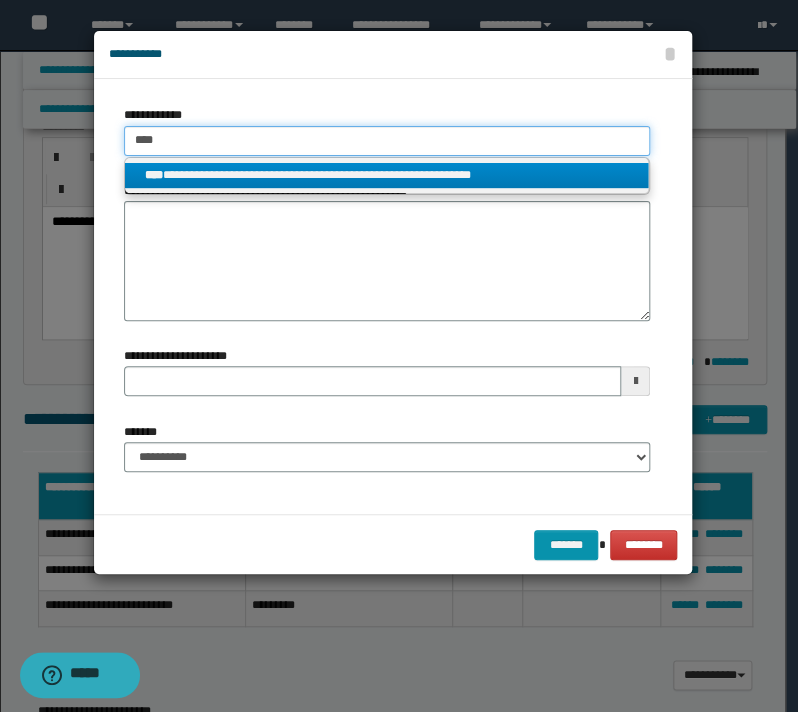 type on "****" 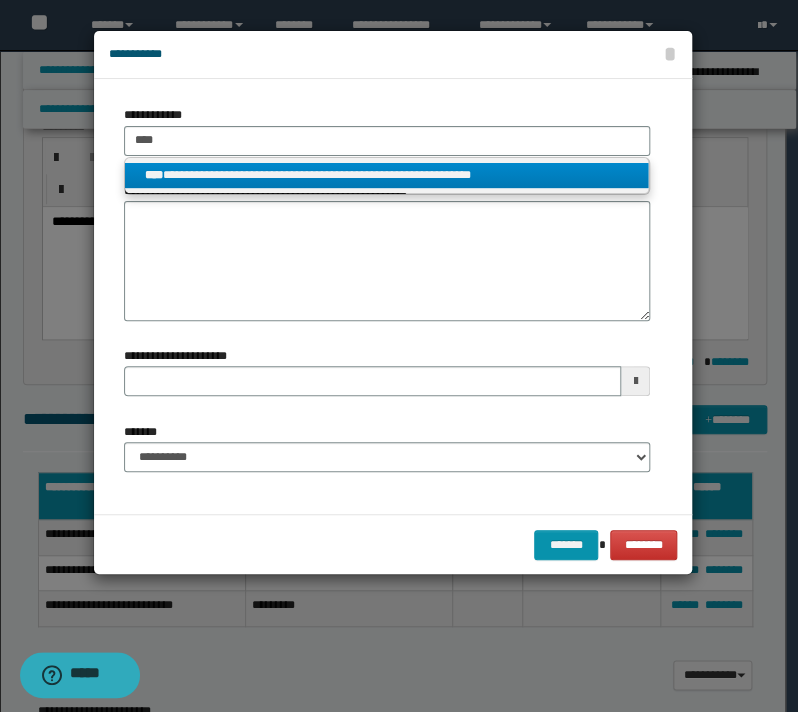 click on "**********" at bounding box center (386, 175) 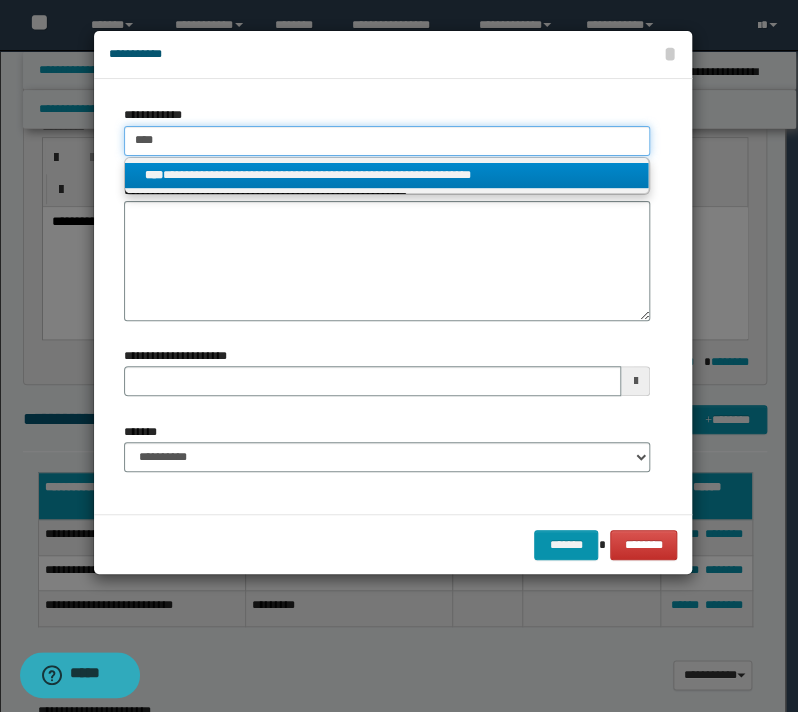 type 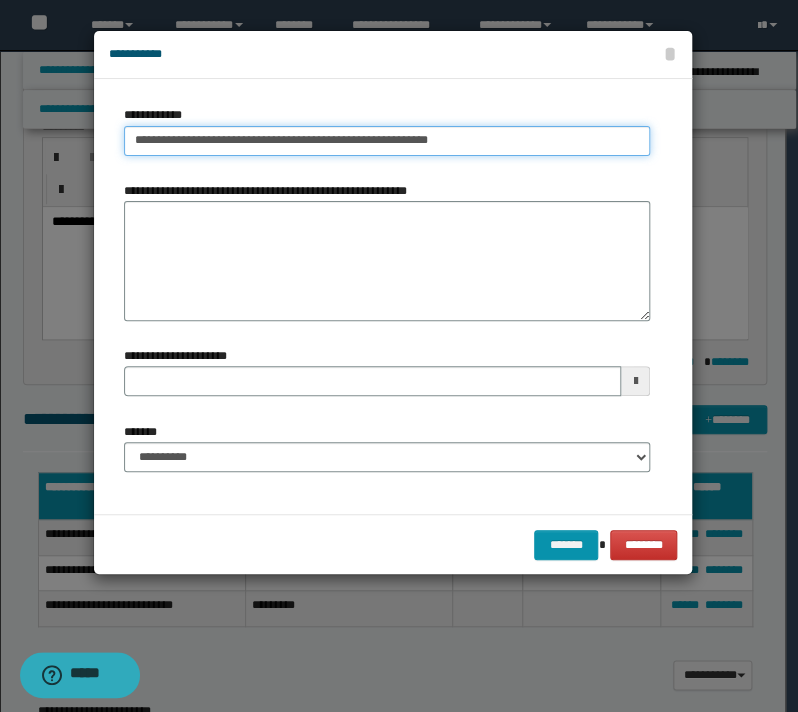 type on "**********" 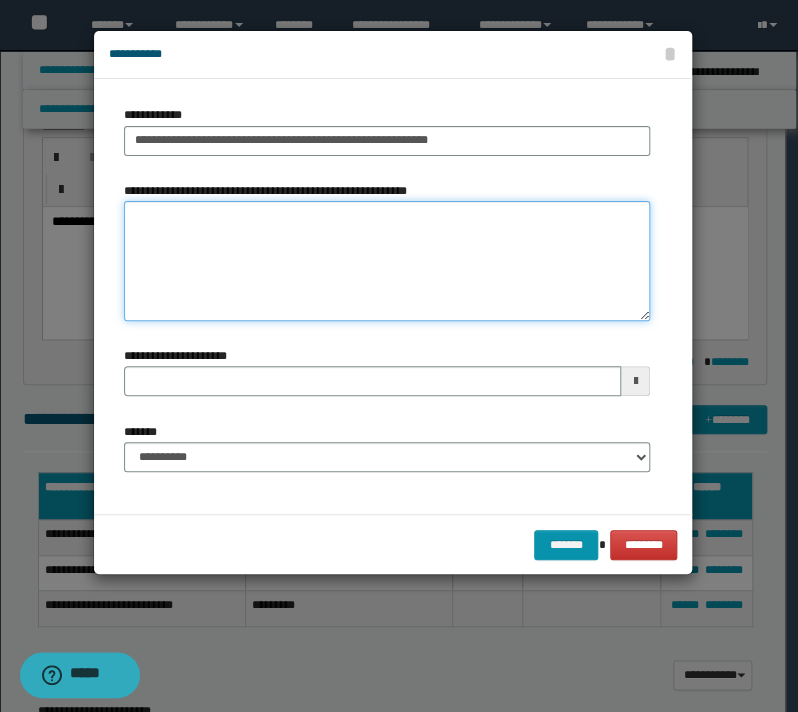 type 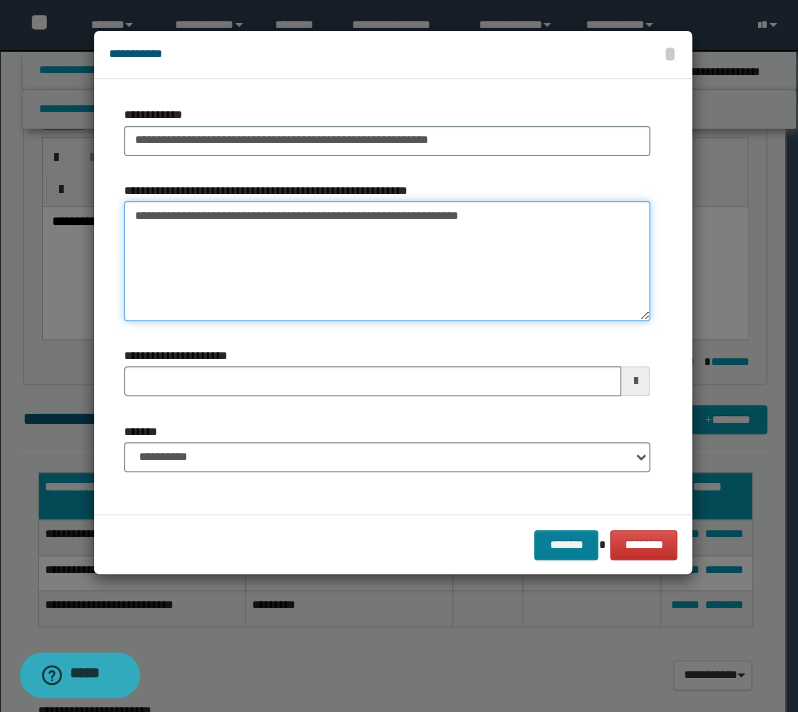 type on "**********" 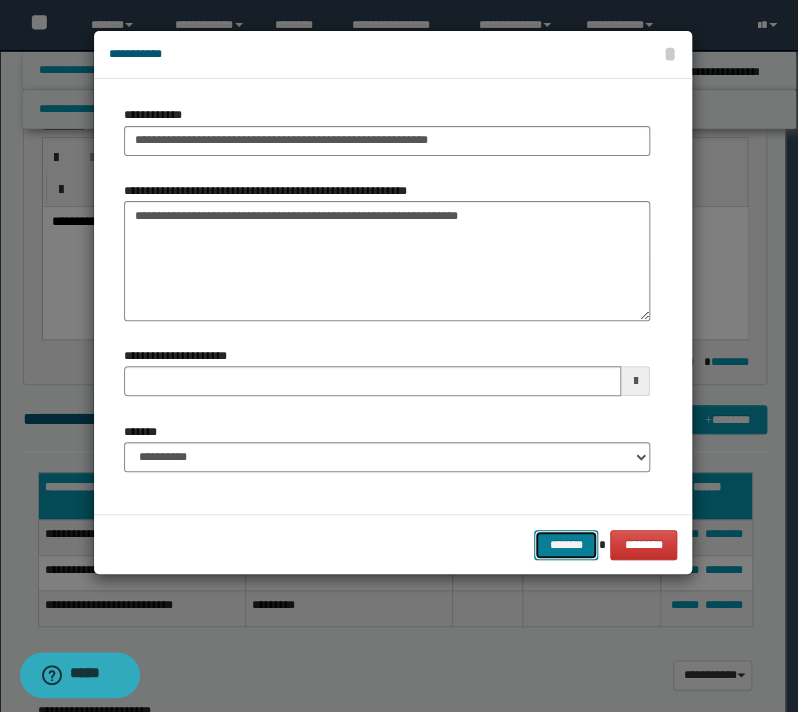 click on "*******" at bounding box center [566, 545] 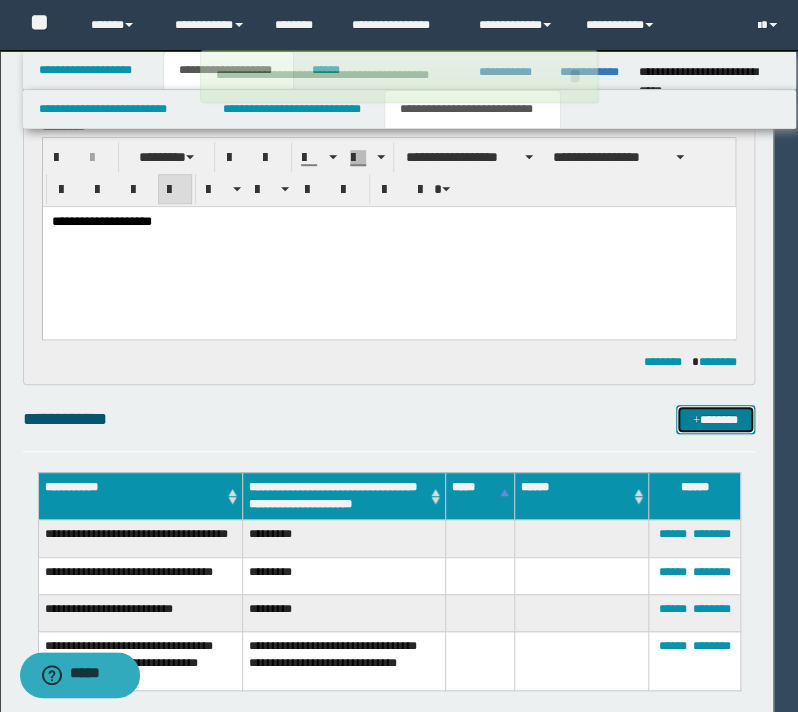type 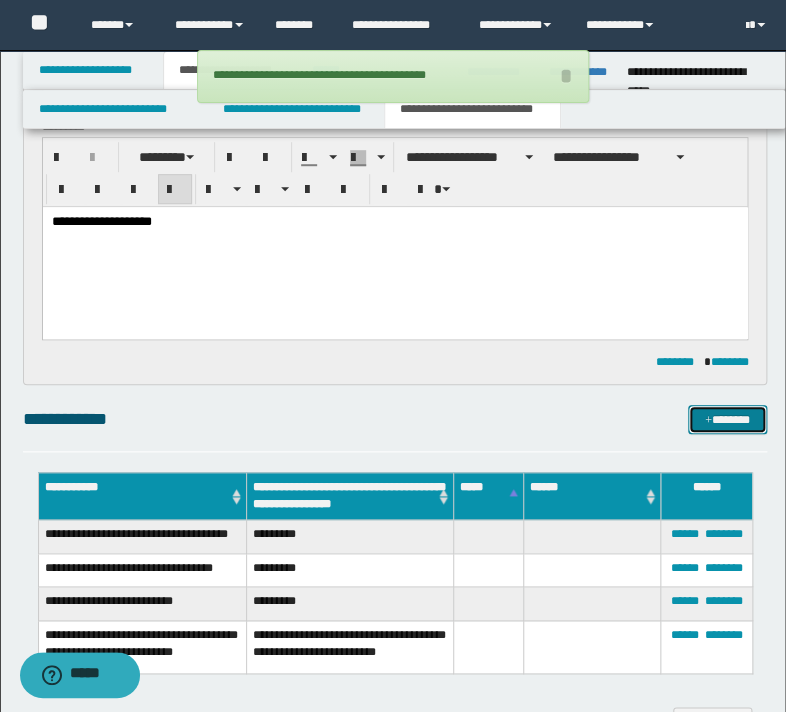 click on "*******" at bounding box center [727, 420] 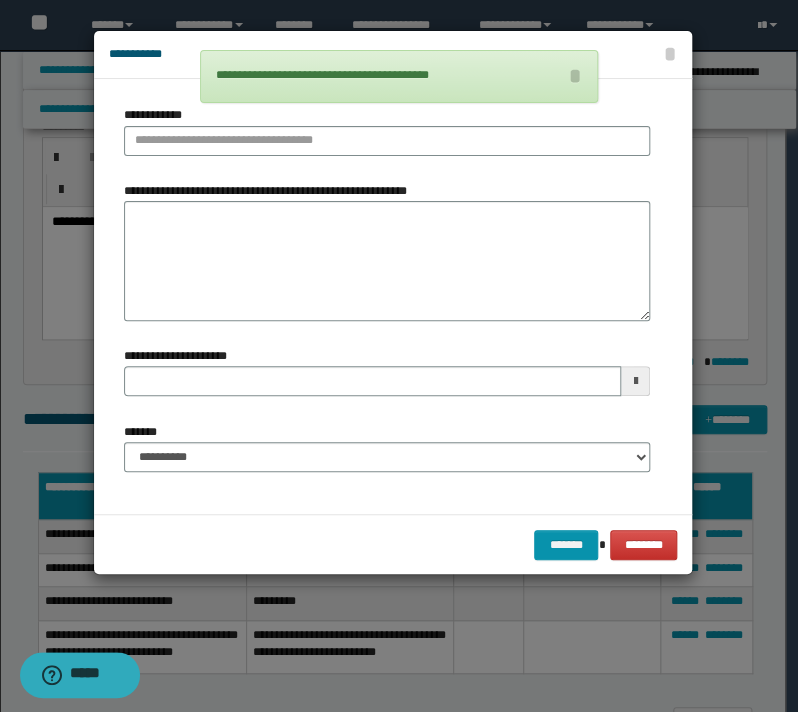 click on "**********" at bounding box center [387, 138] 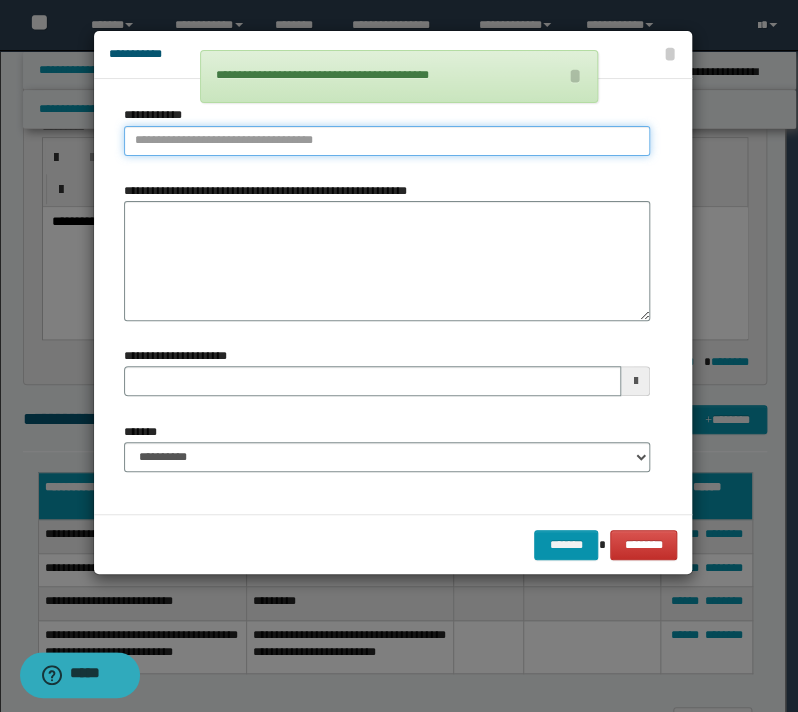 type on "**********" 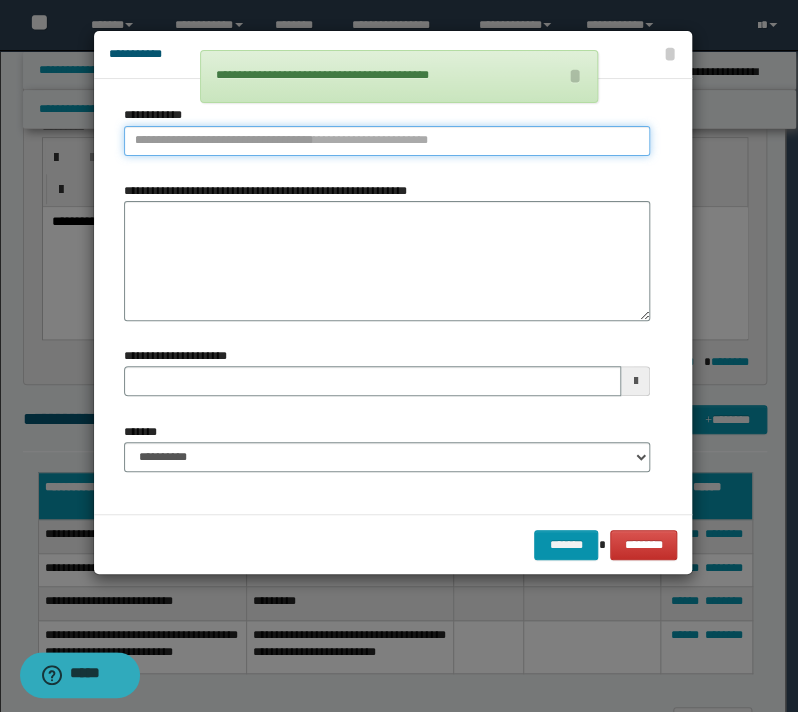 click on "**********" at bounding box center [387, 141] 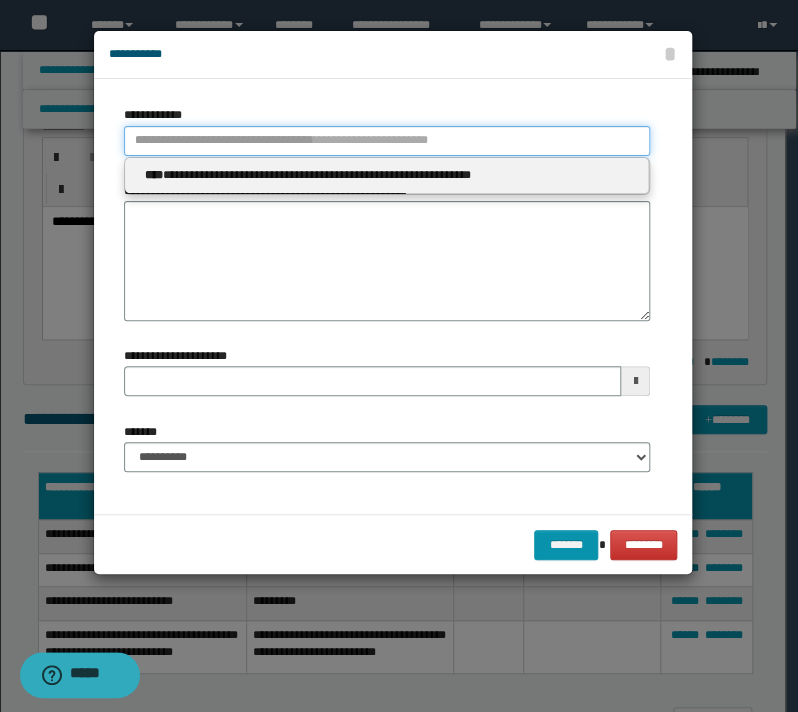 type 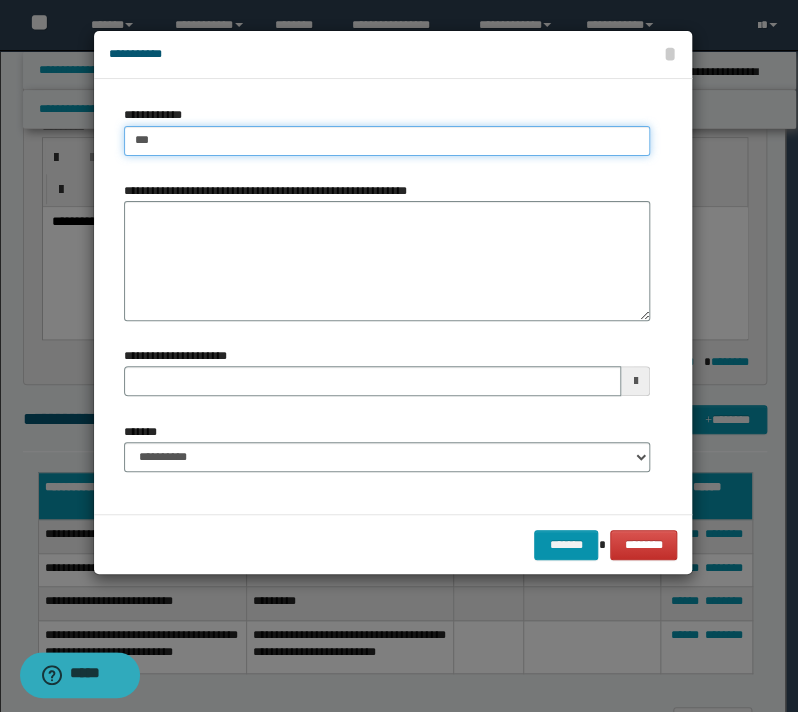 type on "****" 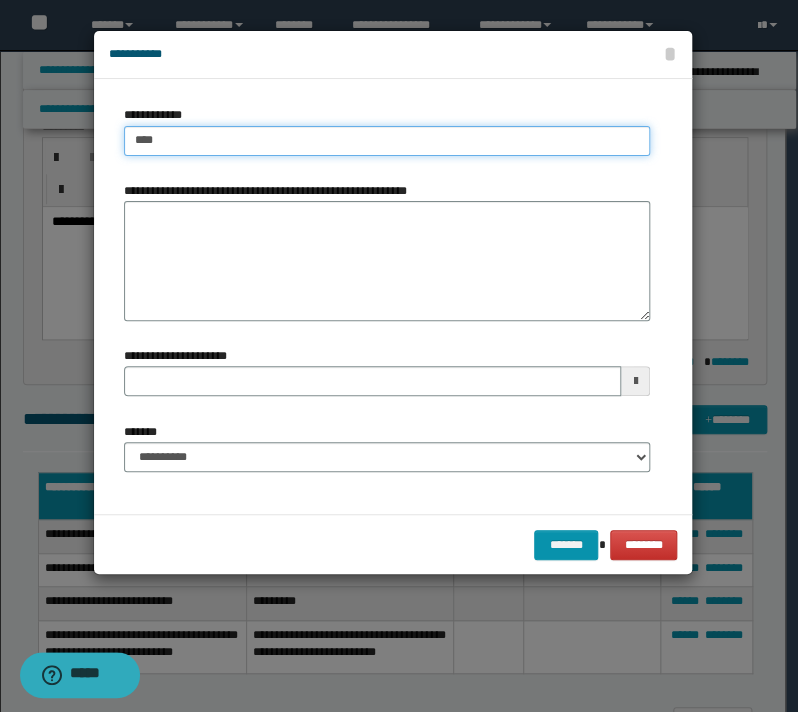 type on "****" 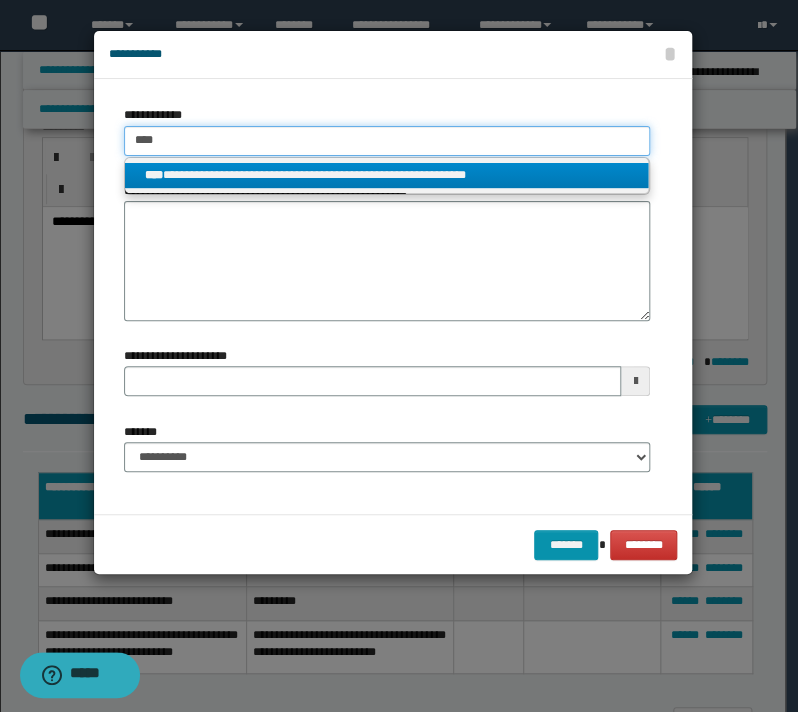 type on "****" 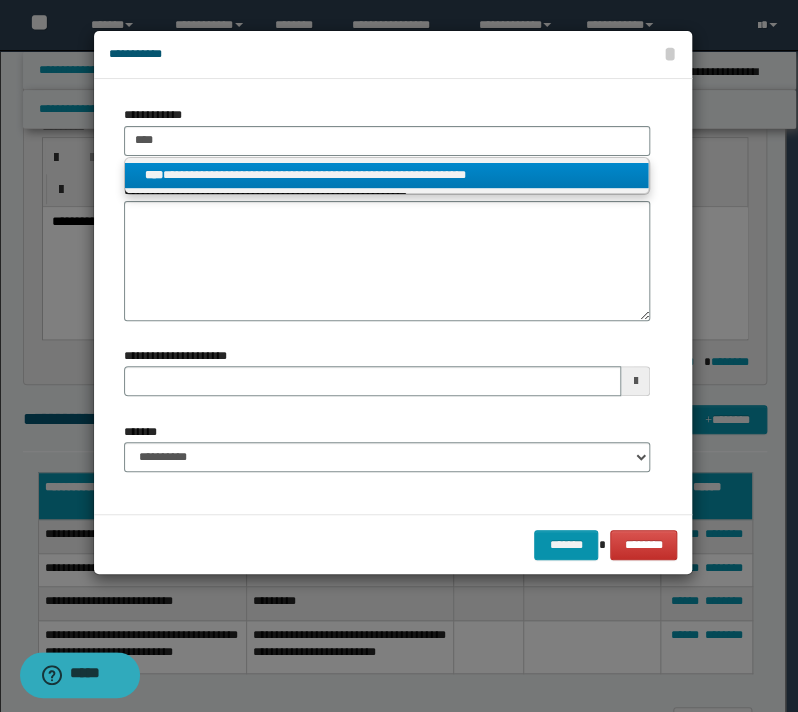 click on "**********" at bounding box center (387, 175) 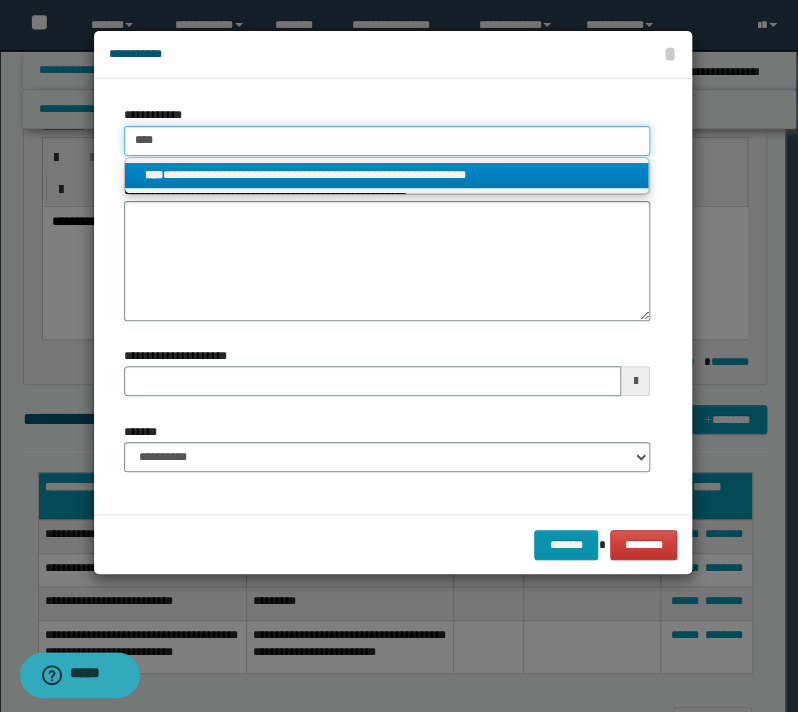 type 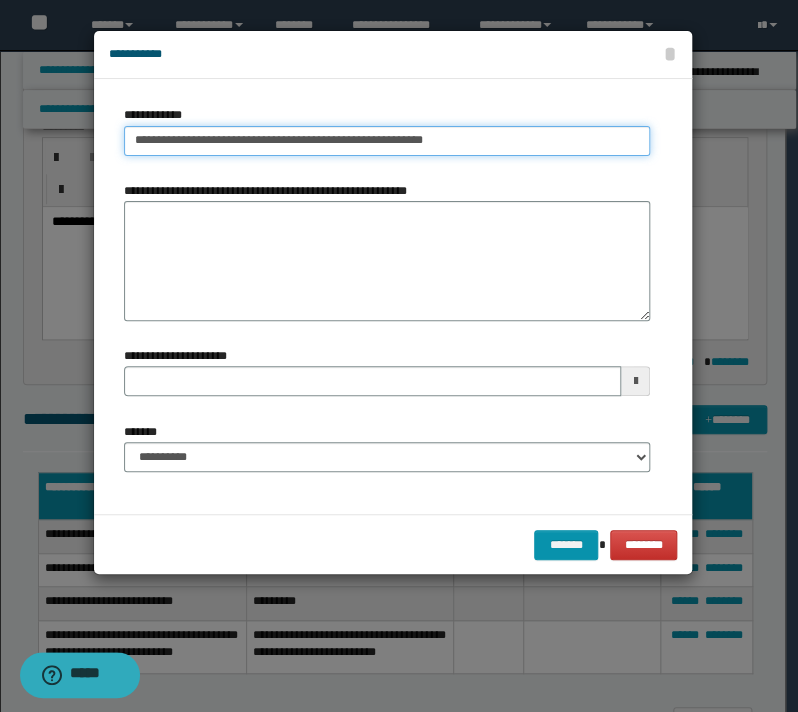 type on "**********" 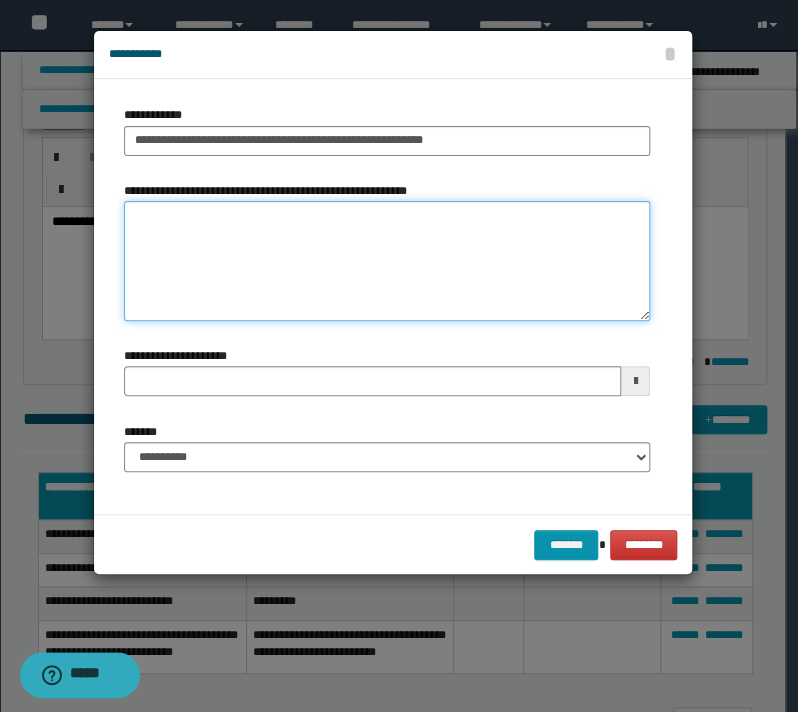 type 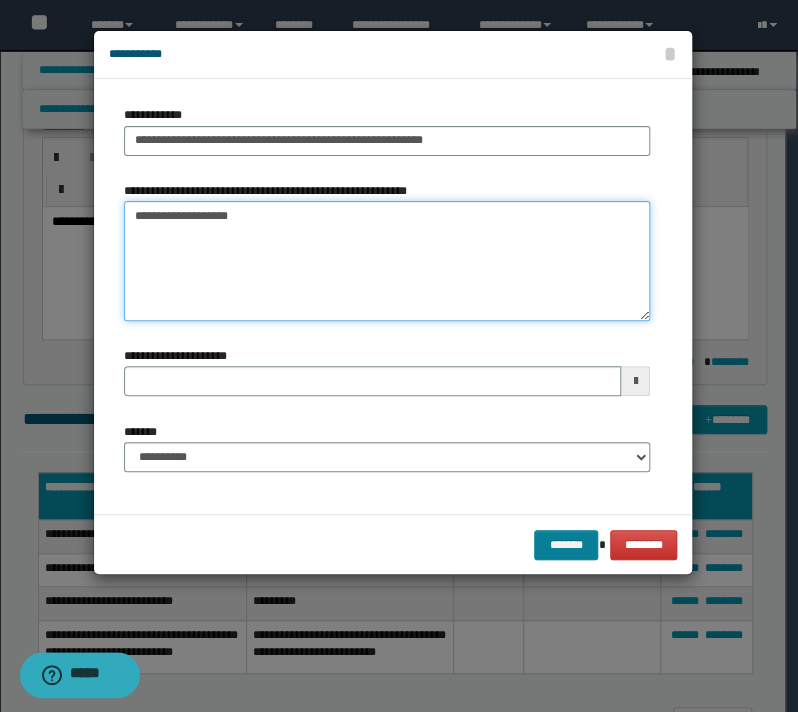 type on "**********" 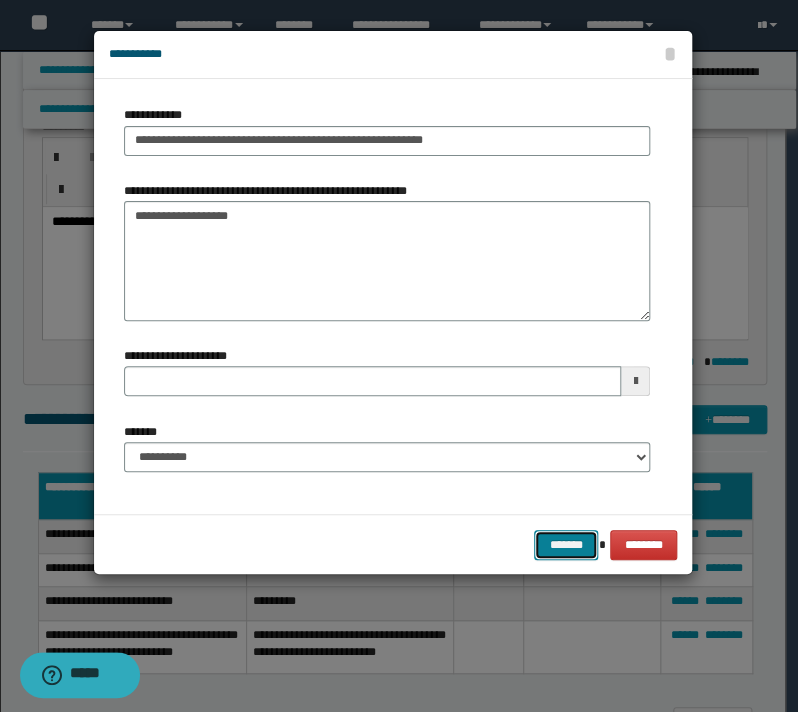 click on "*******" at bounding box center (566, 545) 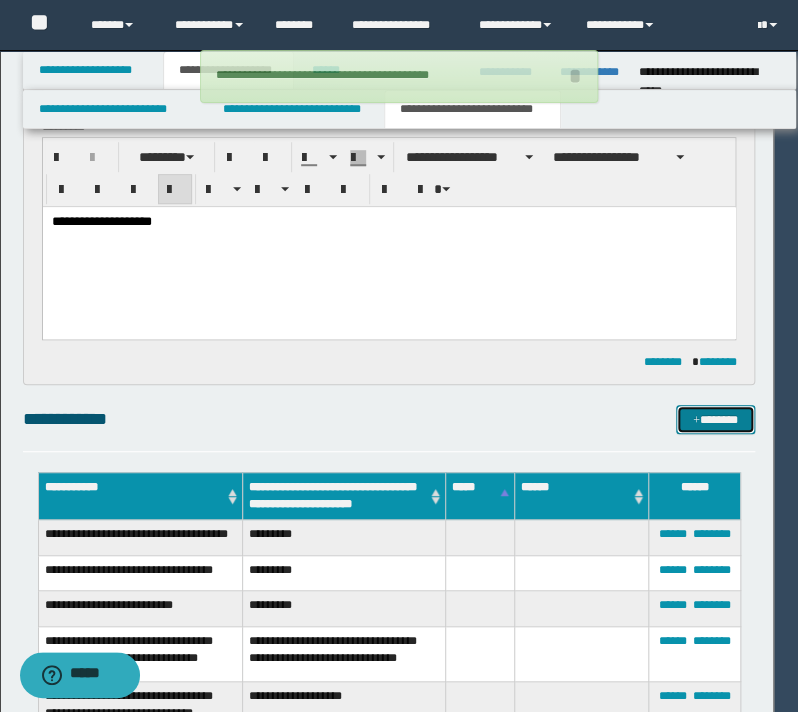 type 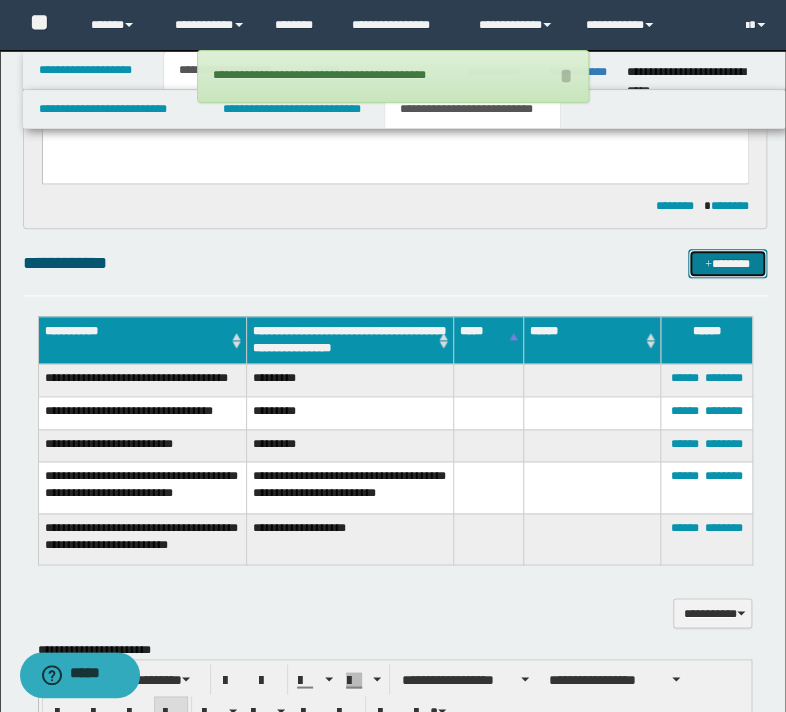 scroll, scrollTop: 404, scrollLeft: 0, axis: vertical 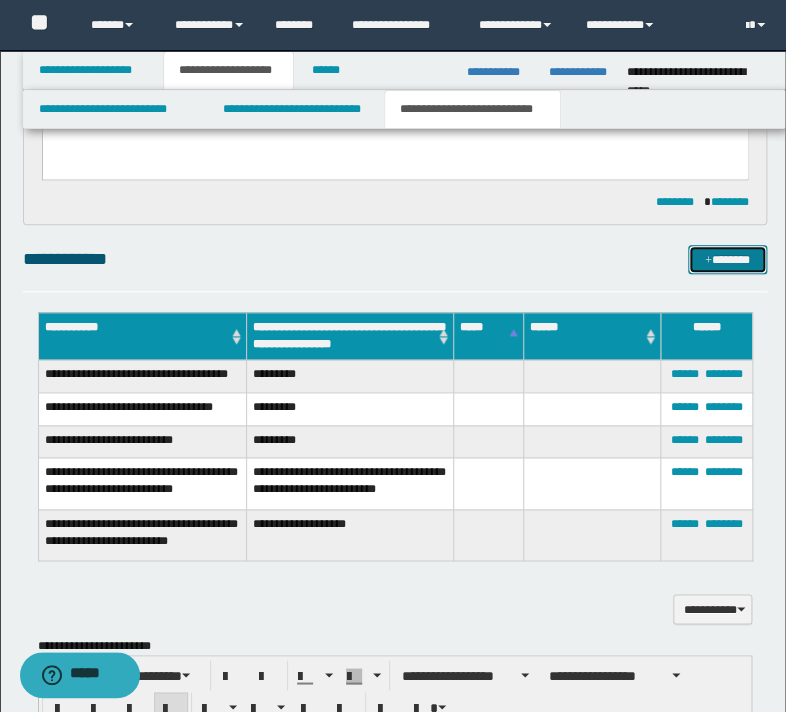 click on "*******" at bounding box center [727, 260] 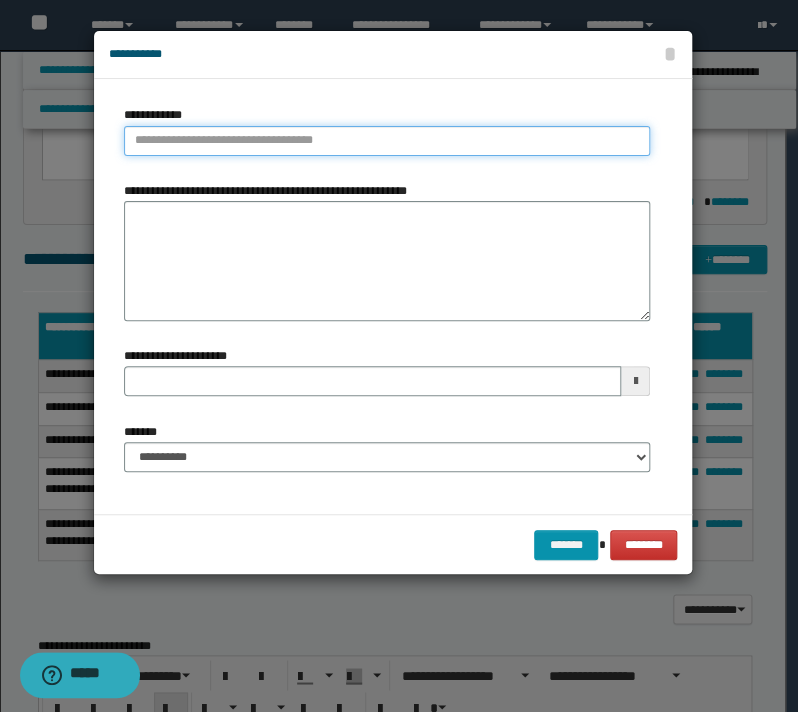 type on "**********" 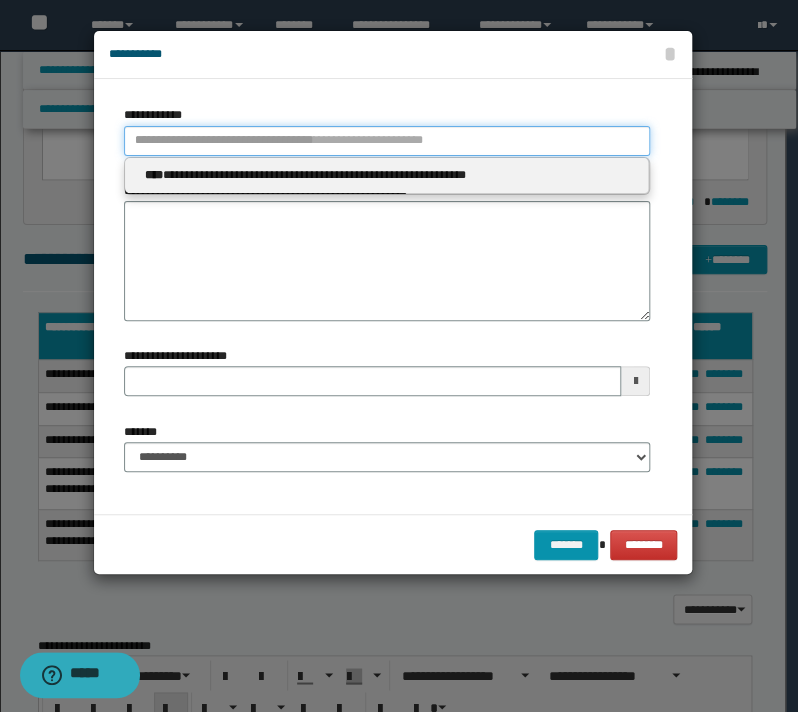 click on "**********" at bounding box center (387, 141) 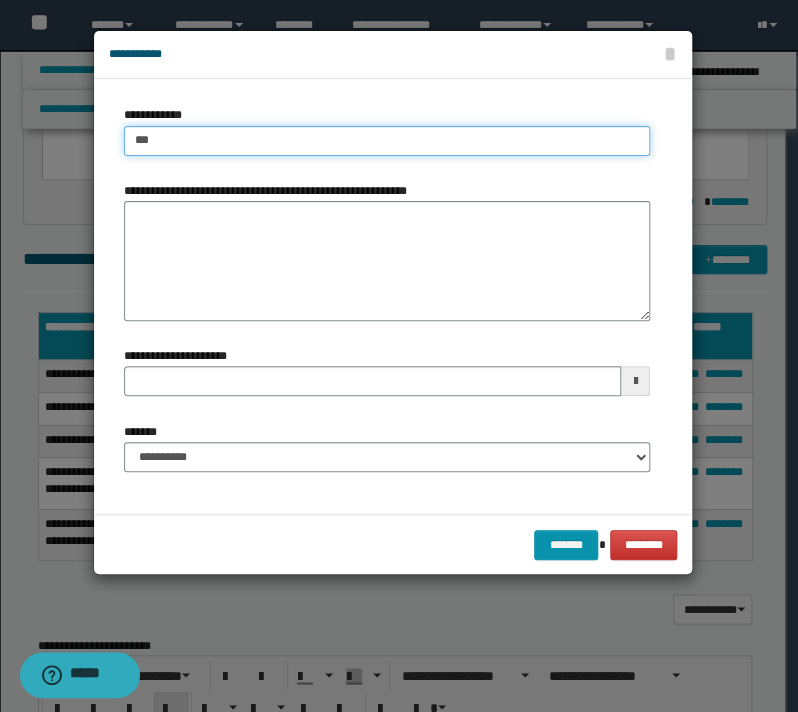 type on "****" 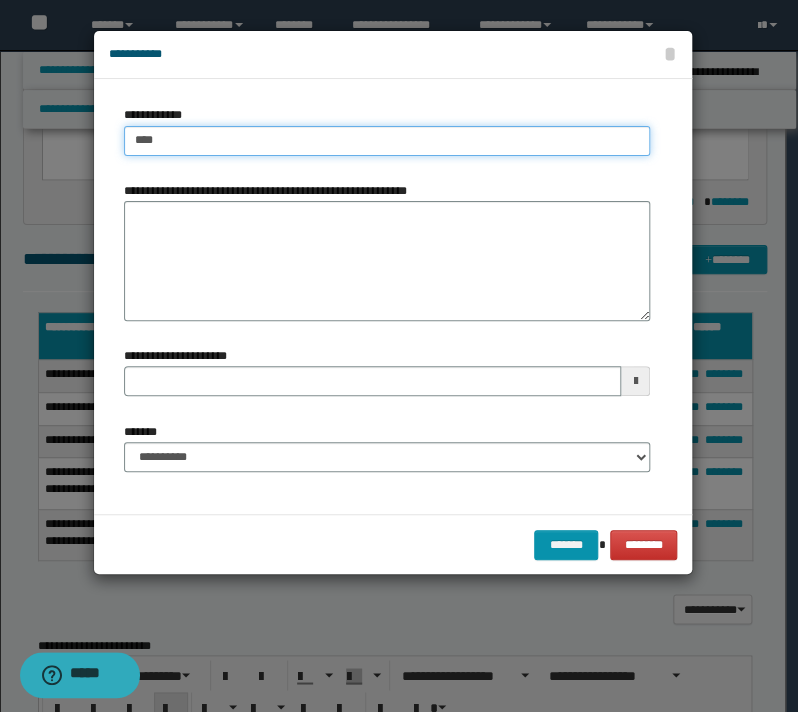 type on "****" 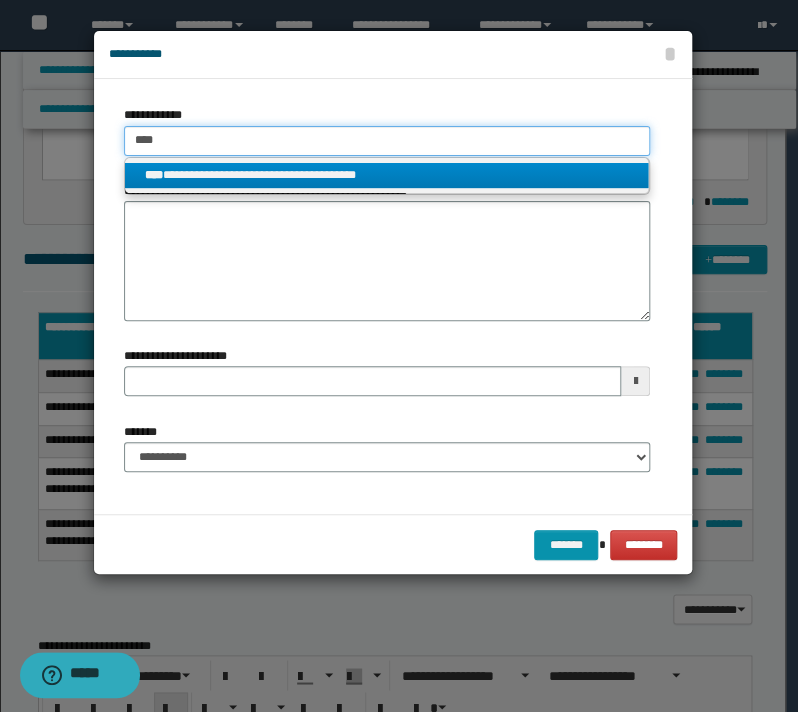 type on "****" 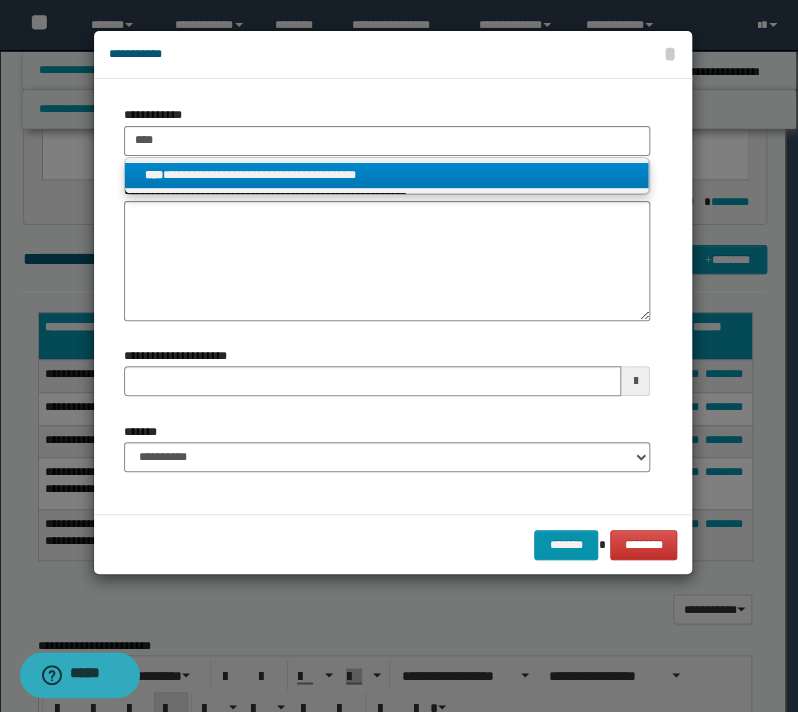 click on "**********" at bounding box center (387, 175) 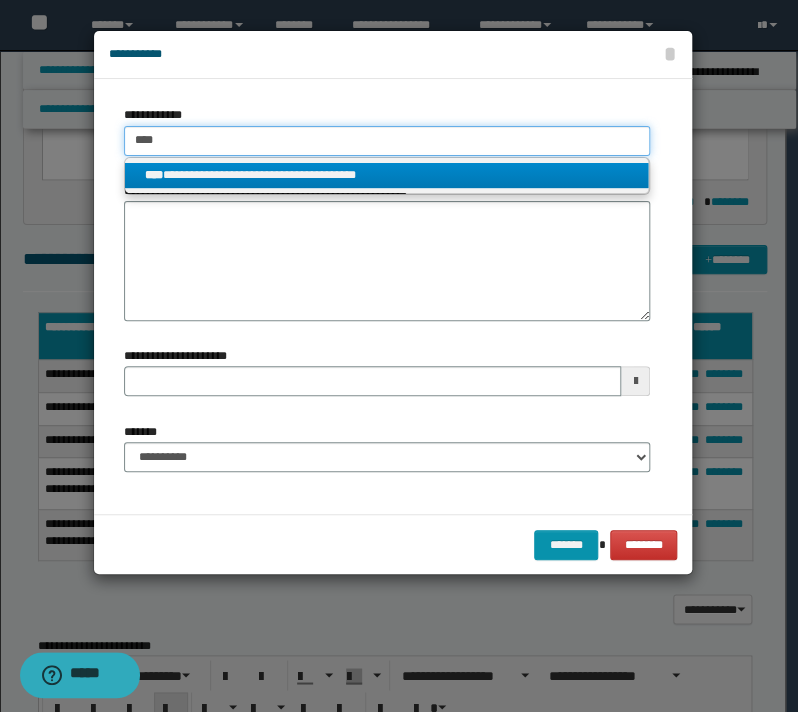 type 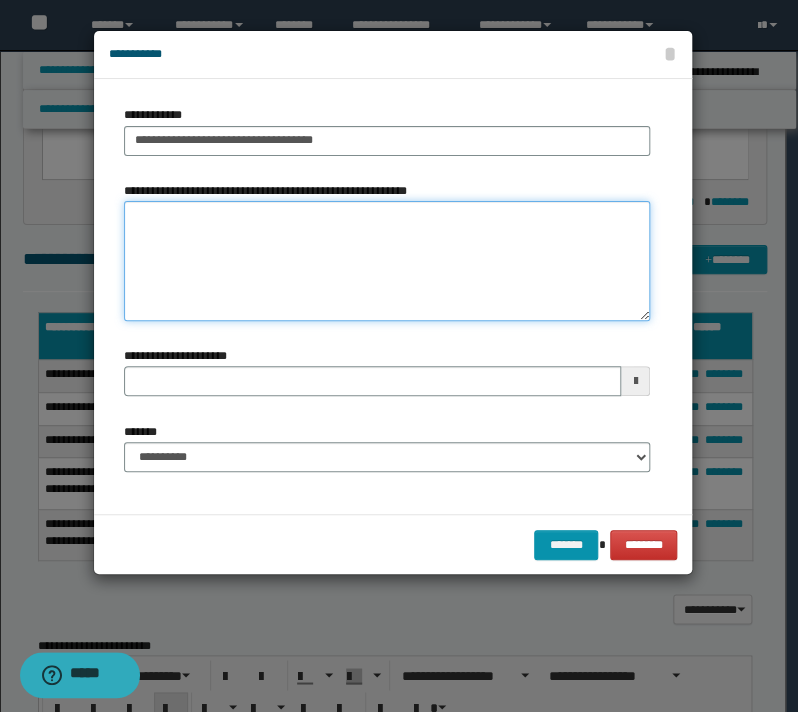 type 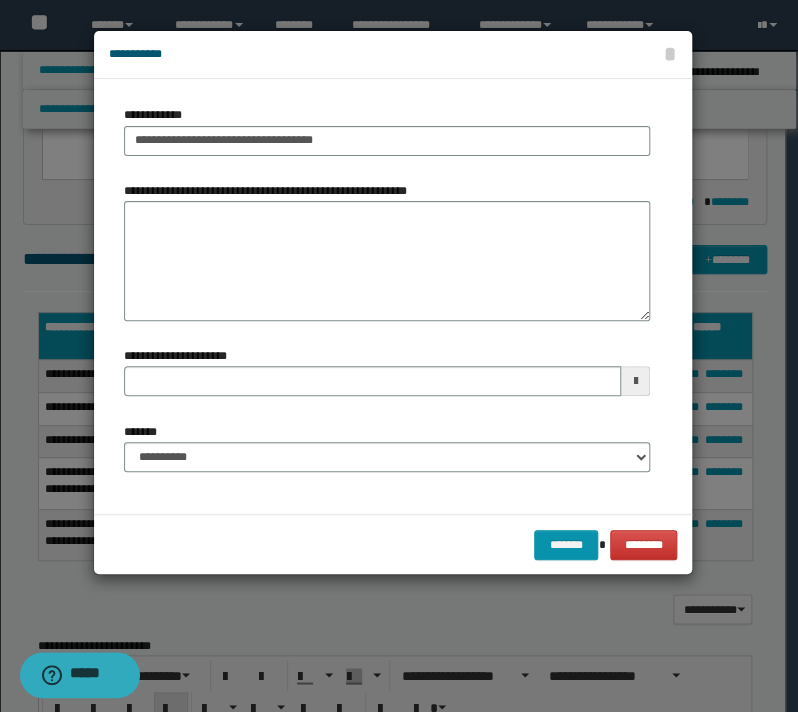 click on "**********" at bounding box center (393, 296) 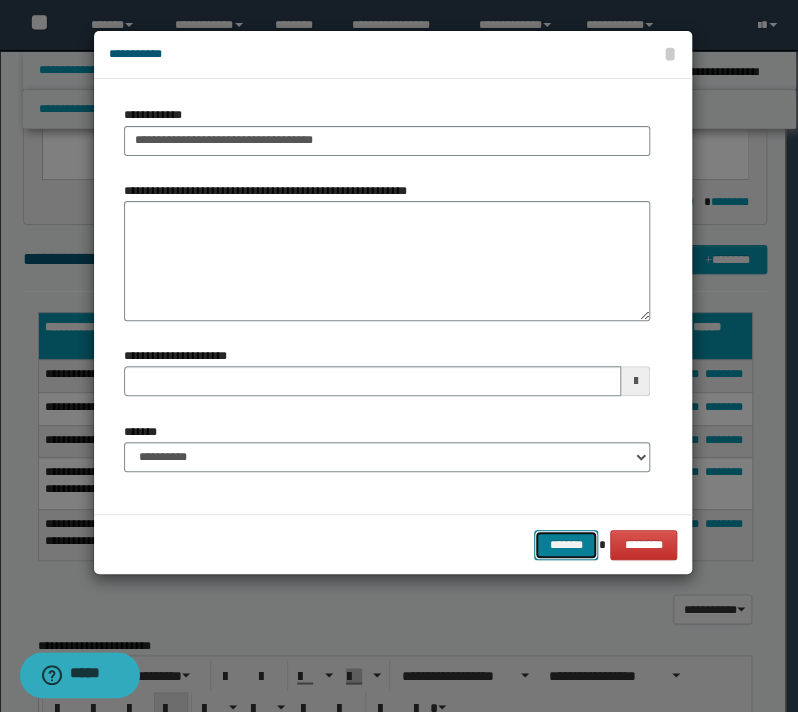 click on "*******" at bounding box center [566, 545] 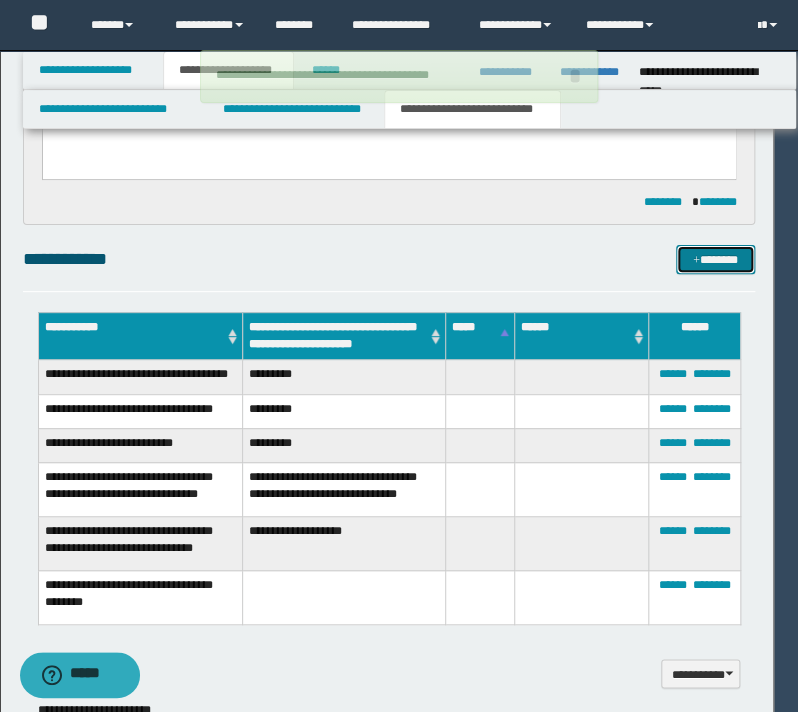type 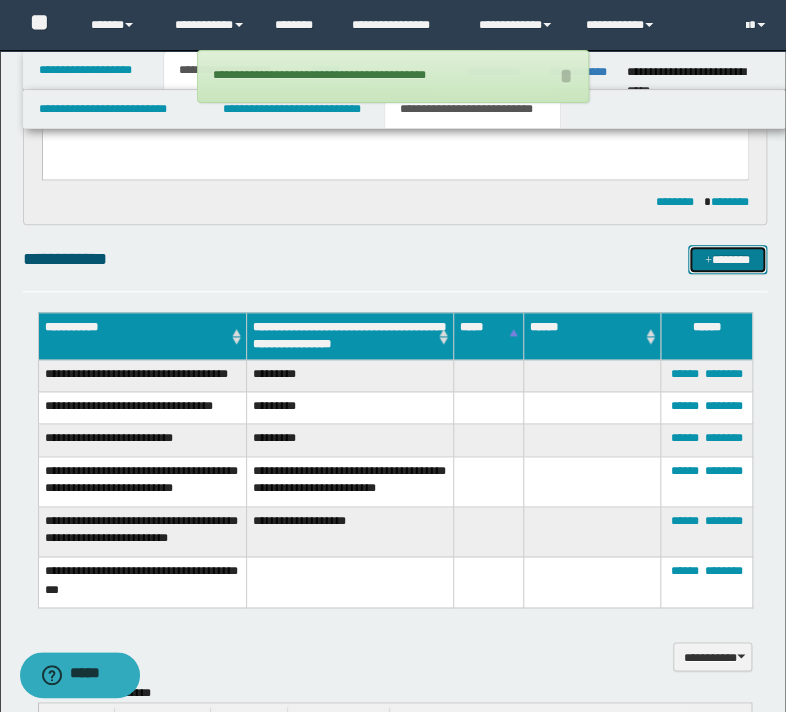 click on "*******" at bounding box center [727, 260] 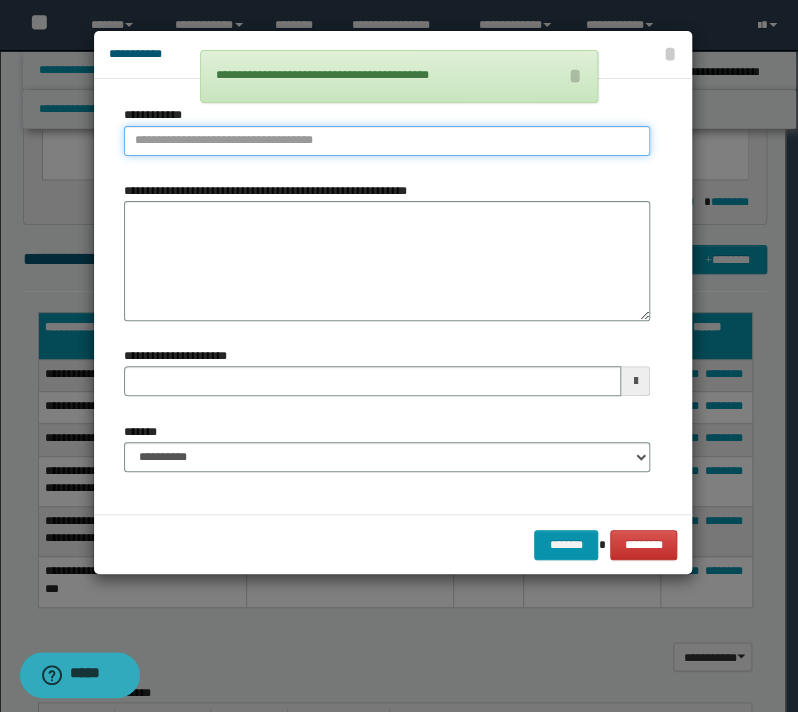 type on "**********" 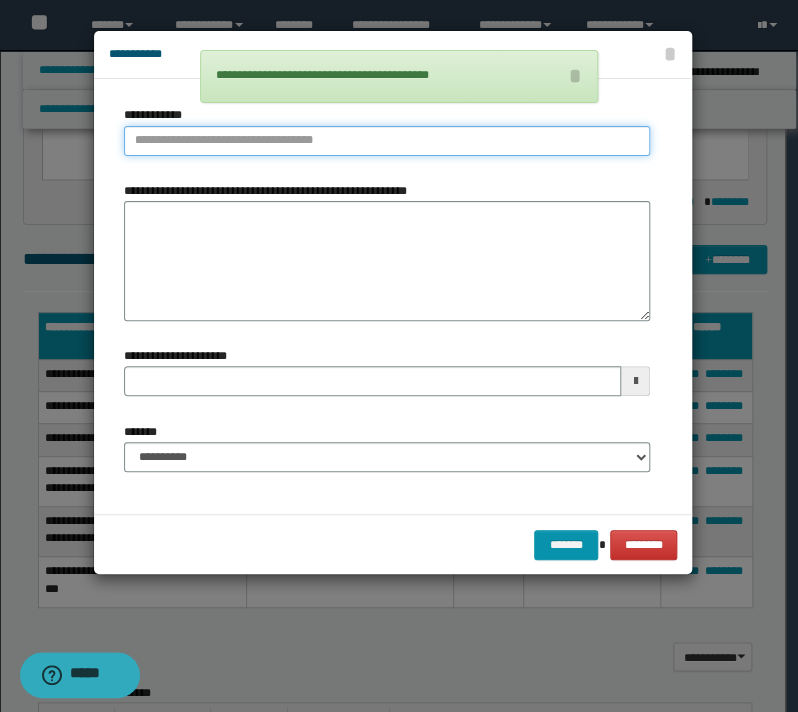 click on "**********" at bounding box center [387, 141] 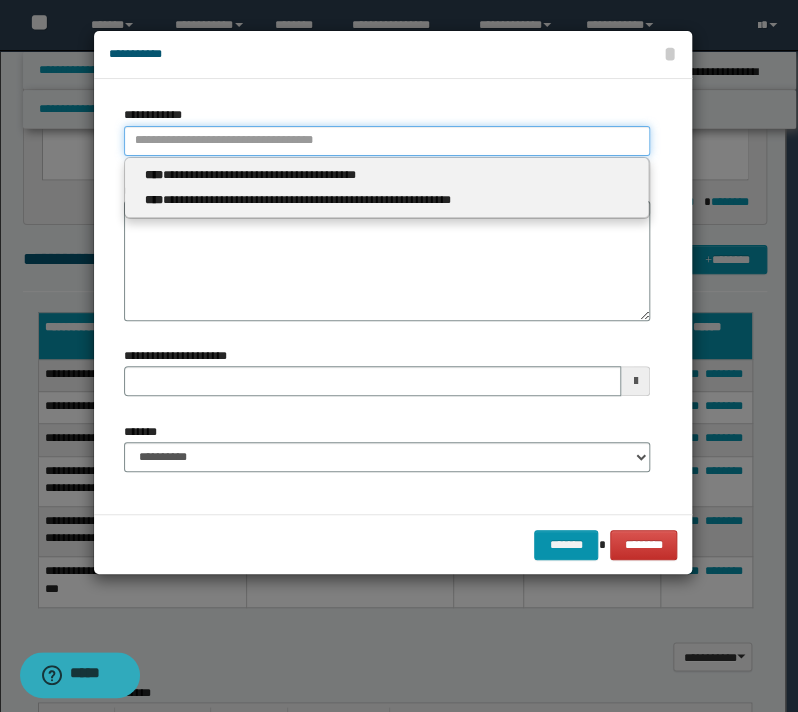 type 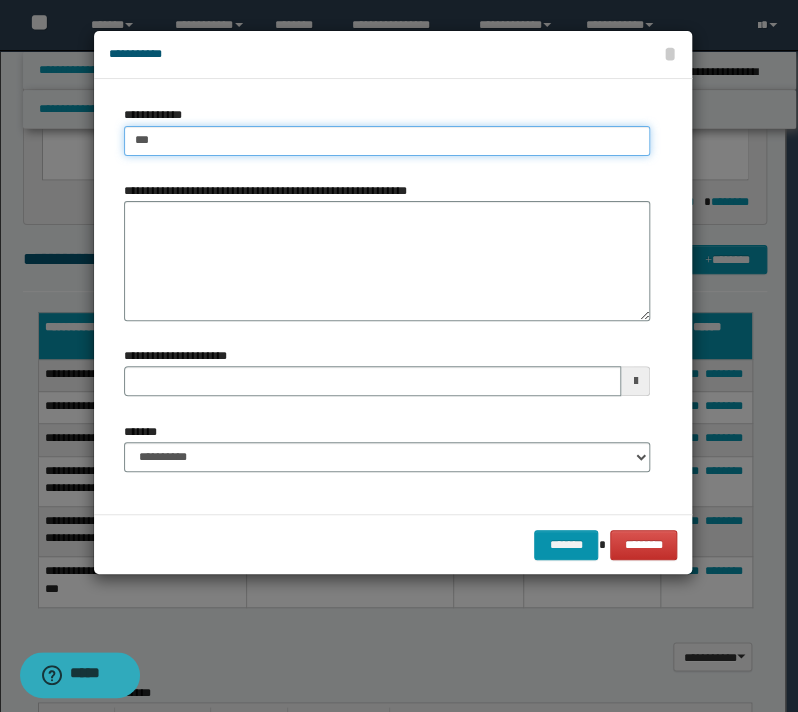 type on "****" 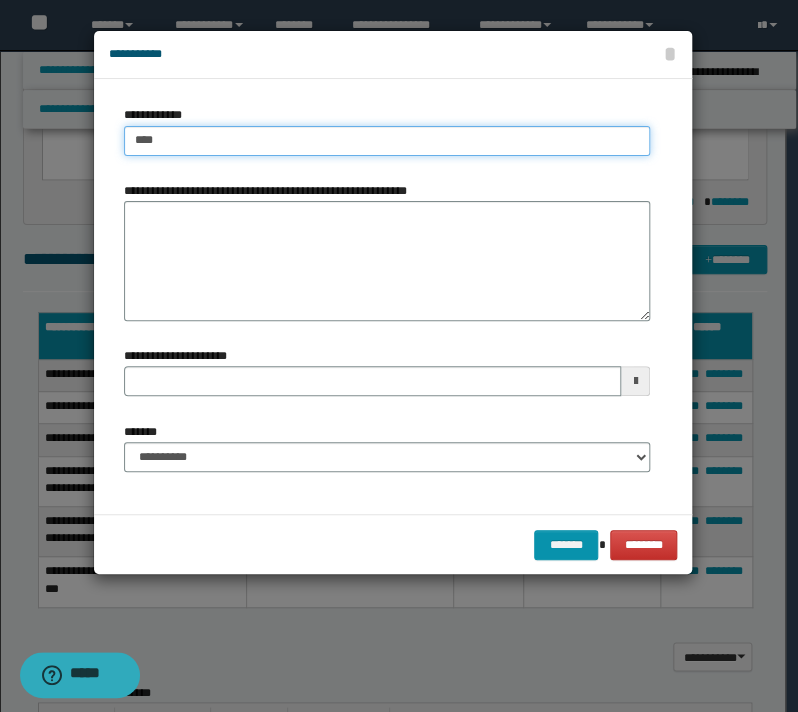 type on "****" 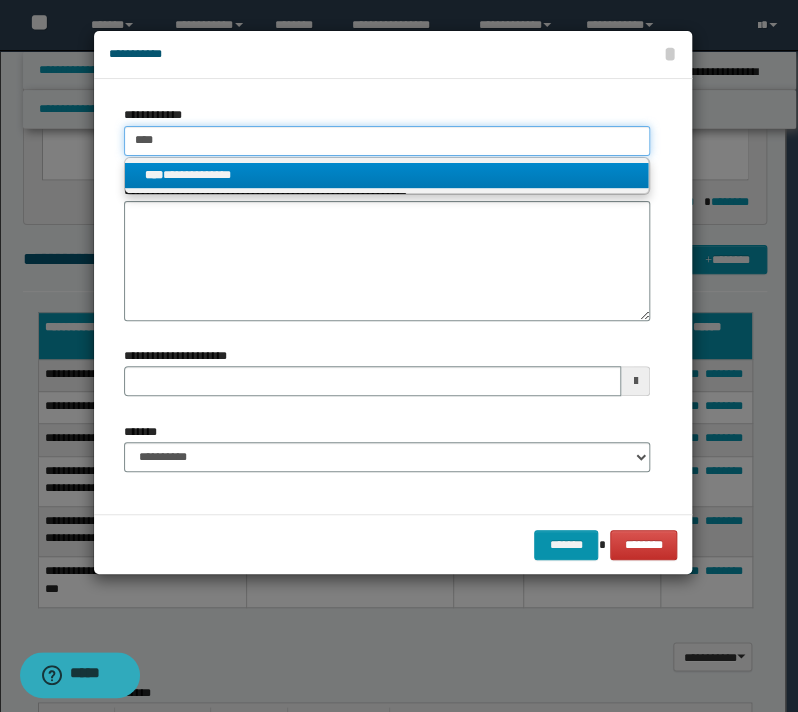 type on "****" 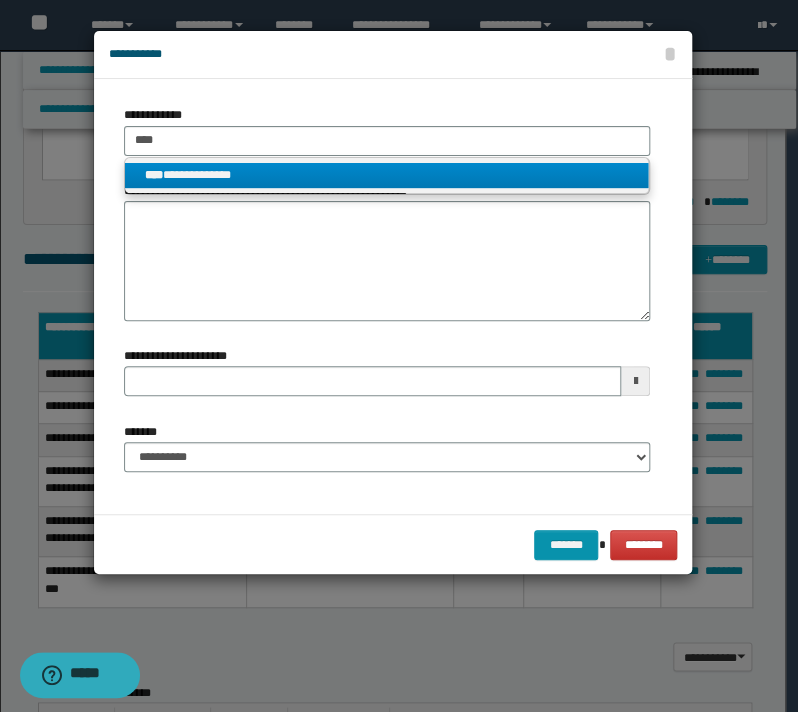 click on "**********" at bounding box center (387, 175) 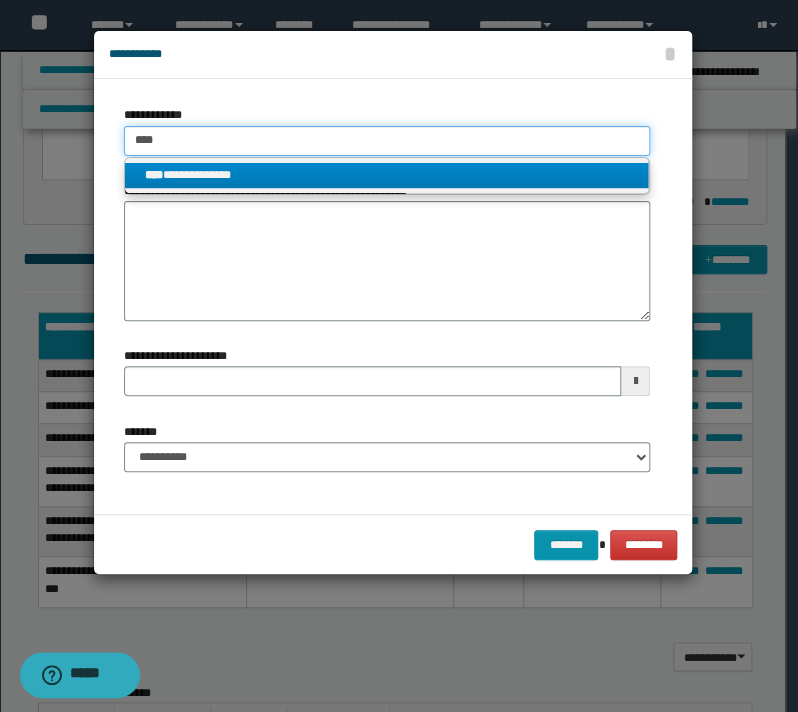 type 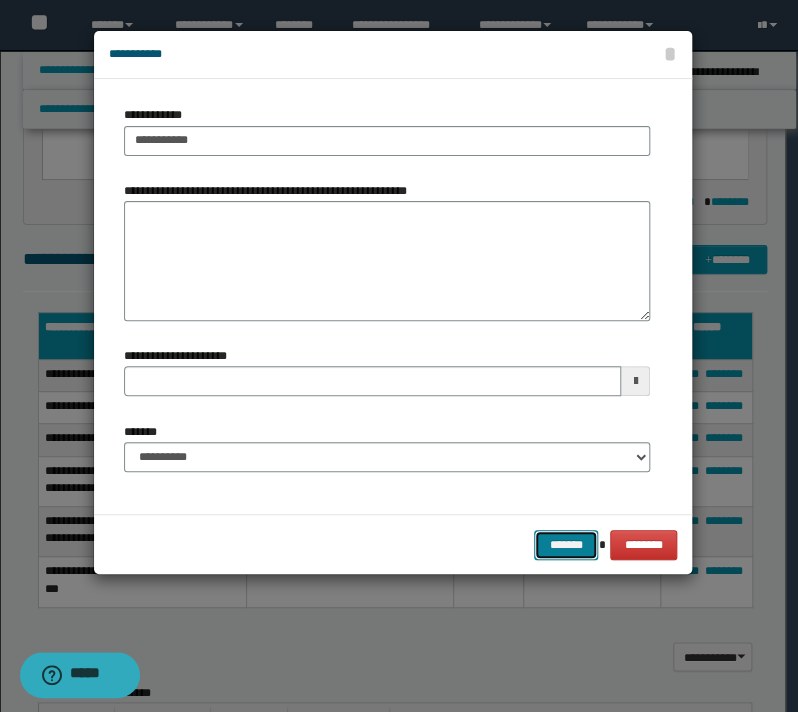 click on "*******" at bounding box center (566, 545) 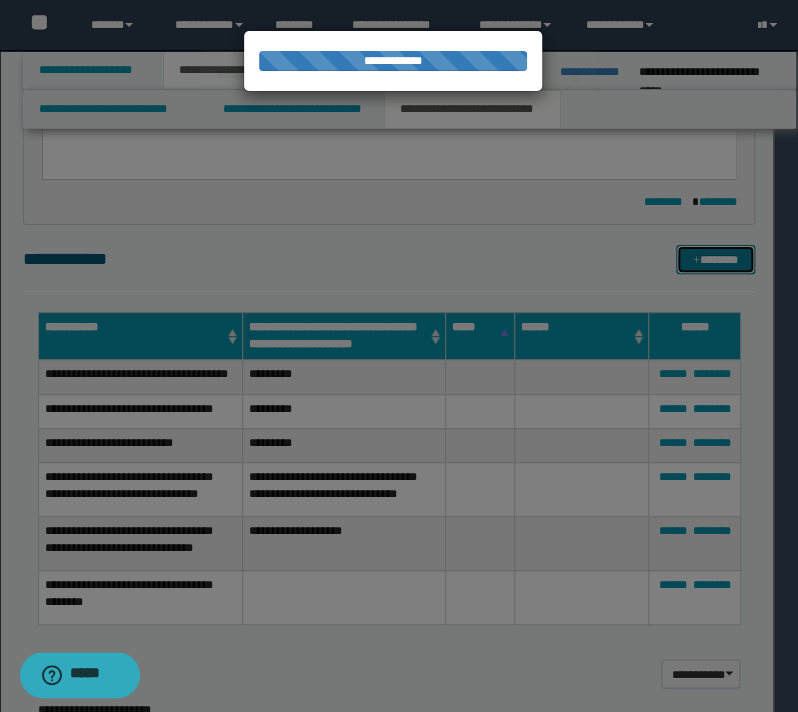 type 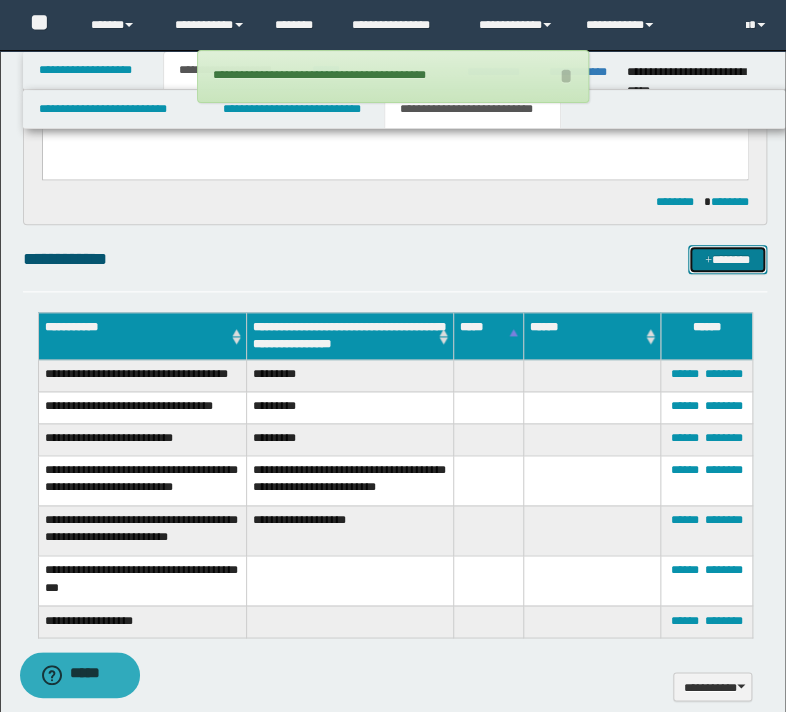 click on "*******" at bounding box center [727, 260] 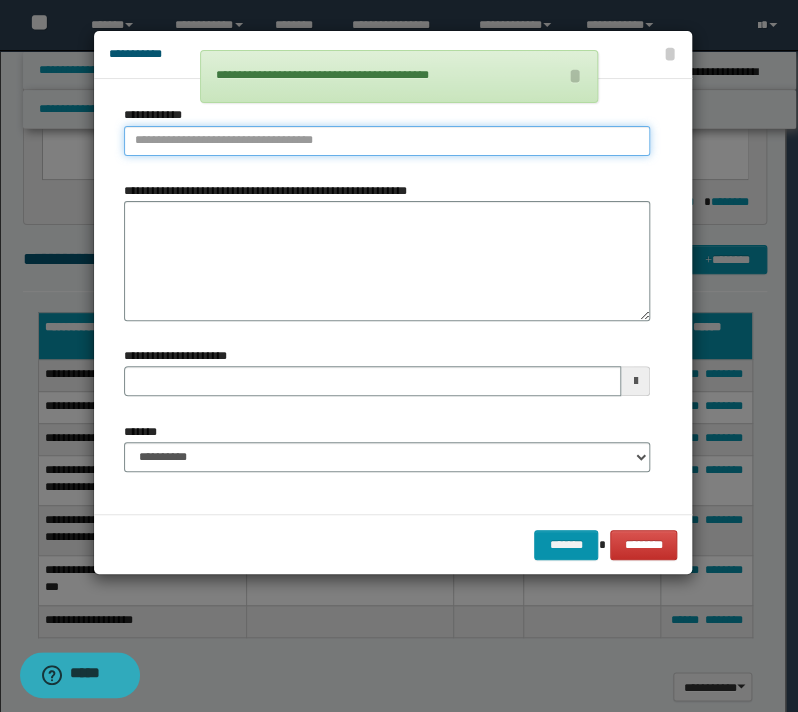 type on "**********" 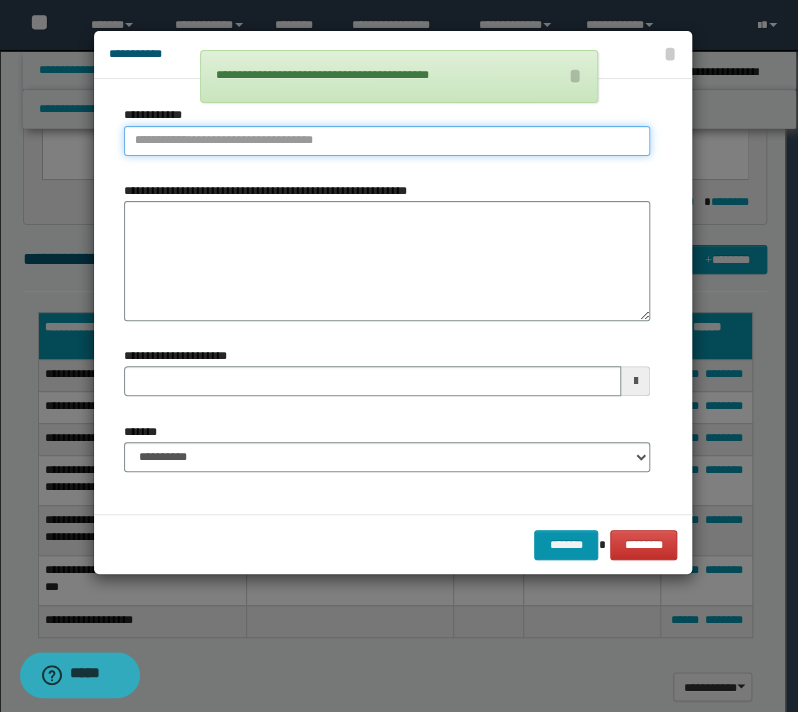 click on "**********" at bounding box center [387, 141] 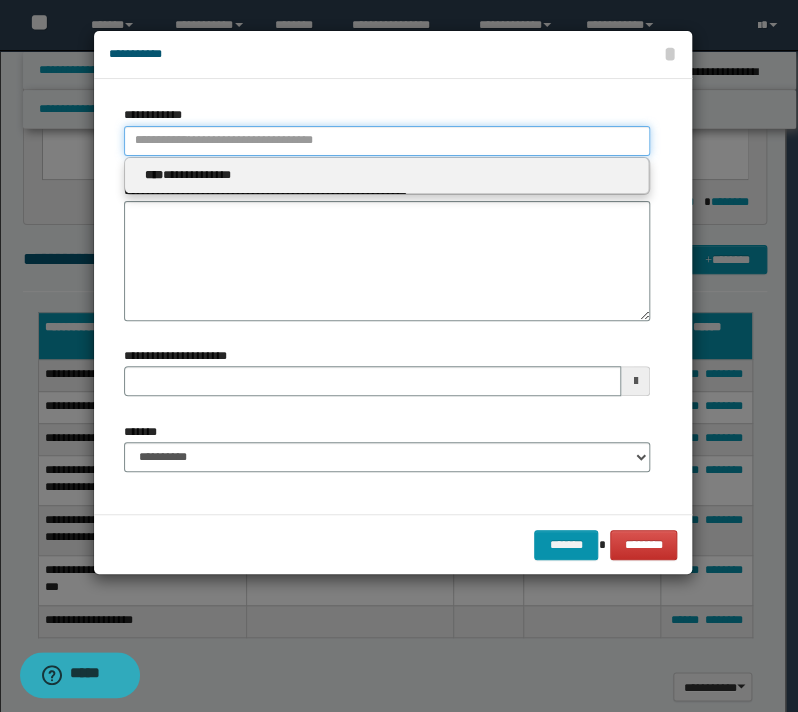 type 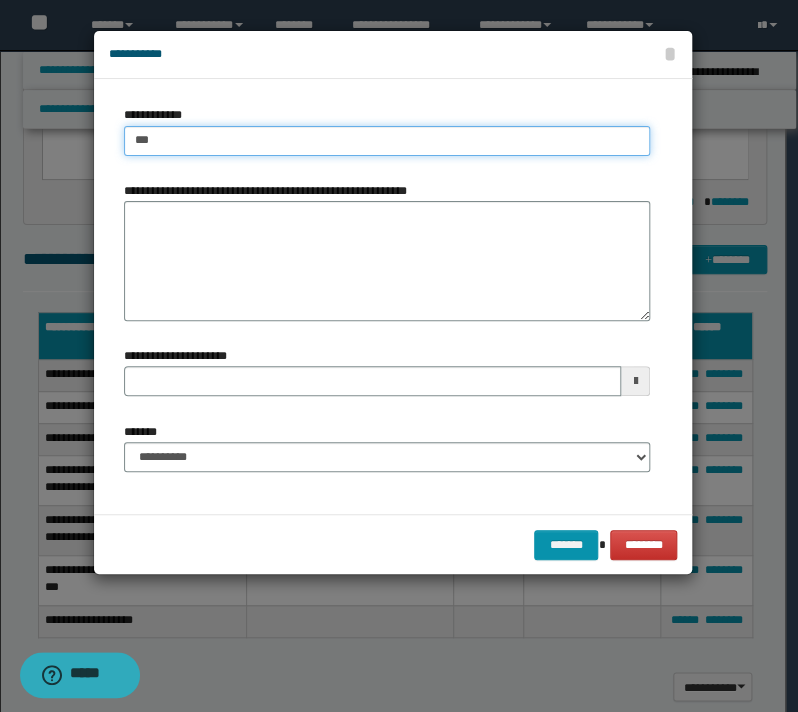 type on "****" 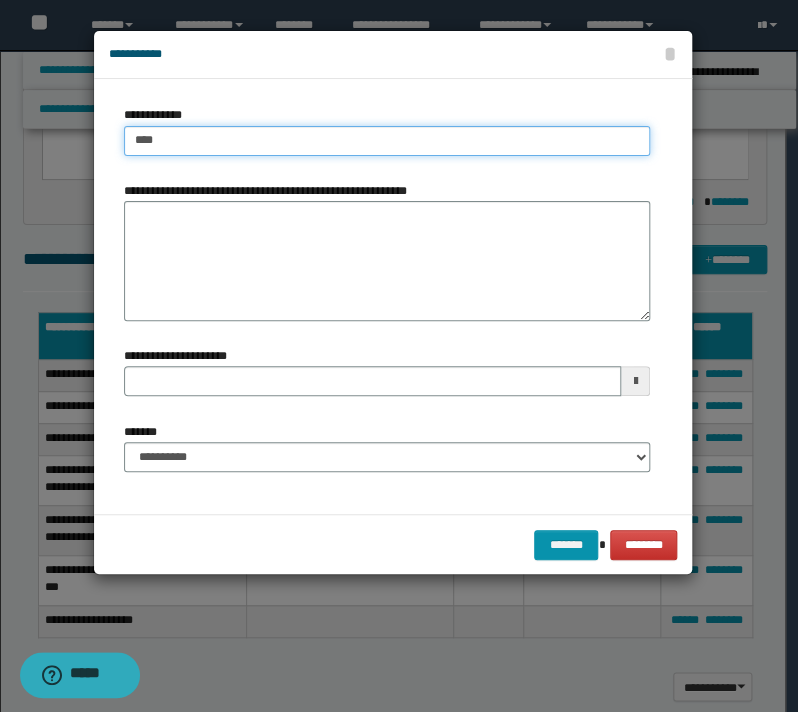 type on "****" 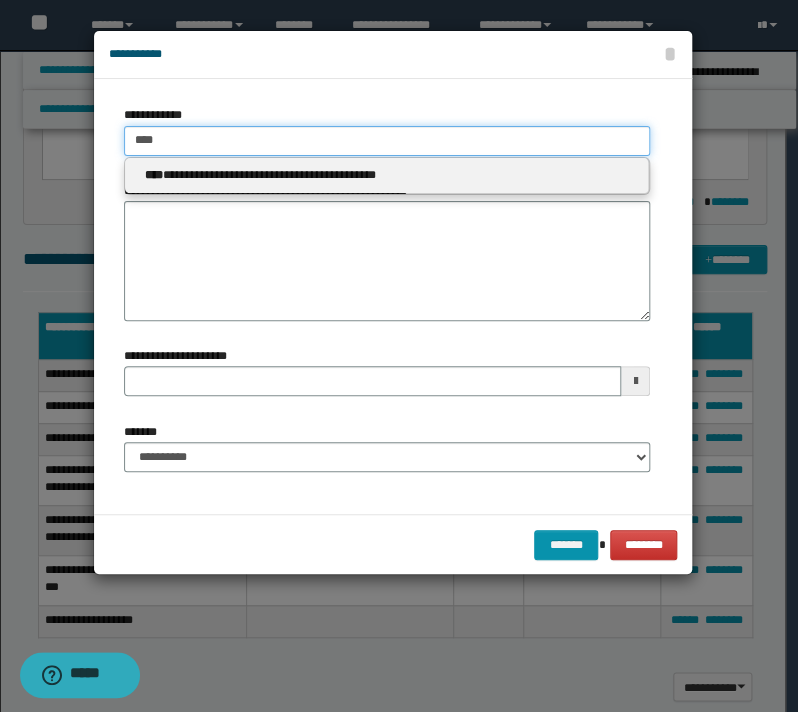 type on "****" 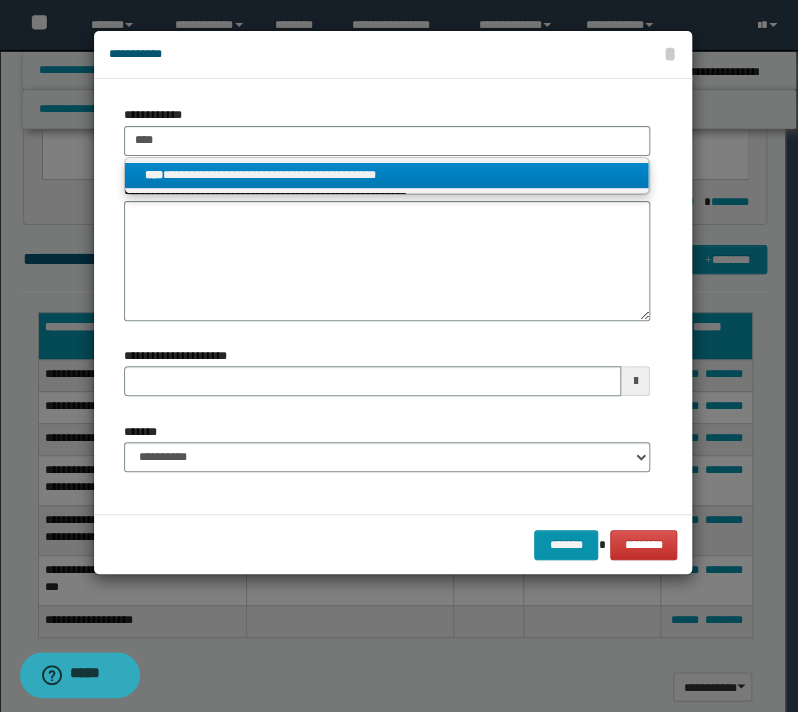 click on "**********" at bounding box center [387, 175] 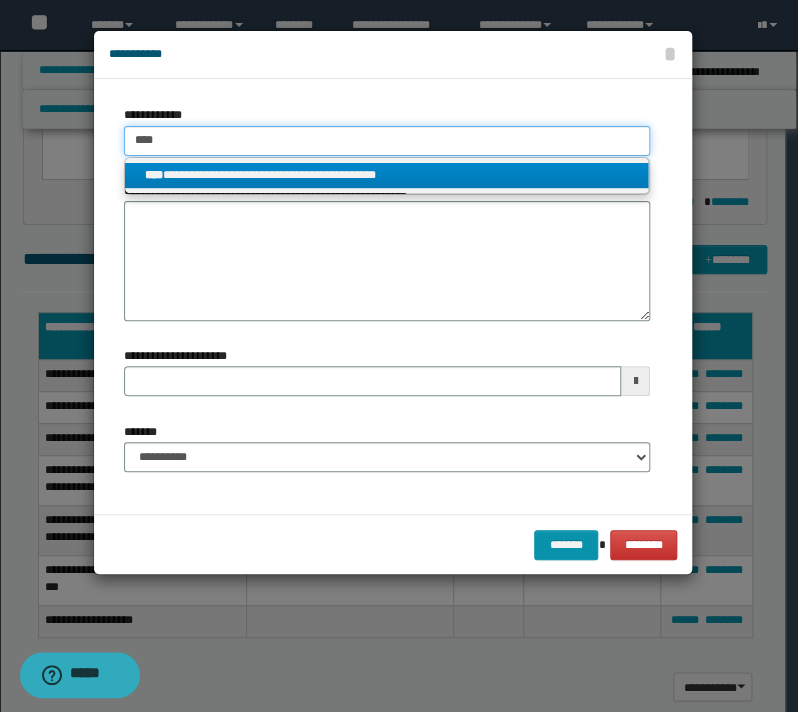 type 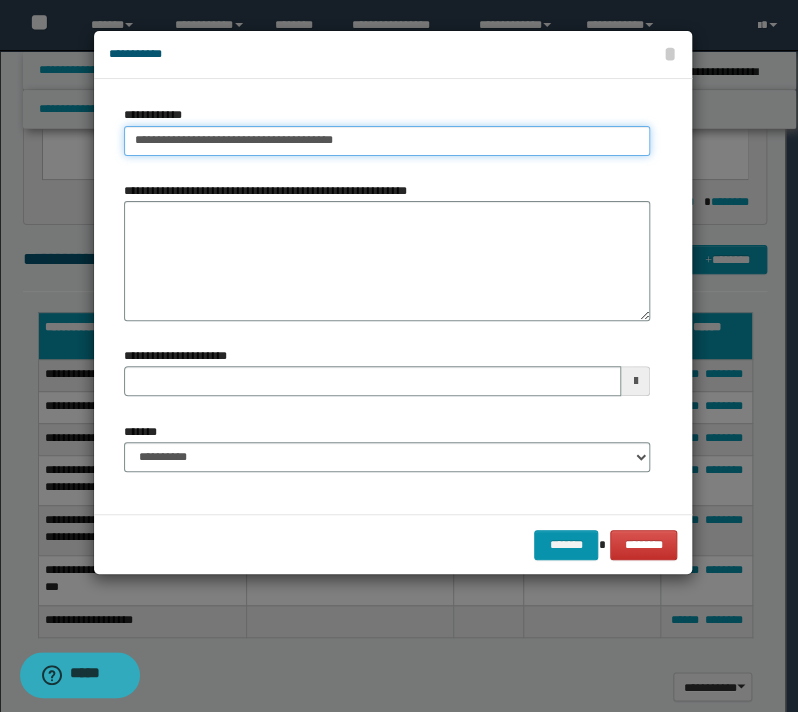 type on "**********" 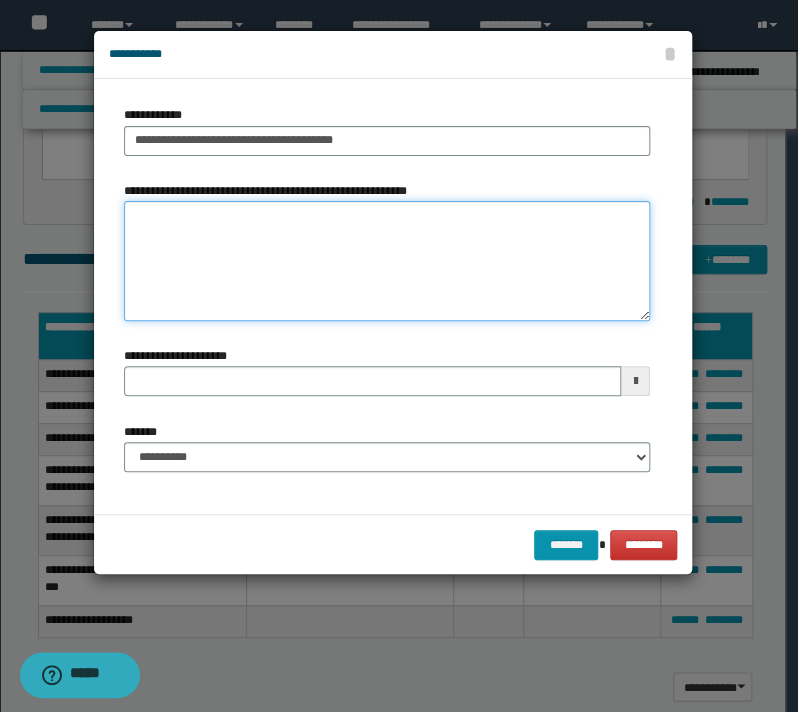 type 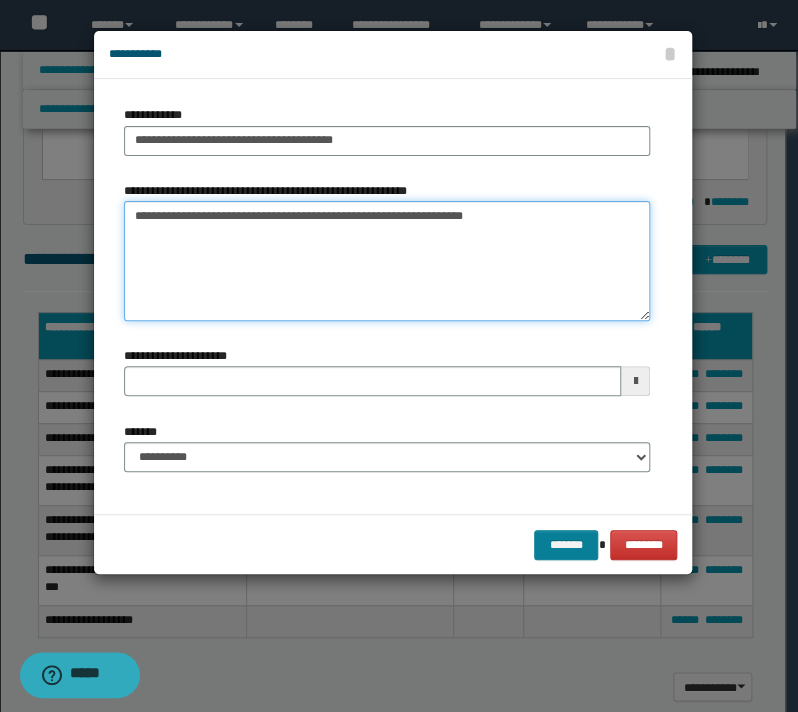 type on "**********" 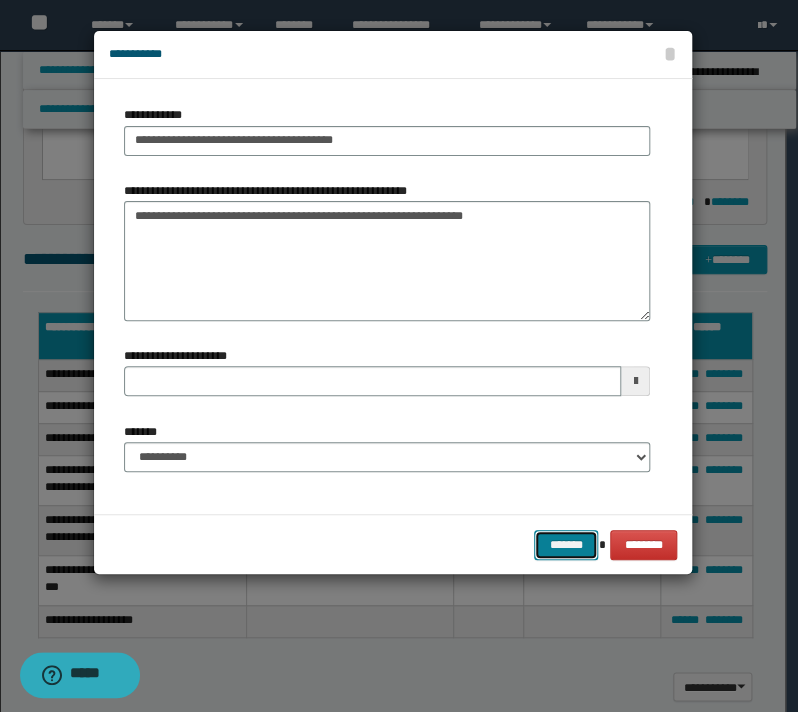click on "*******" at bounding box center (566, 545) 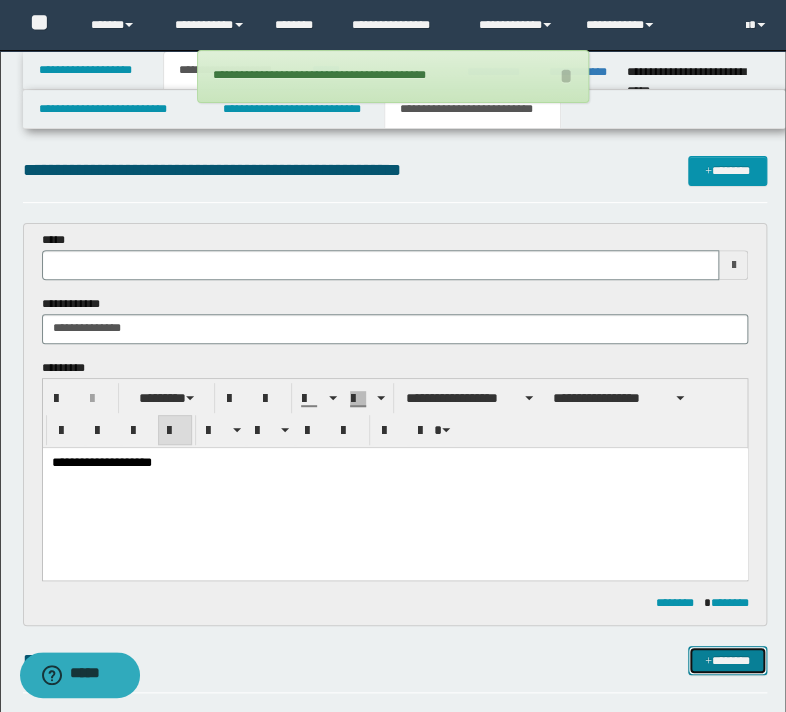 scroll, scrollTop: 0, scrollLeft: 0, axis: both 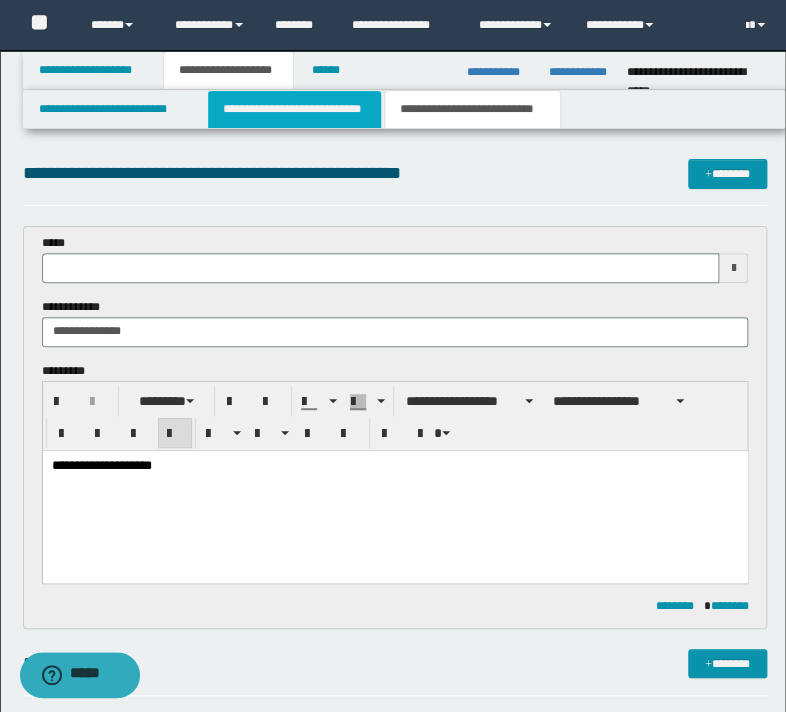 click on "**********" at bounding box center (294, 109) 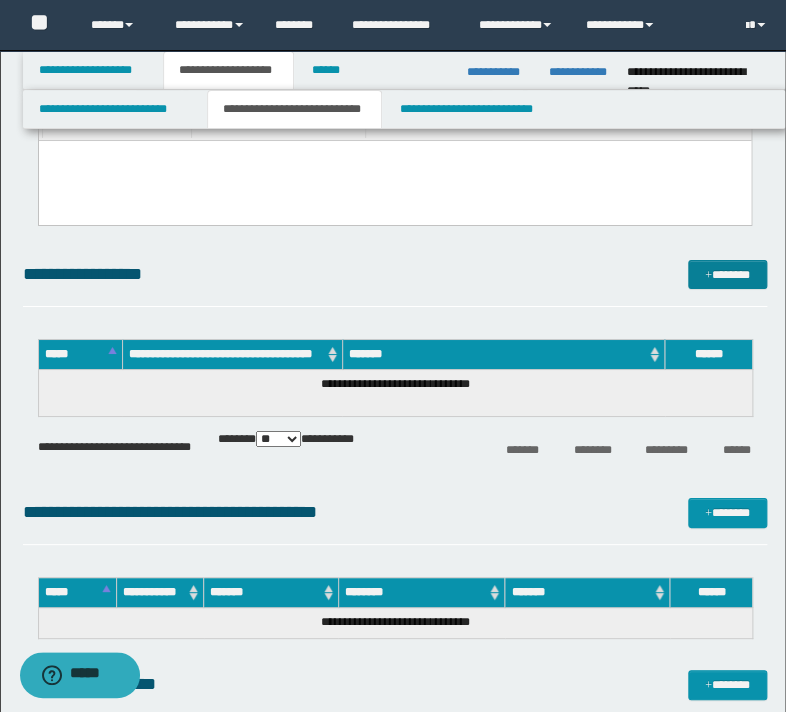 scroll, scrollTop: 1680, scrollLeft: 0, axis: vertical 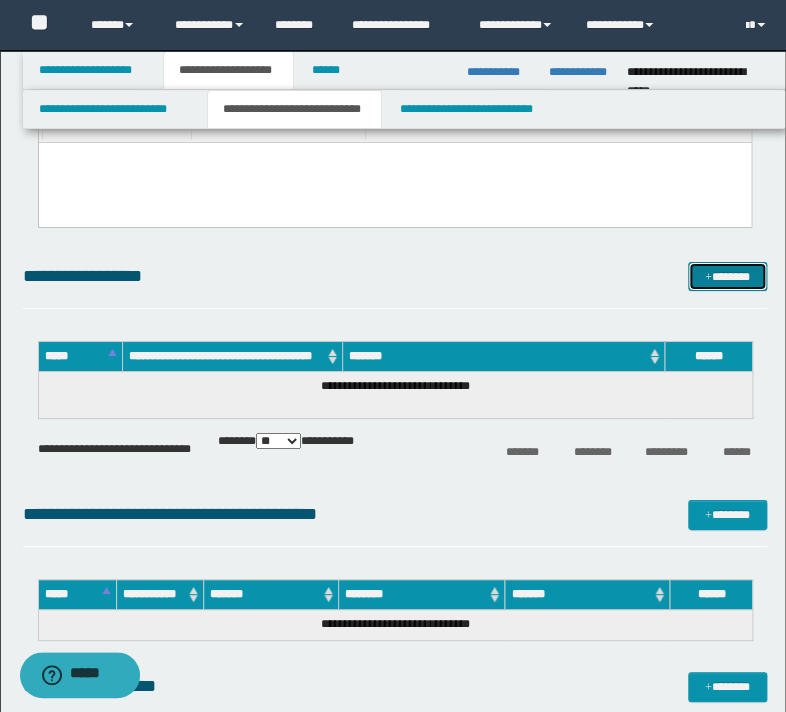 click on "*******" at bounding box center (727, 277) 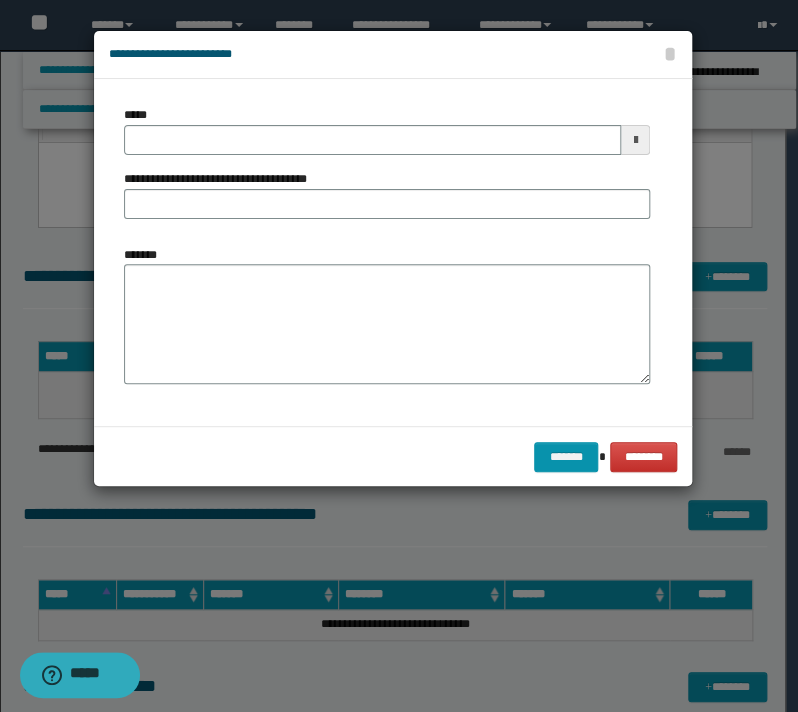 click on "*****" at bounding box center [387, 130] 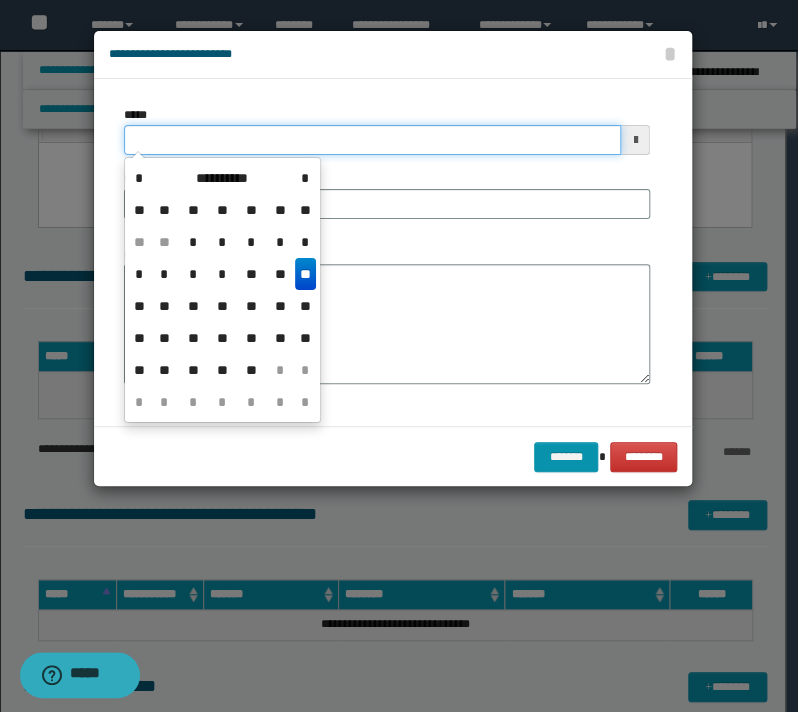 click on "*****" at bounding box center (372, 140) 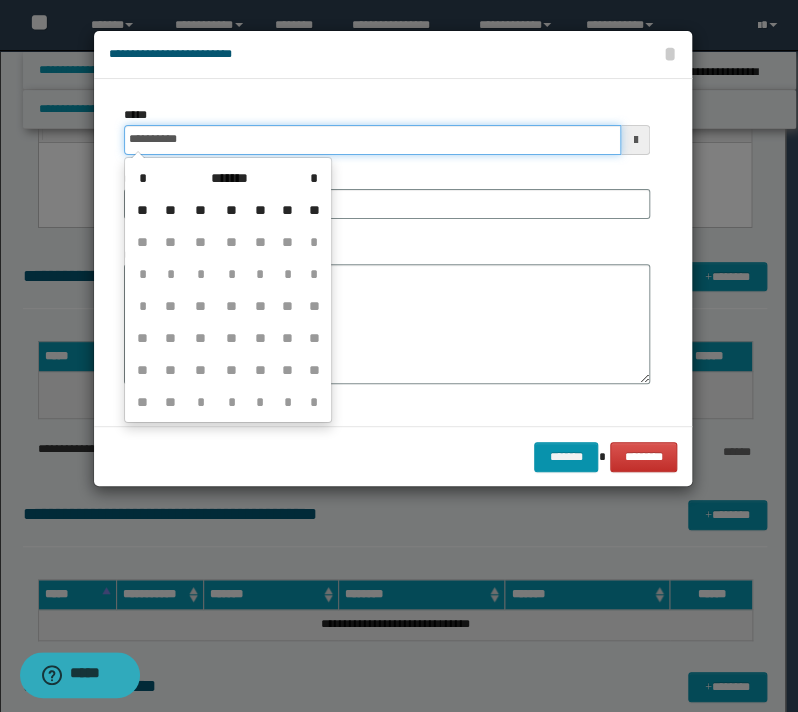 type on "**********" 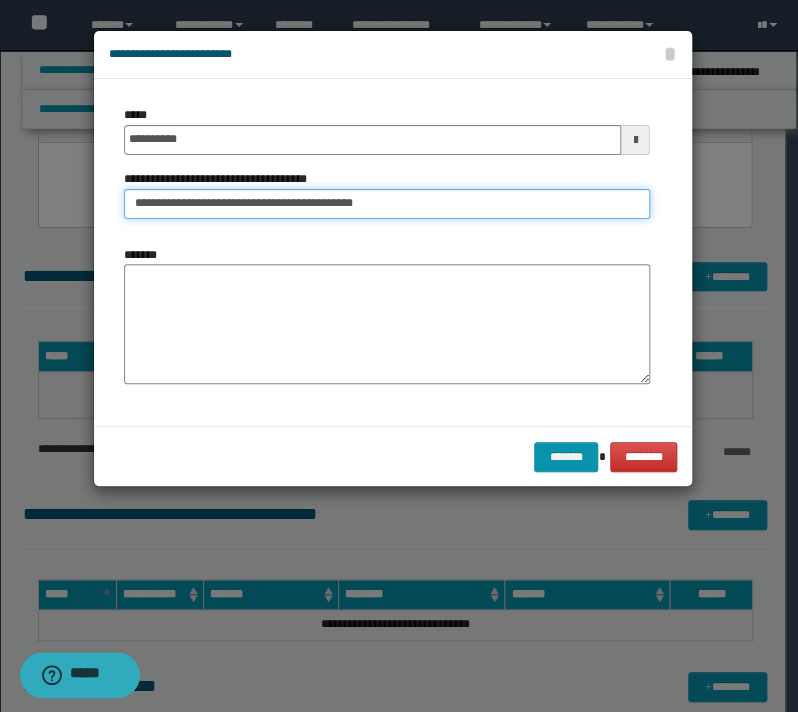 type on "**********" 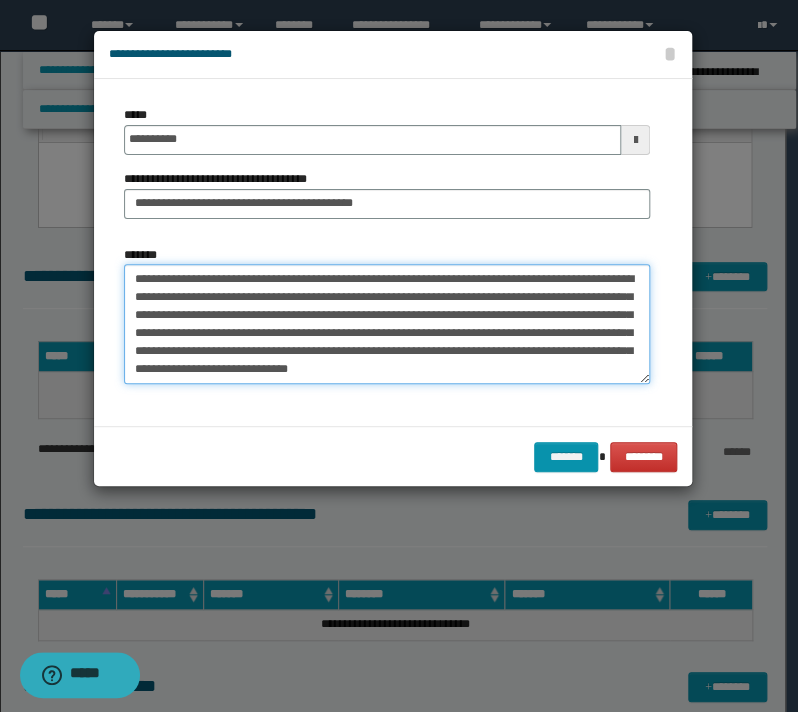 type on "**********" 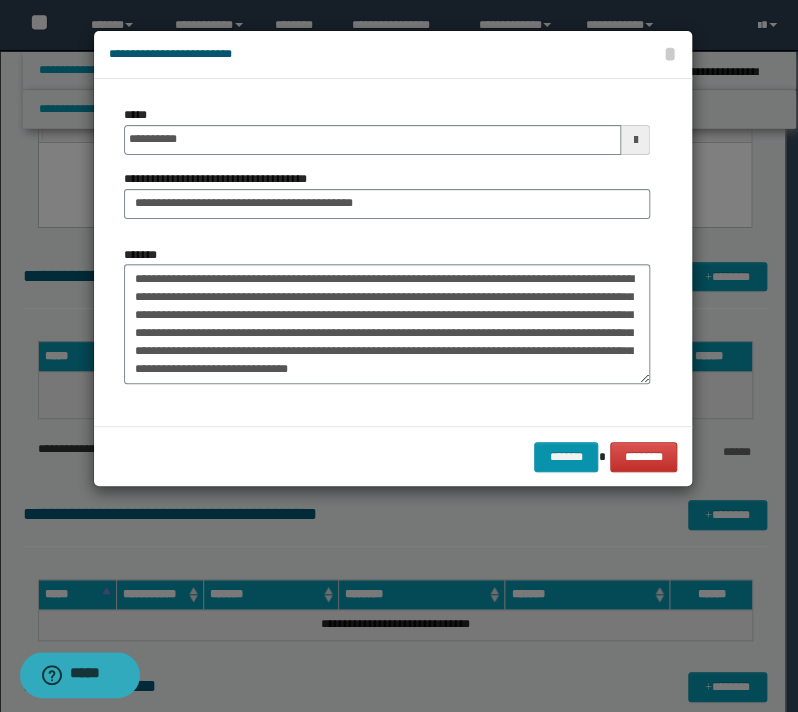 click on "*******
********" at bounding box center (393, 456) 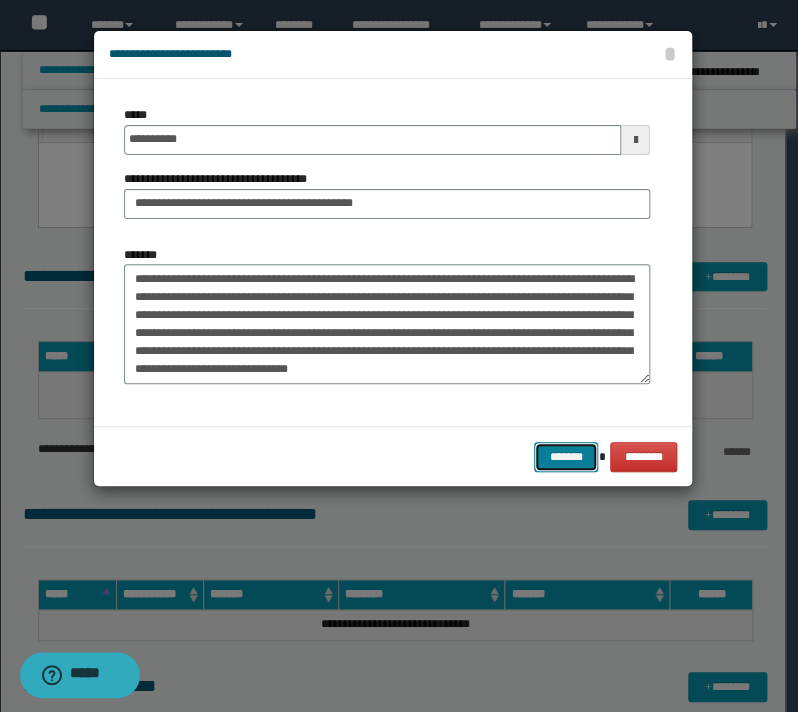 click on "*******" at bounding box center [566, 457] 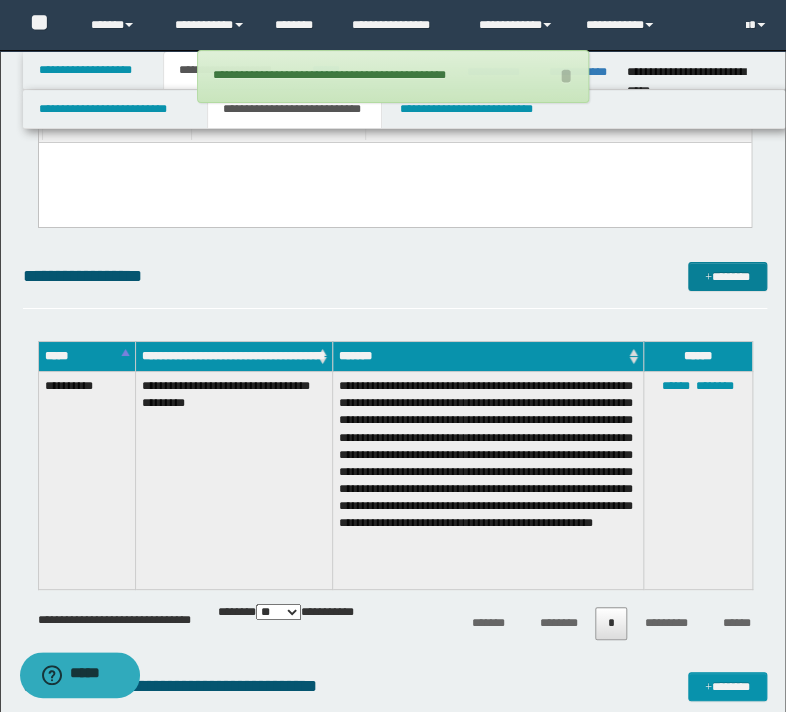 drag, startPoint x: 671, startPoint y: 274, endPoint x: 721, endPoint y: 275, distance: 50.01 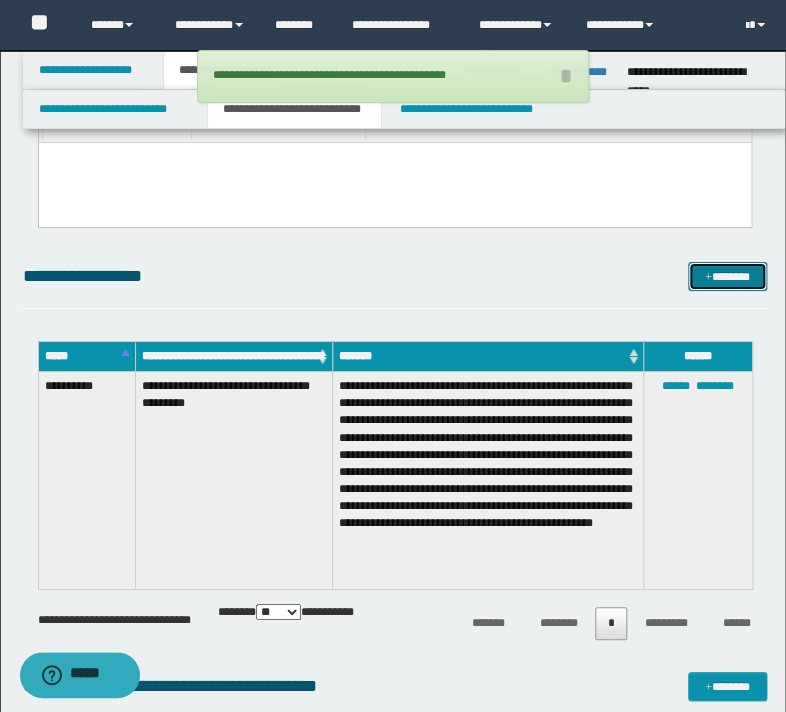 click on "*******" at bounding box center [727, 277] 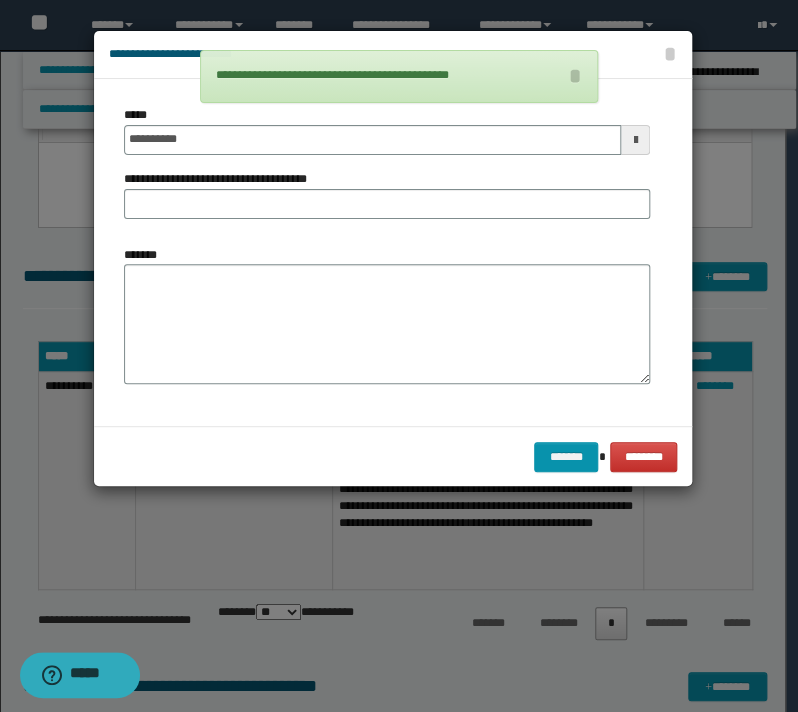 click on "**********" at bounding box center (387, 130) 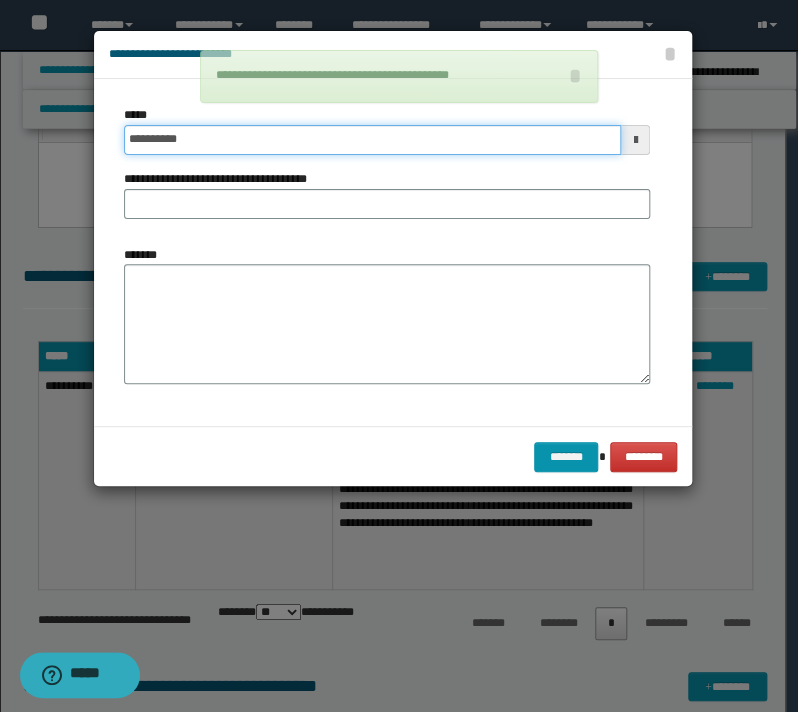 click on "**********" at bounding box center (372, 140) 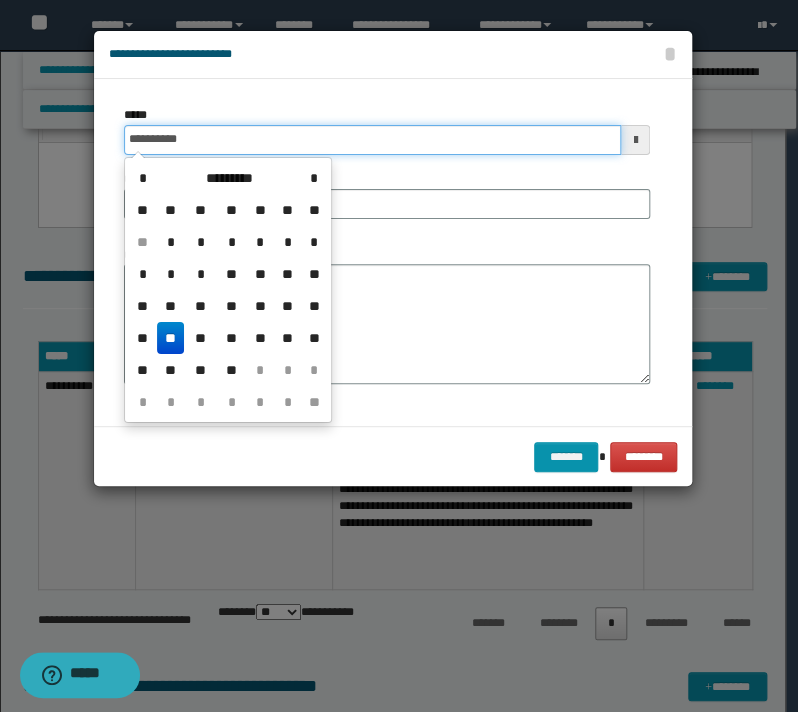 type on "**********" 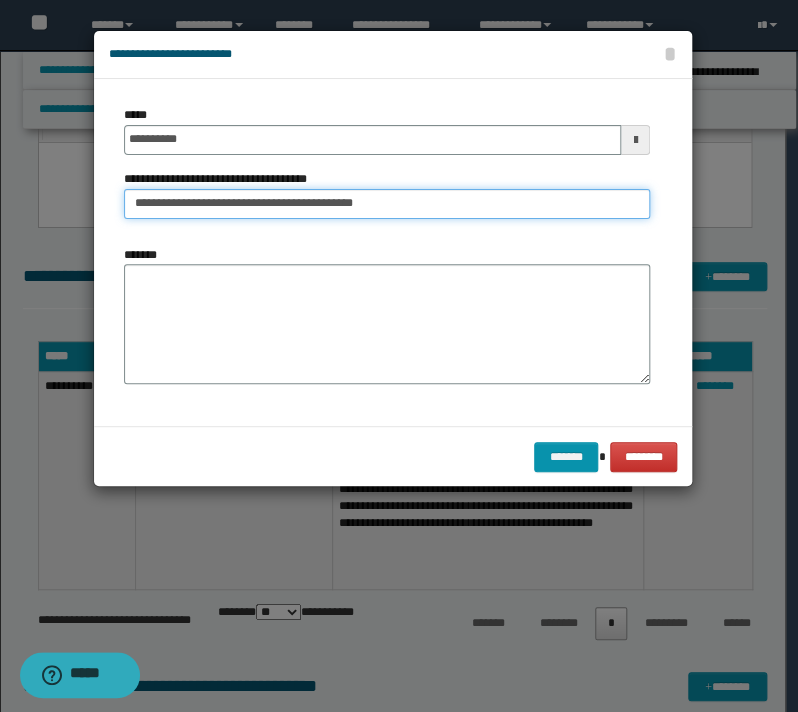type on "**********" 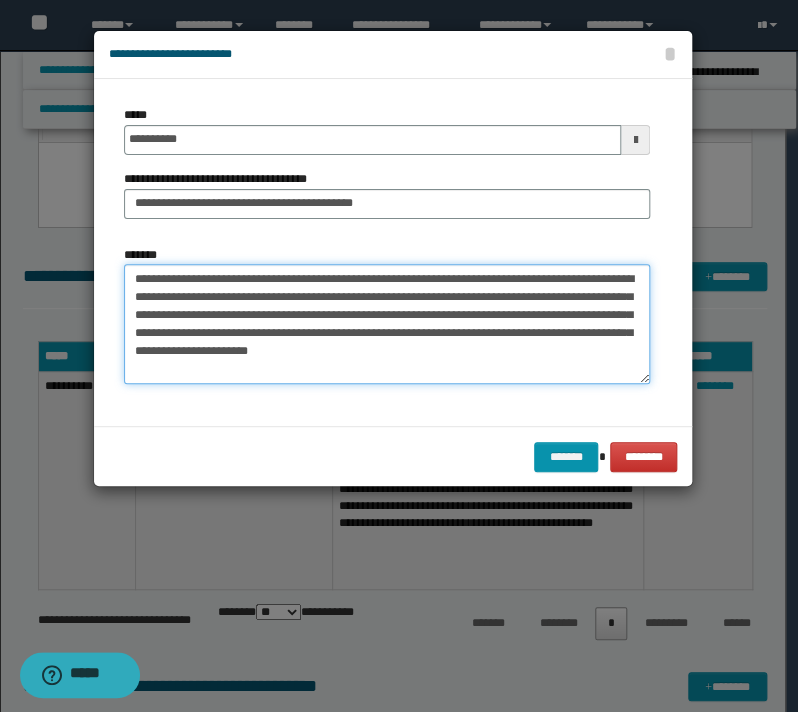type on "**********" 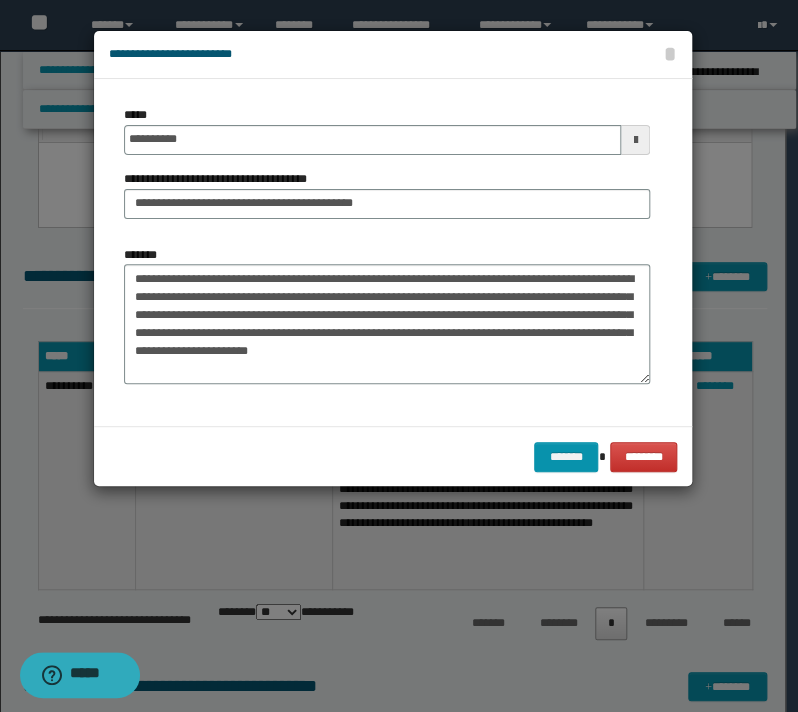 click on "*******
********" at bounding box center (393, 456) 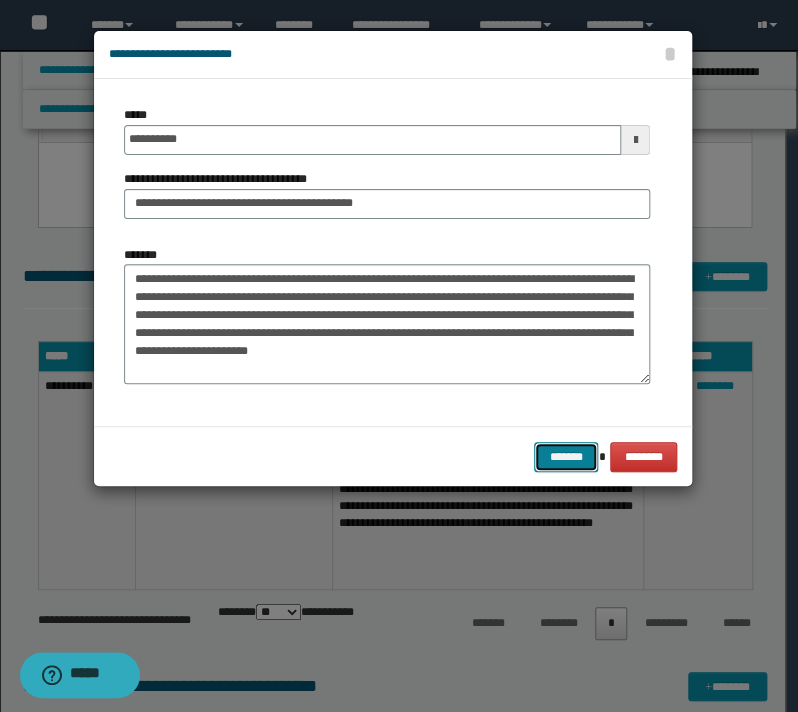 click on "*******" at bounding box center (566, 457) 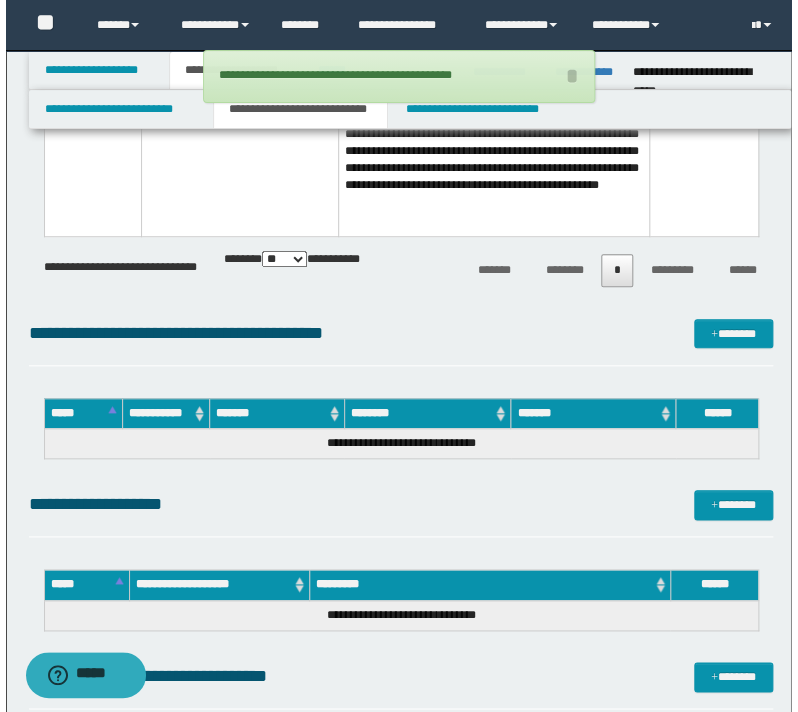 scroll, scrollTop: 2240, scrollLeft: 0, axis: vertical 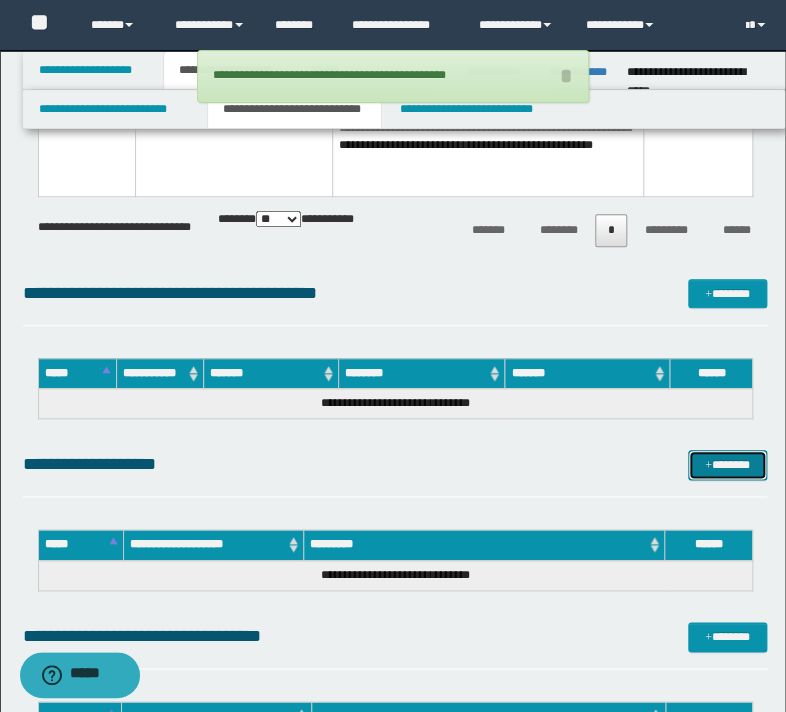 click on "*******" at bounding box center (727, 465) 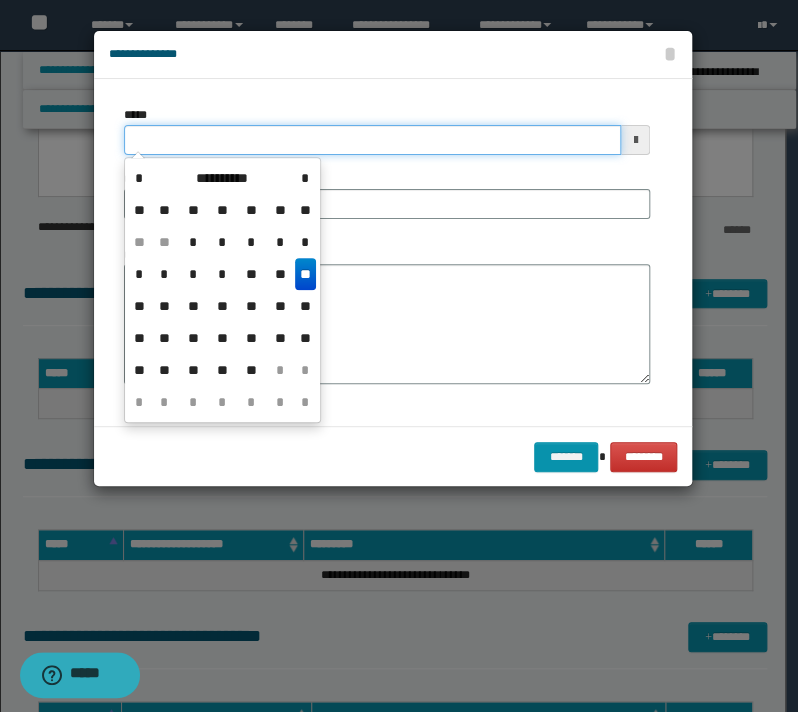 click on "*****" at bounding box center [372, 140] 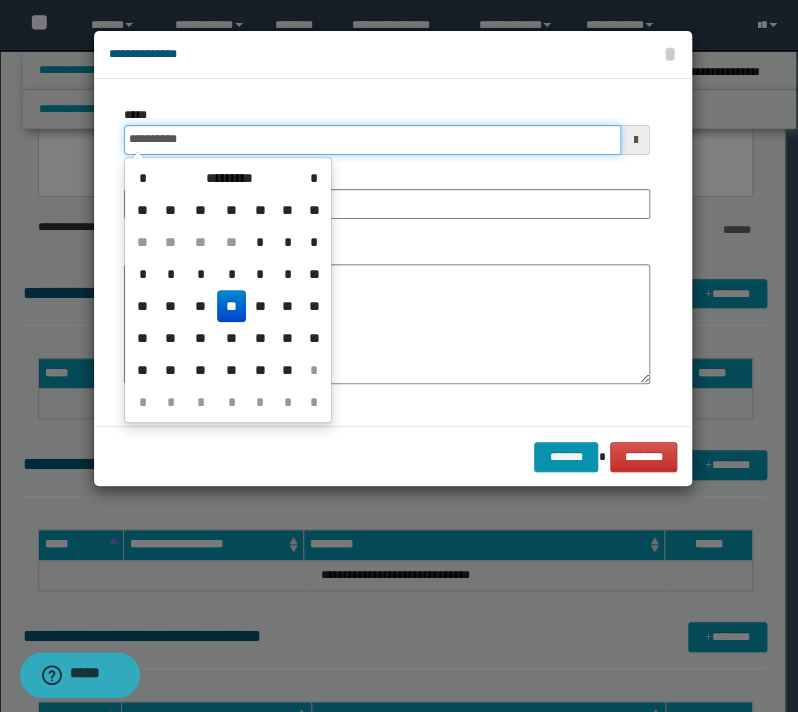 type on "**********" 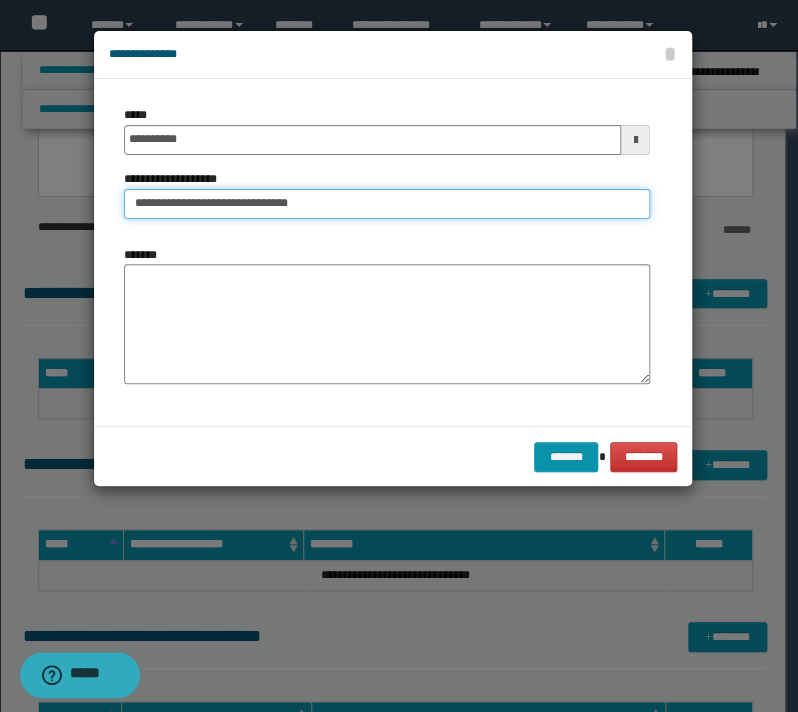 type on "**********" 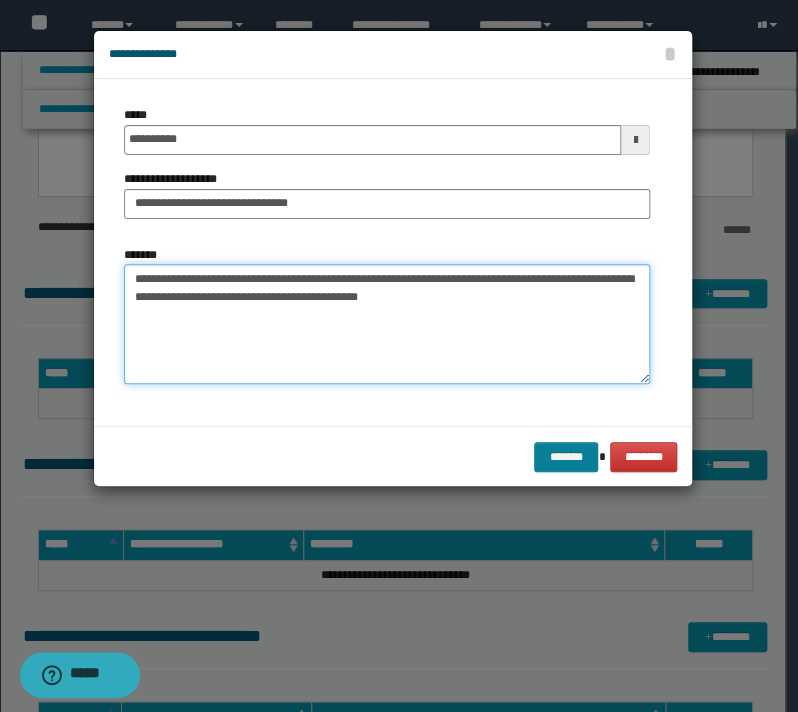 type on "**********" 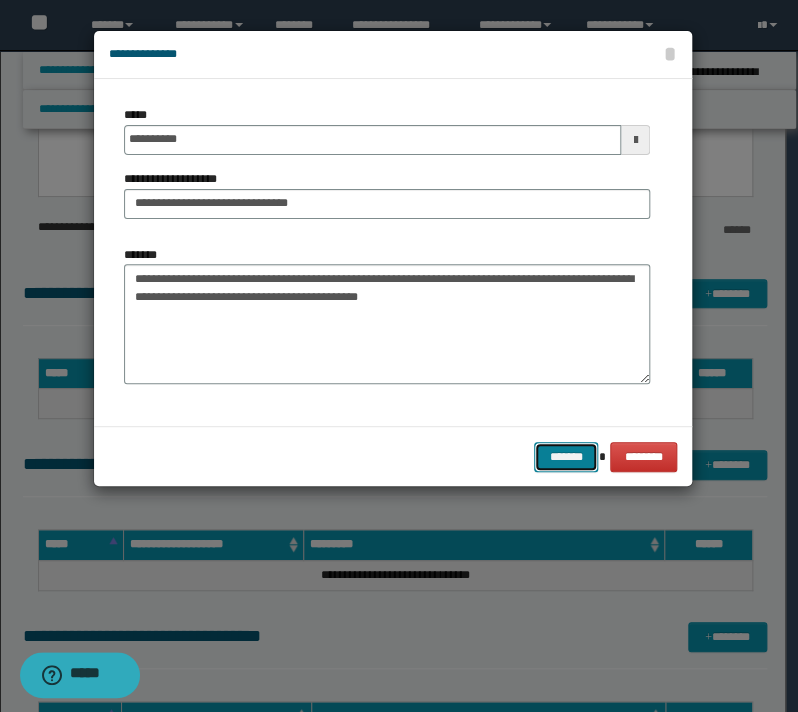 click on "*******" at bounding box center (566, 457) 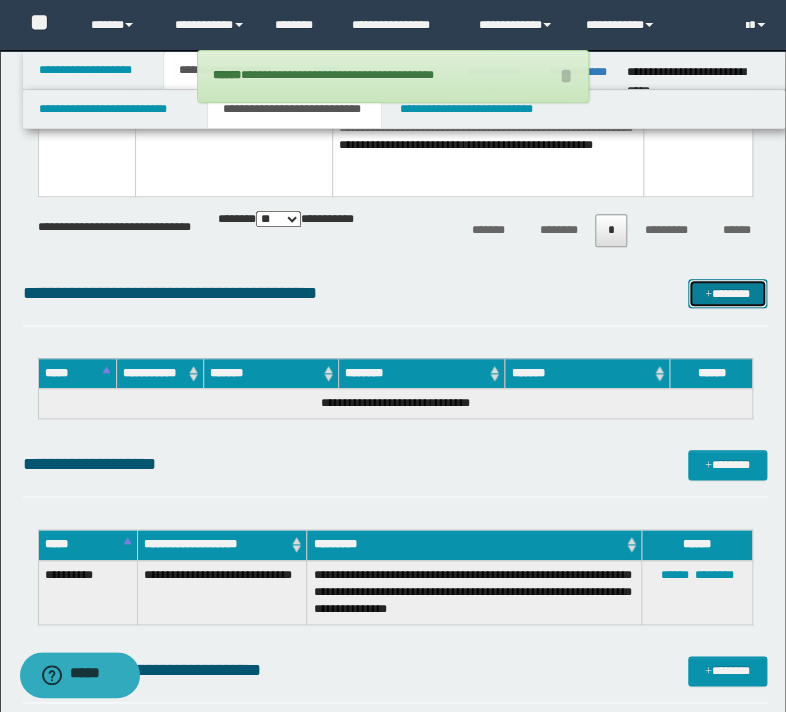 click on "*******" at bounding box center (727, 294) 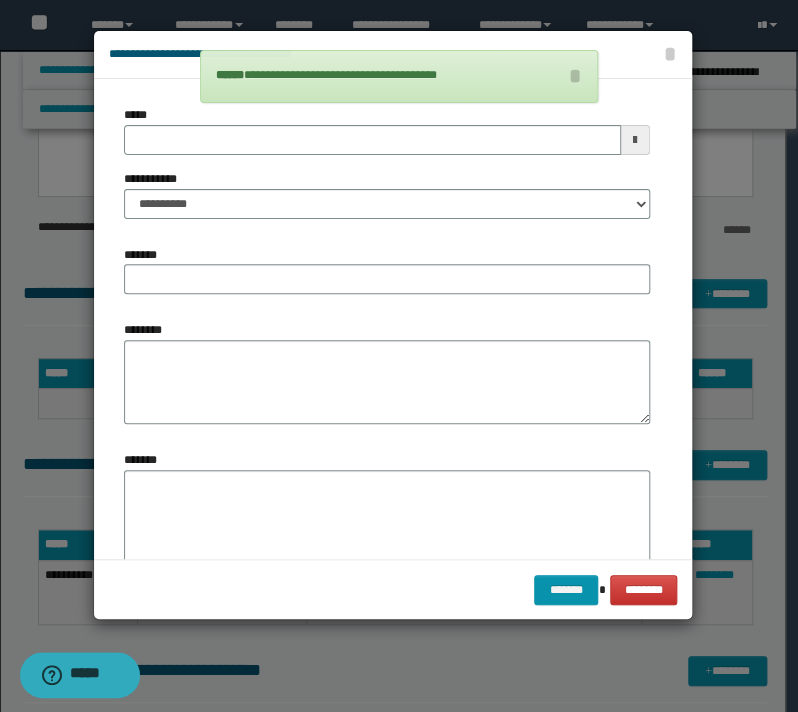 click on "**********" at bounding box center [387, 170] 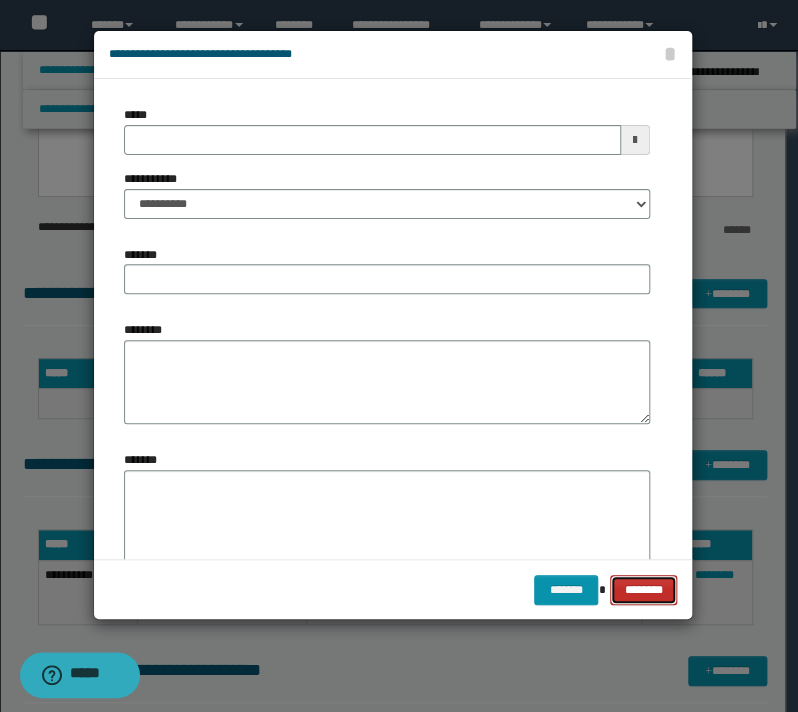 click on "********" at bounding box center (643, 590) 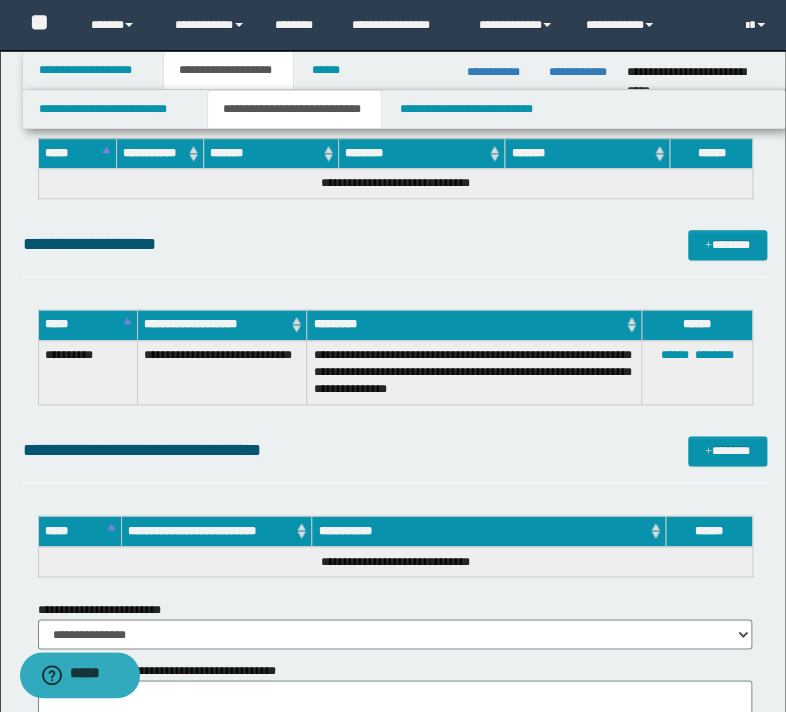 scroll, scrollTop: 2480, scrollLeft: 0, axis: vertical 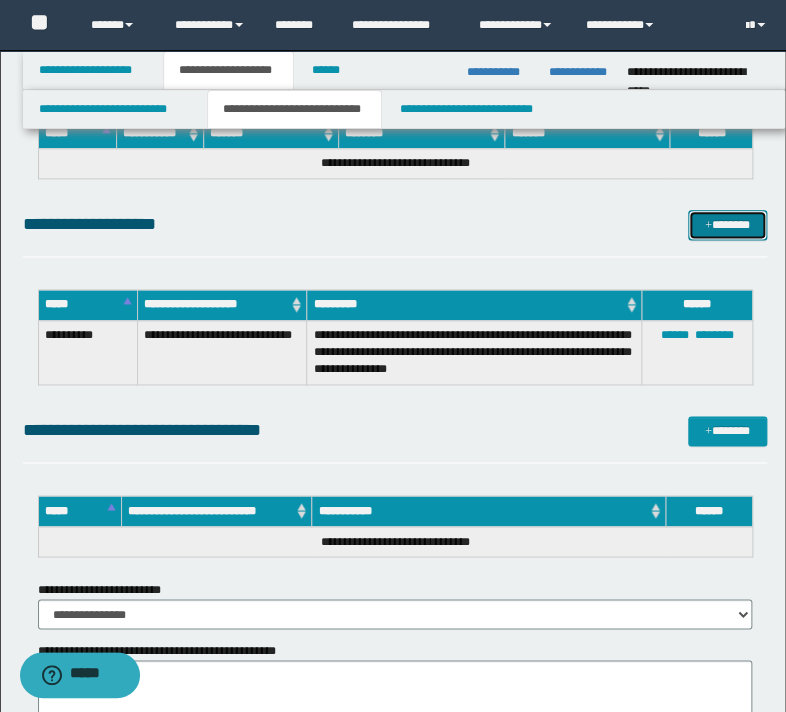 click on "*******" at bounding box center [727, 225] 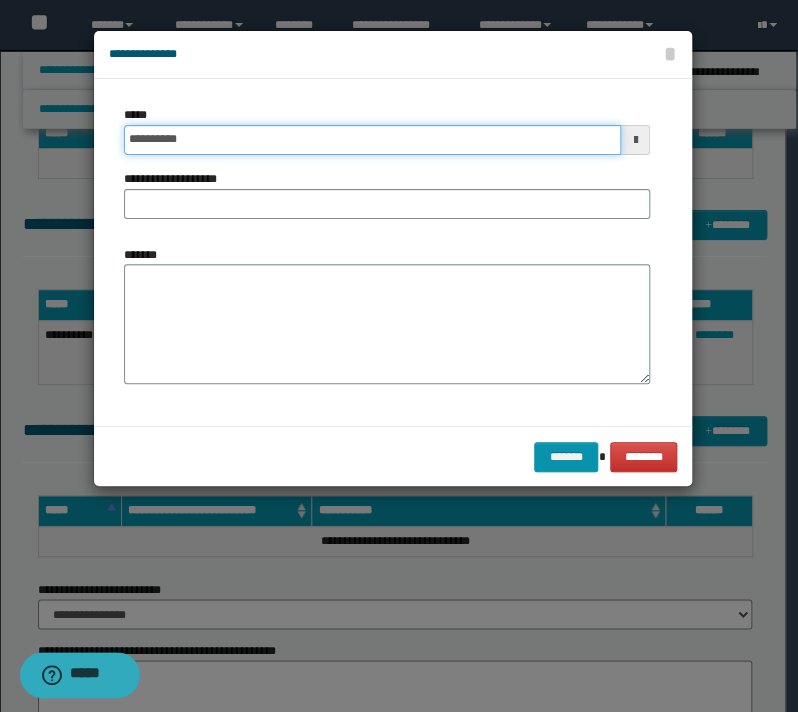 click on "**********" at bounding box center [372, 140] 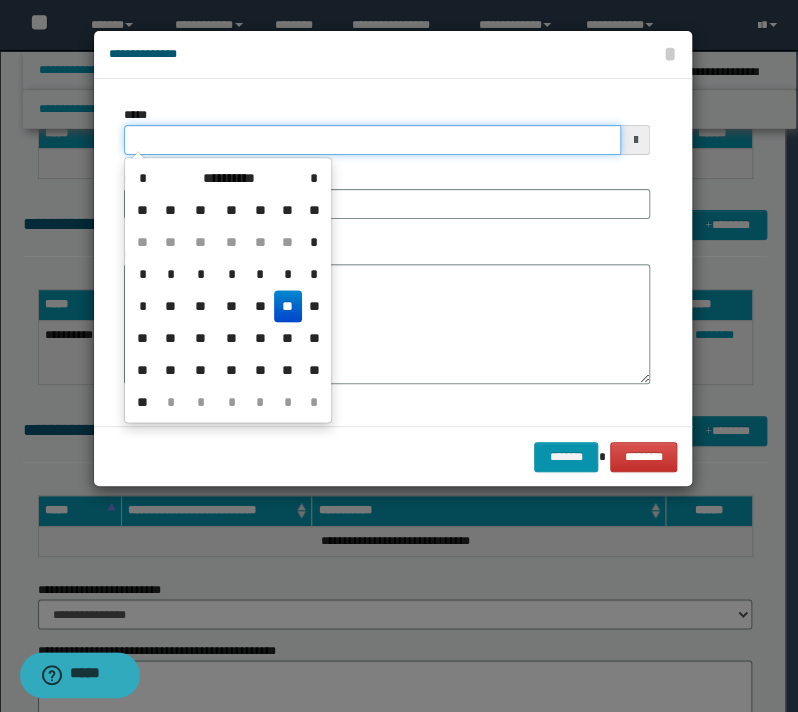 type on "**********" 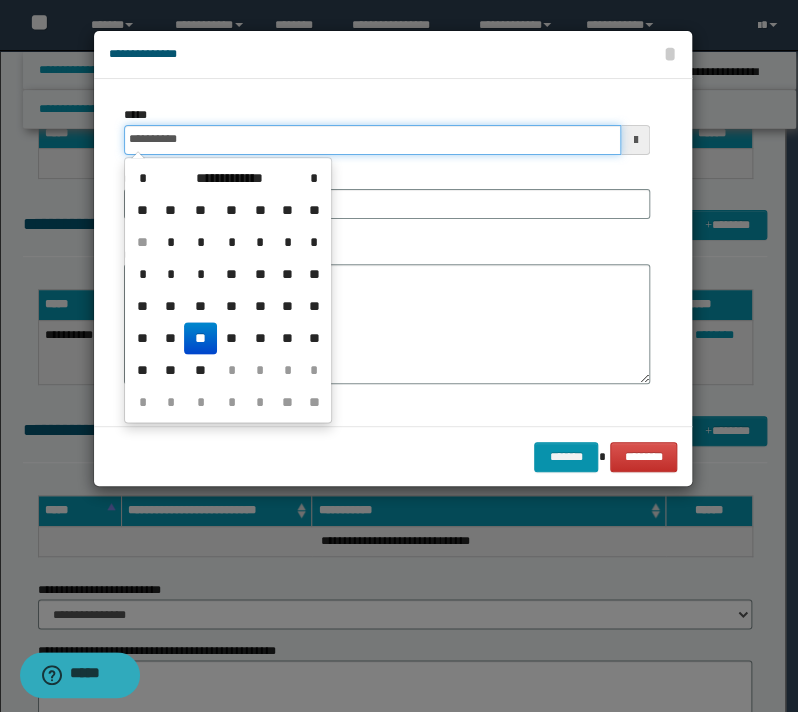 type on "**********" 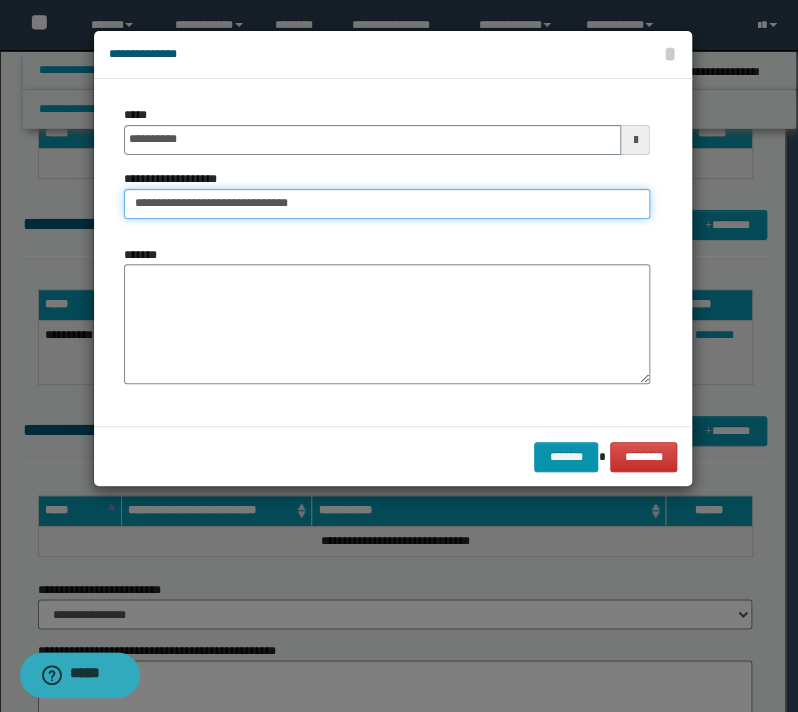 type on "**********" 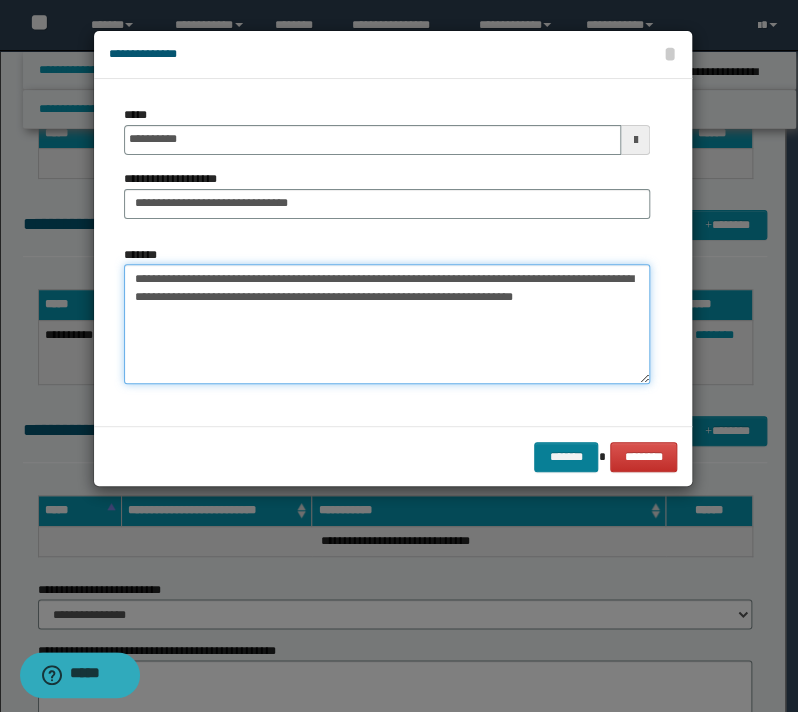 type on "**********" 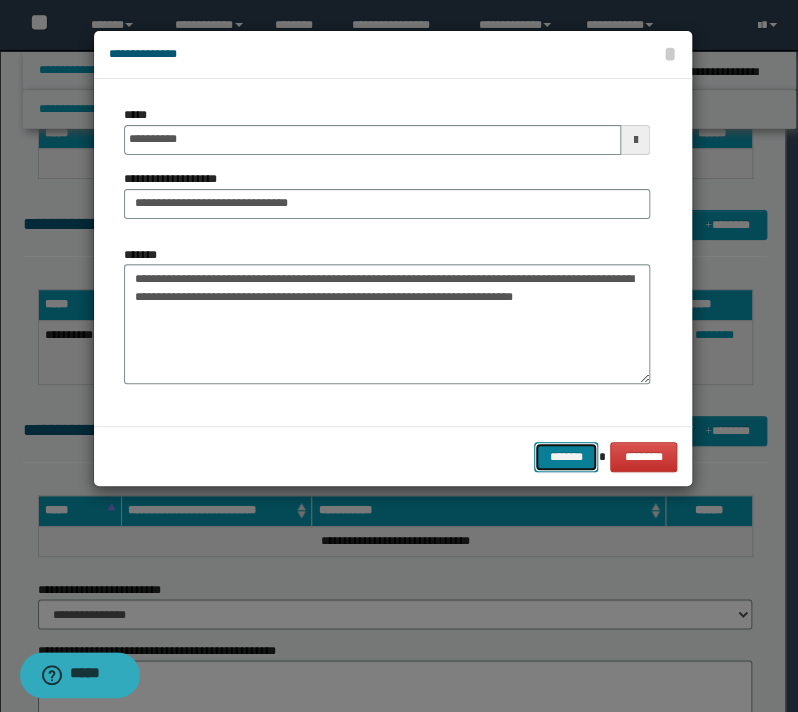 click on "*******" at bounding box center (566, 457) 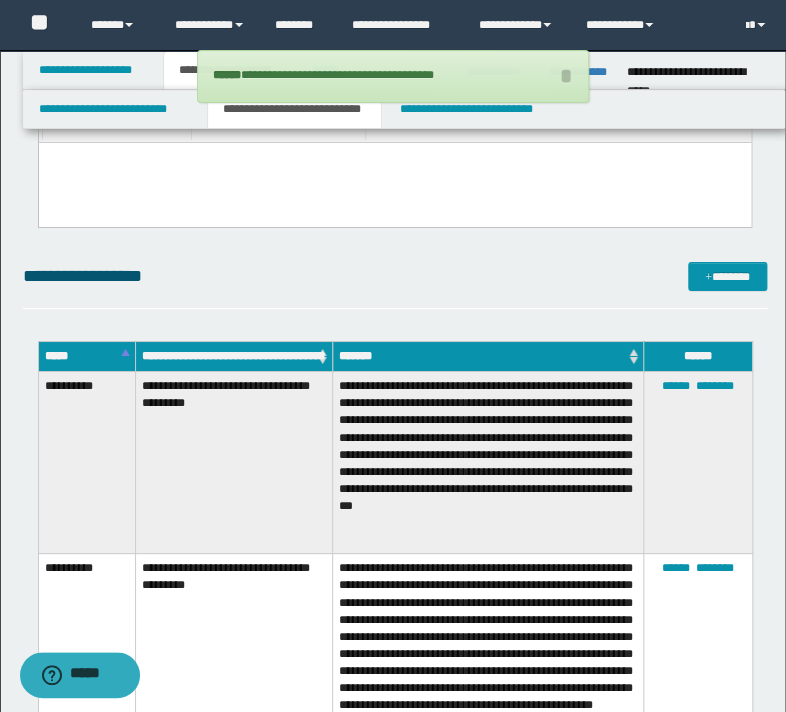 scroll, scrollTop: 1680, scrollLeft: 0, axis: vertical 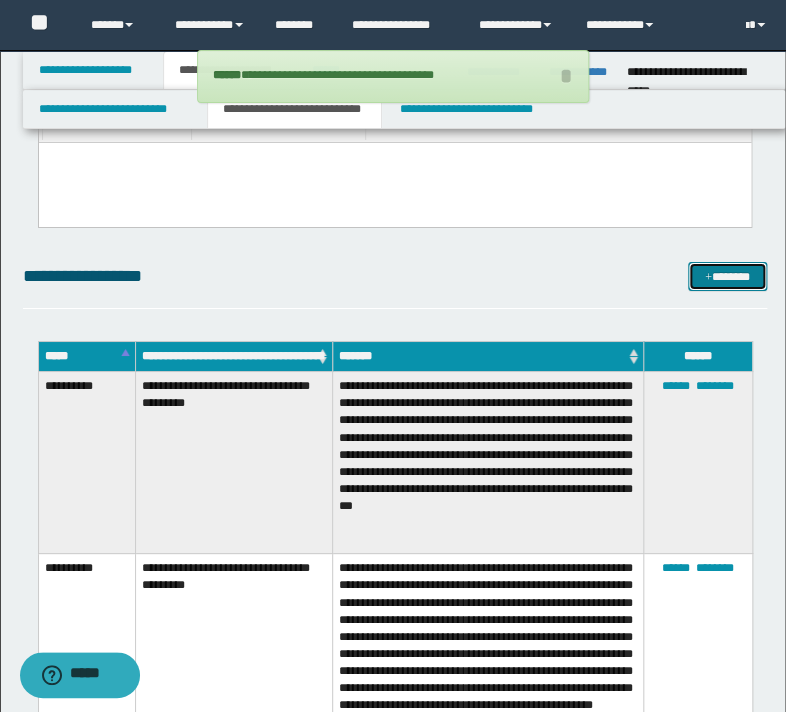 click on "*******" at bounding box center (727, 277) 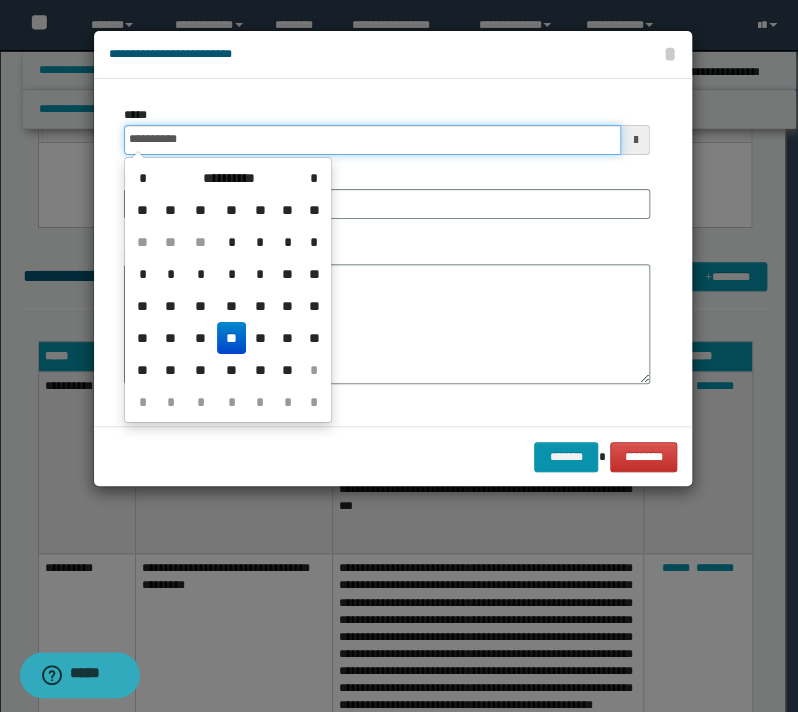 click on "**********" at bounding box center [372, 140] 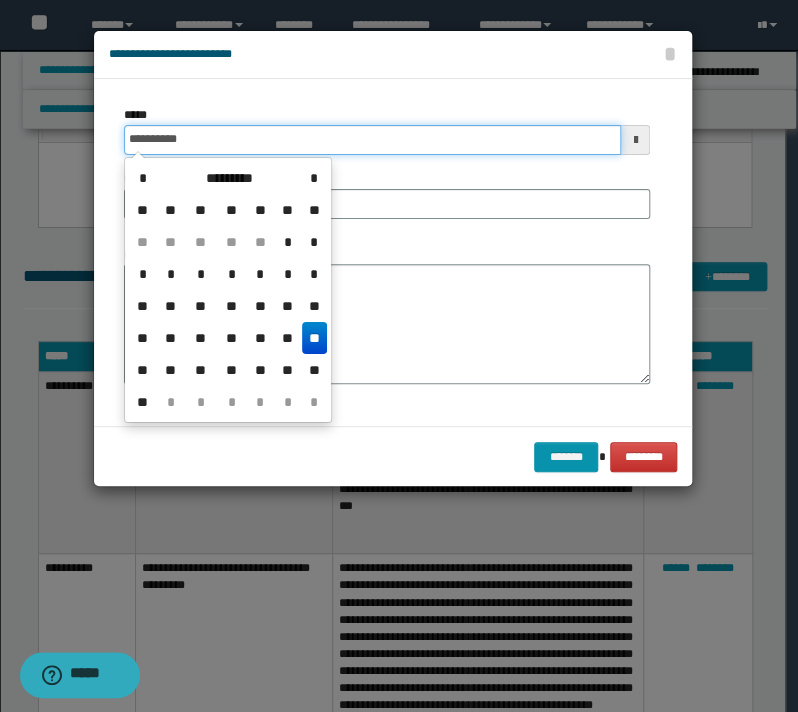 type on "**********" 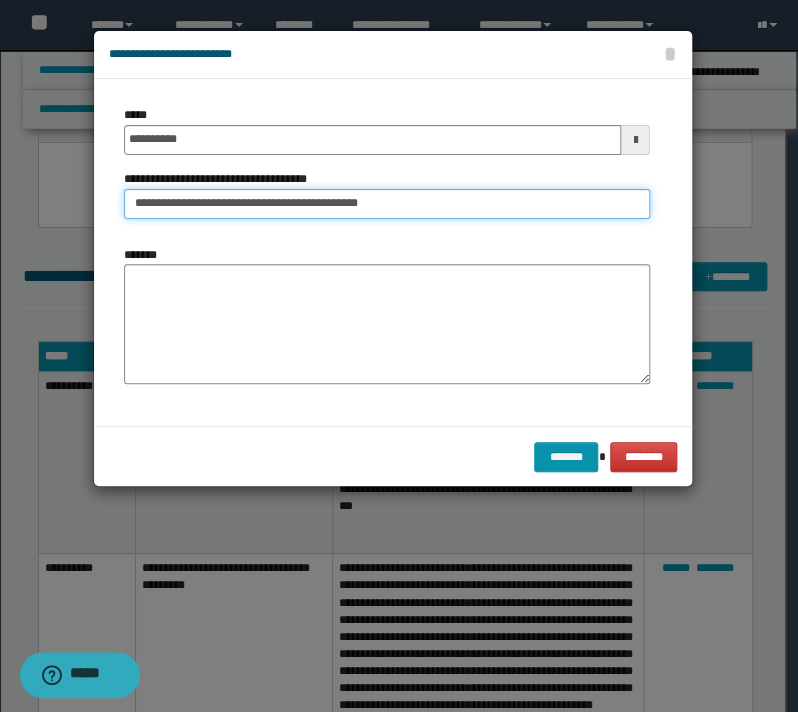 type on "**********" 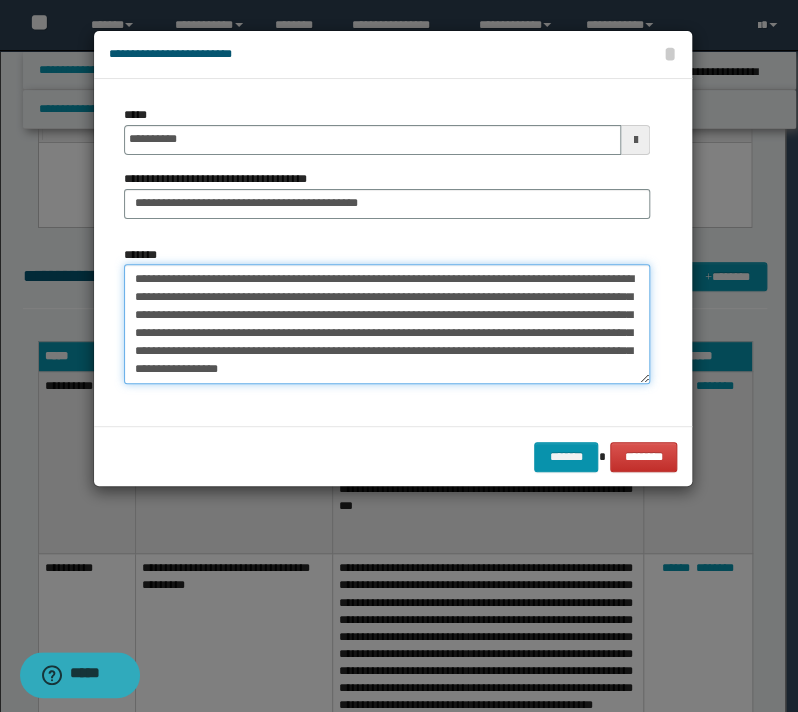 type on "**********" 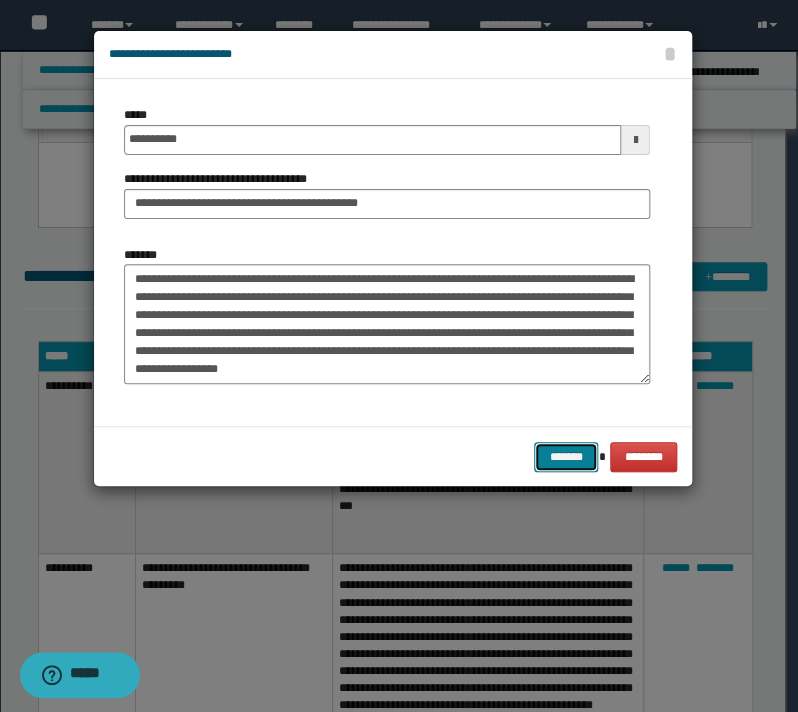click on "*******" at bounding box center (566, 457) 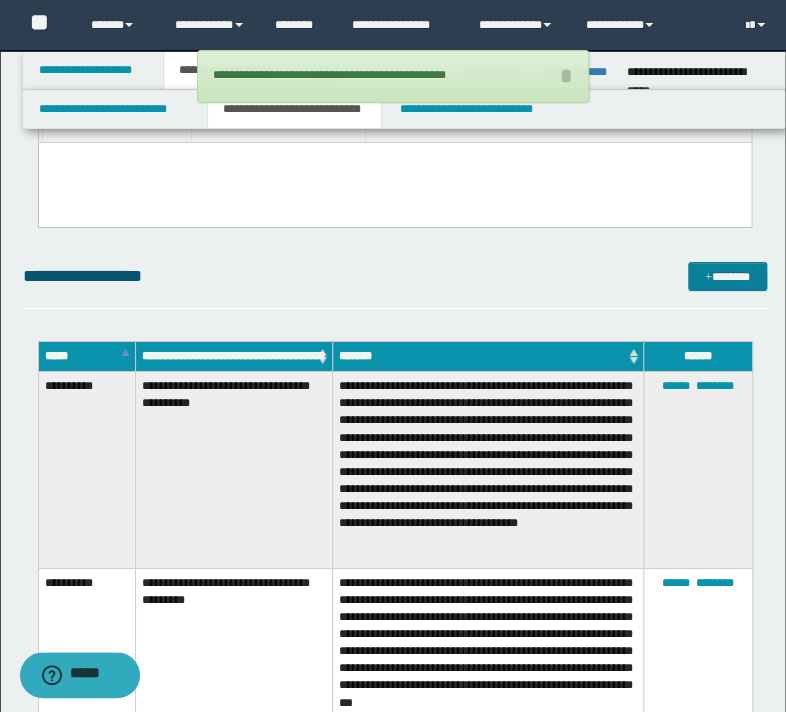 drag, startPoint x: 674, startPoint y: 78, endPoint x: 717, endPoint y: 266, distance: 192.85487 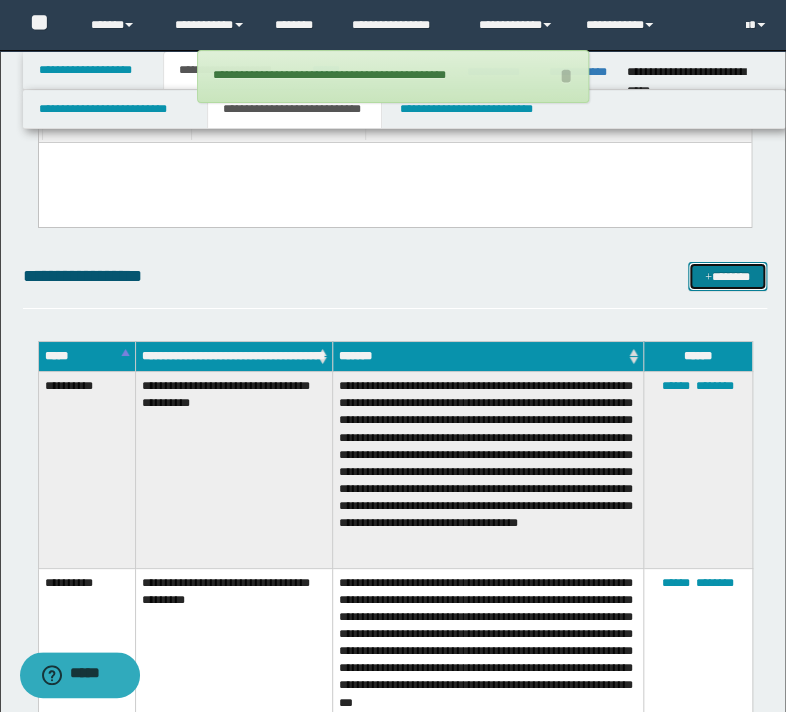 click on "*******" at bounding box center (727, 277) 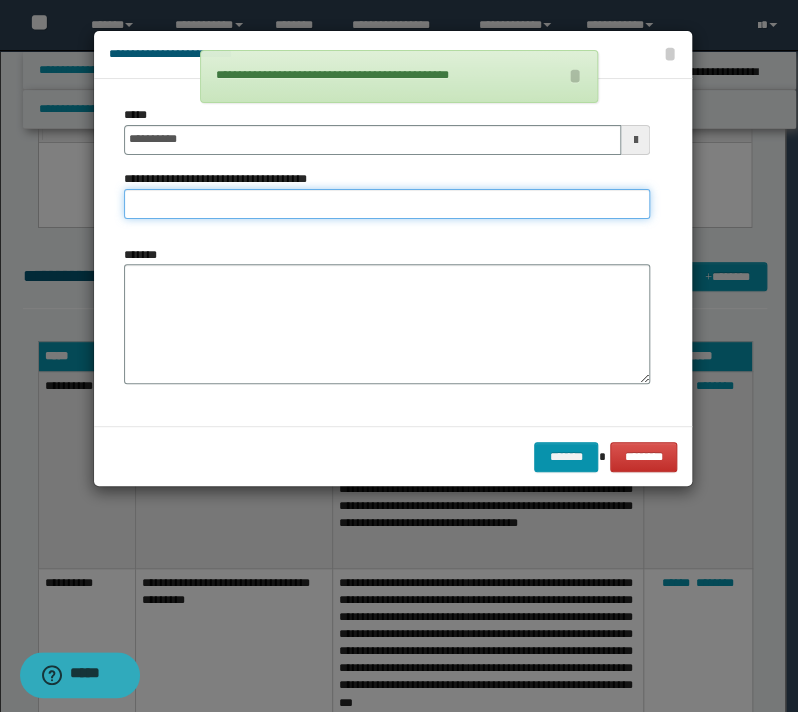 click on "**********" at bounding box center (387, 204) 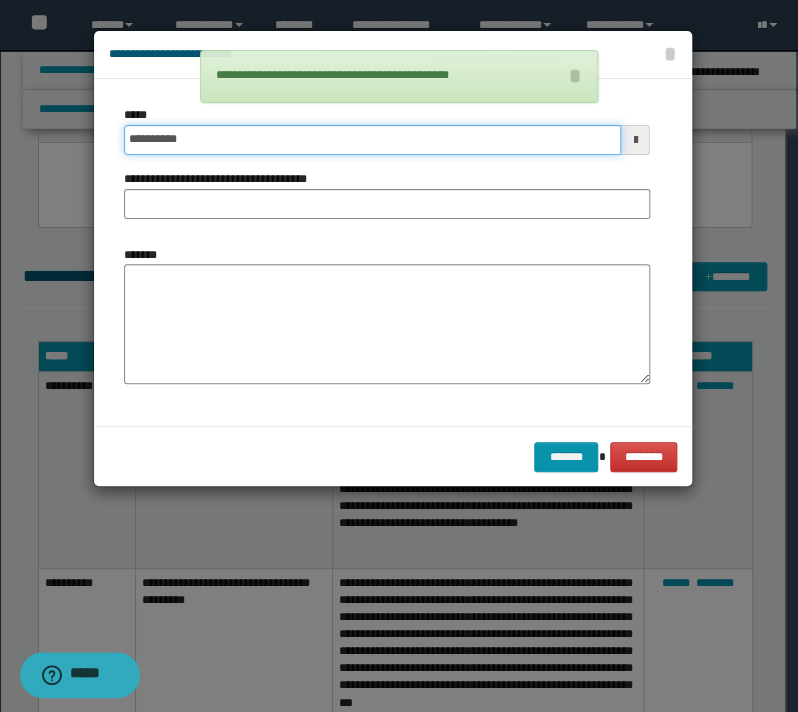click on "**********" at bounding box center (372, 140) 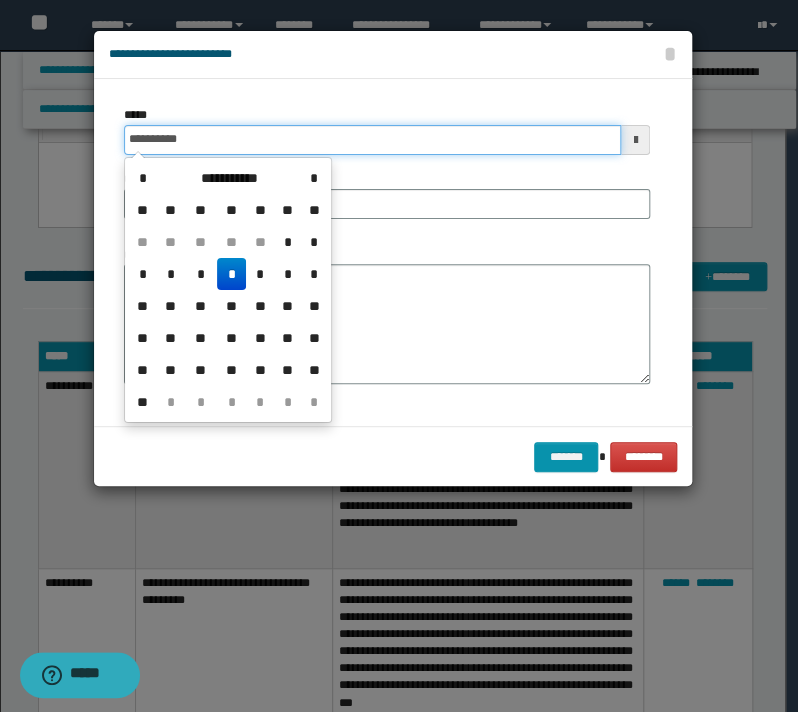type on "**********" 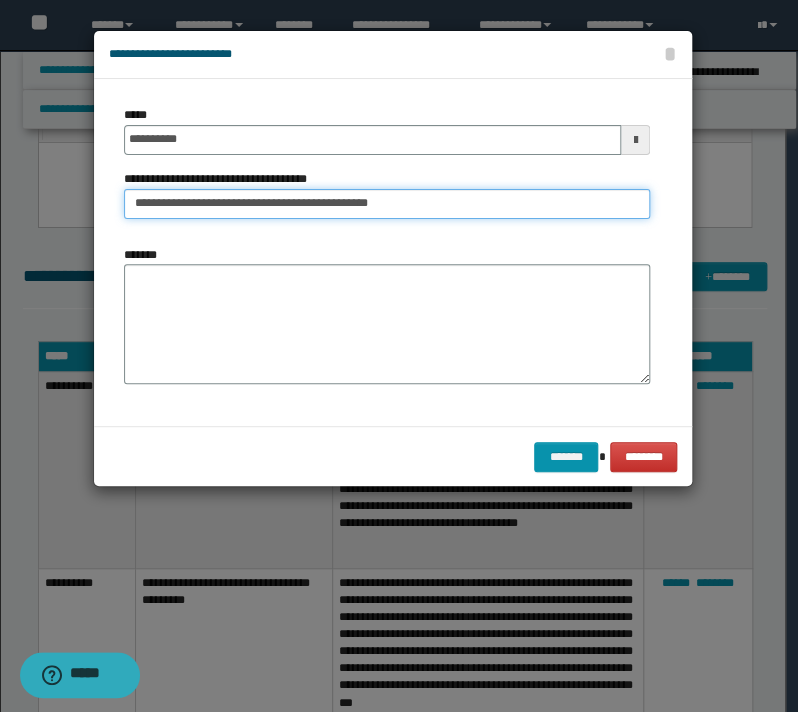 type on "**********" 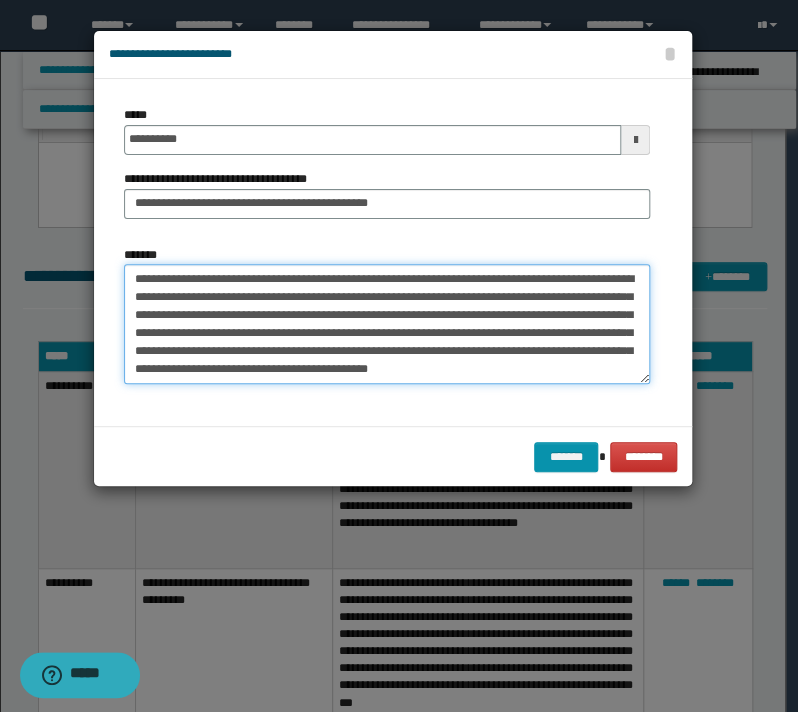 type on "**********" 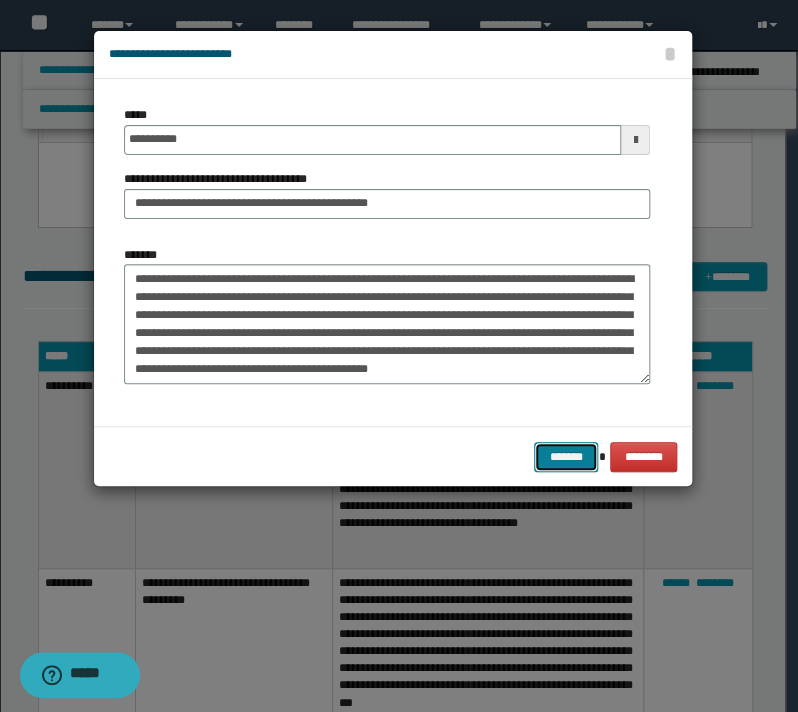 click on "*******" at bounding box center (566, 457) 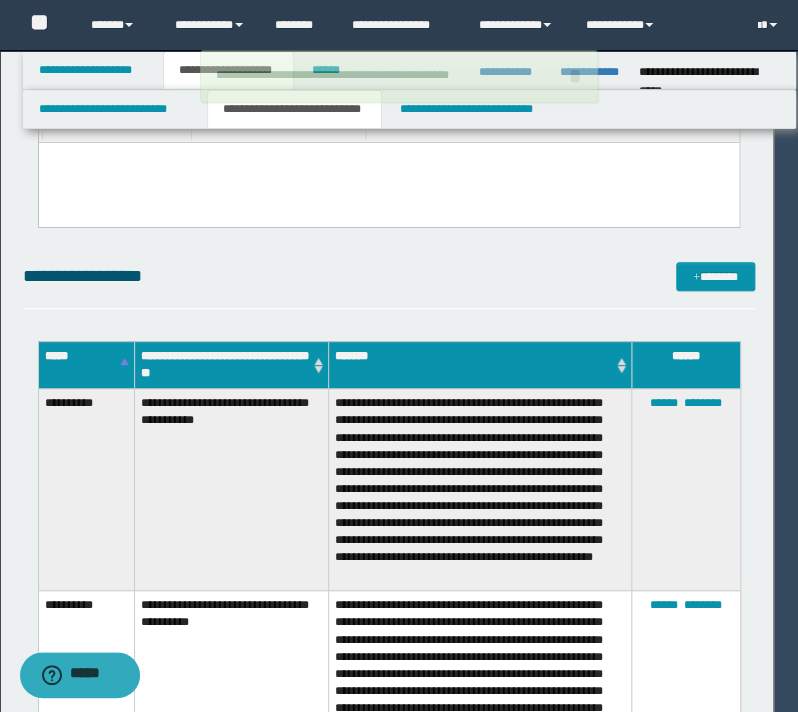 type 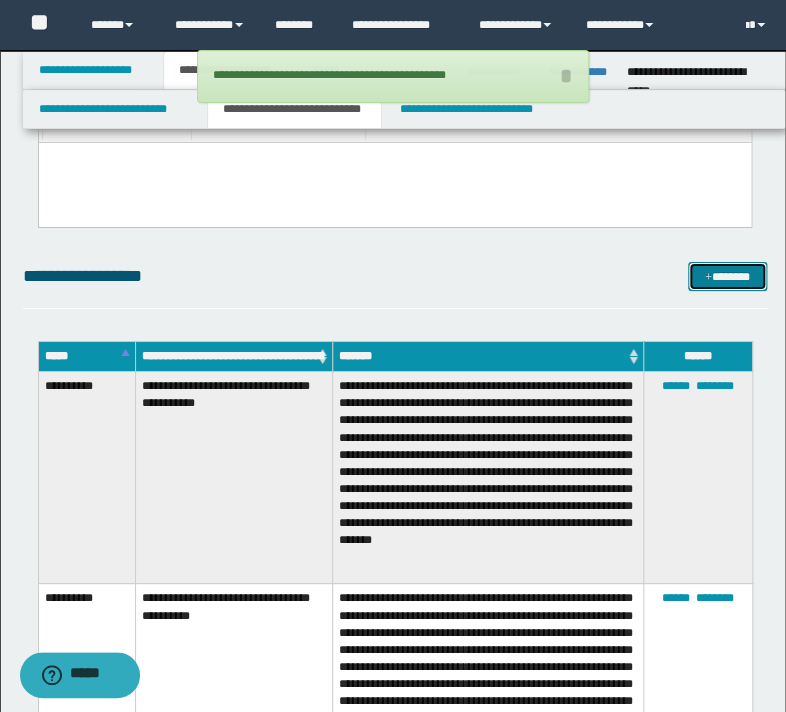 click on "*******" at bounding box center (727, 277) 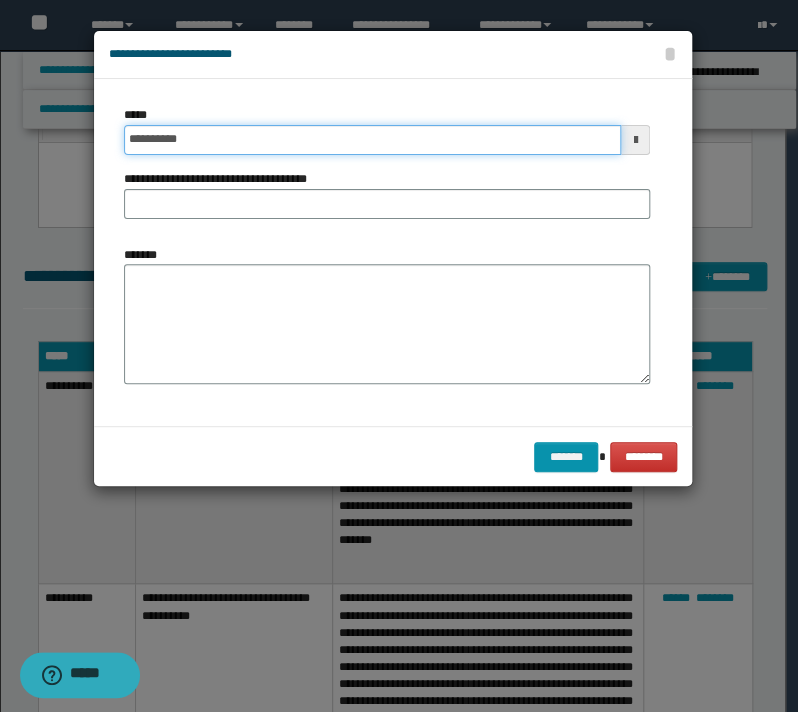 drag, startPoint x: 212, startPoint y: 129, endPoint x: 214, endPoint y: 139, distance: 10.198039 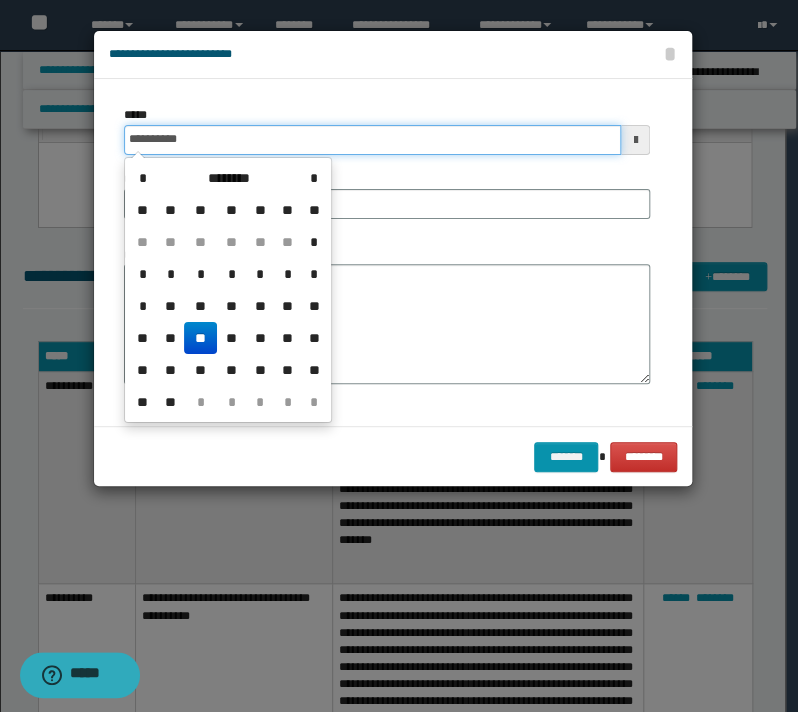 type on "**********" 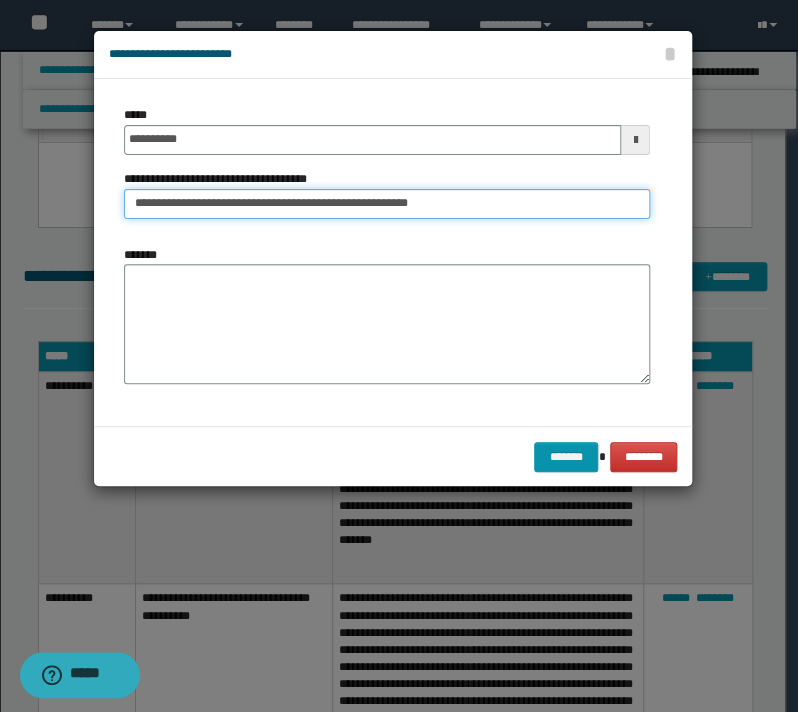 type on "**********" 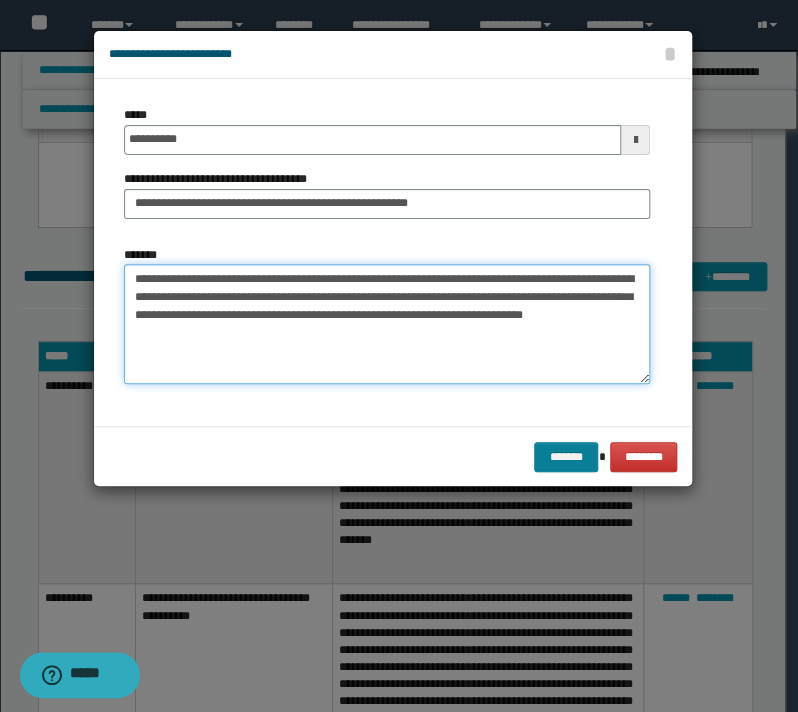 type on "**********" 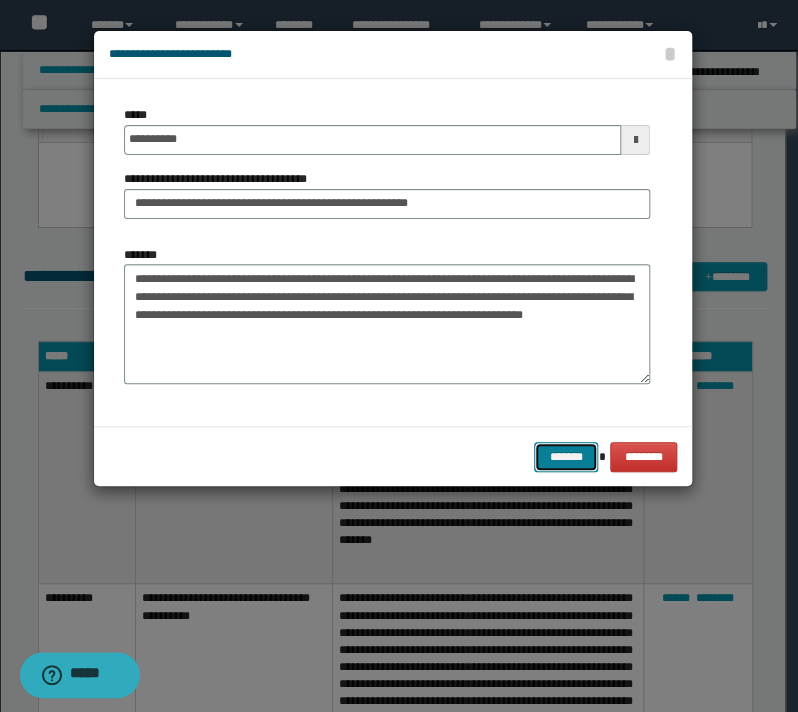 click on "*******" at bounding box center (566, 457) 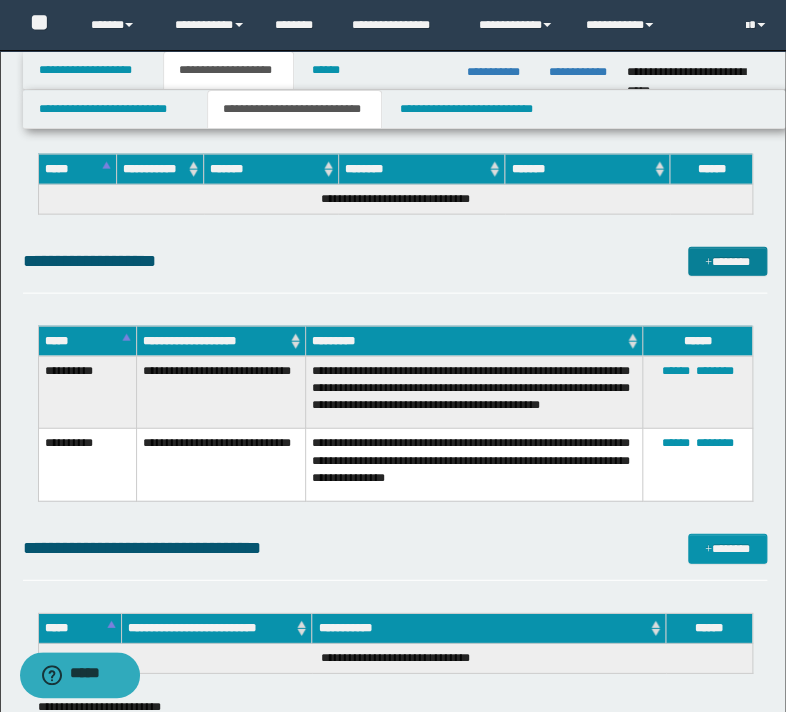 scroll, scrollTop: 2960, scrollLeft: 0, axis: vertical 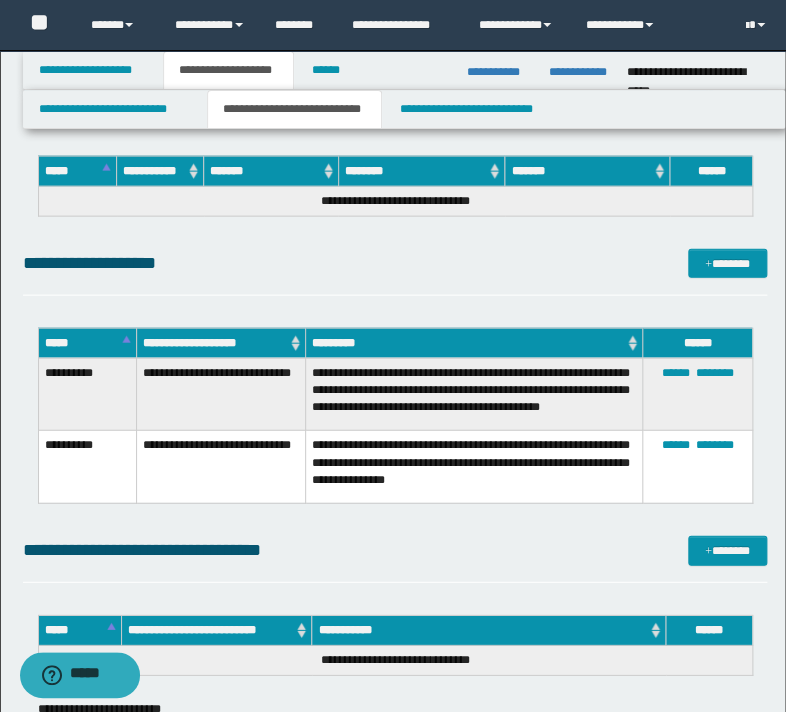 click on "**********" at bounding box center (395, -867) 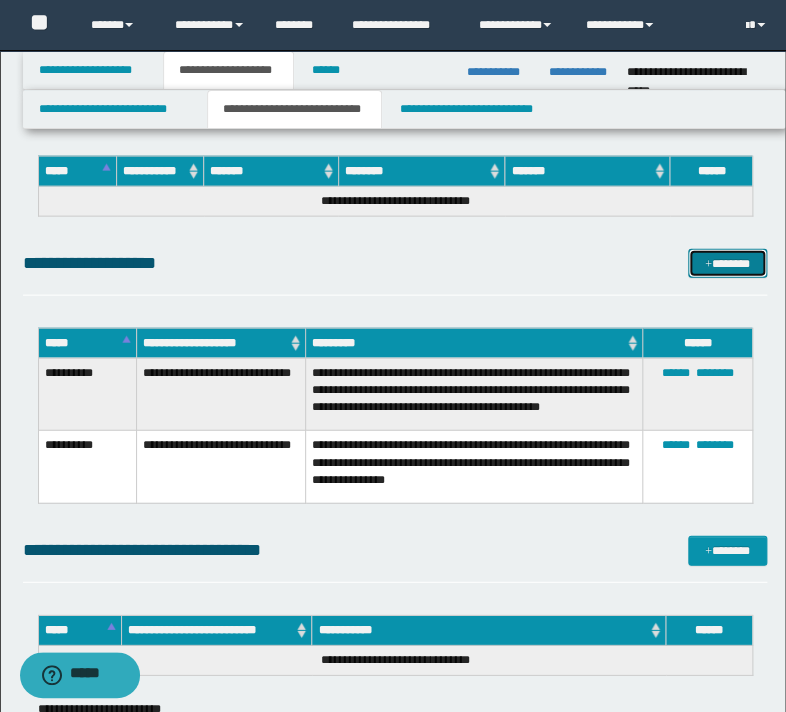 click at bounding box center [708, 265] 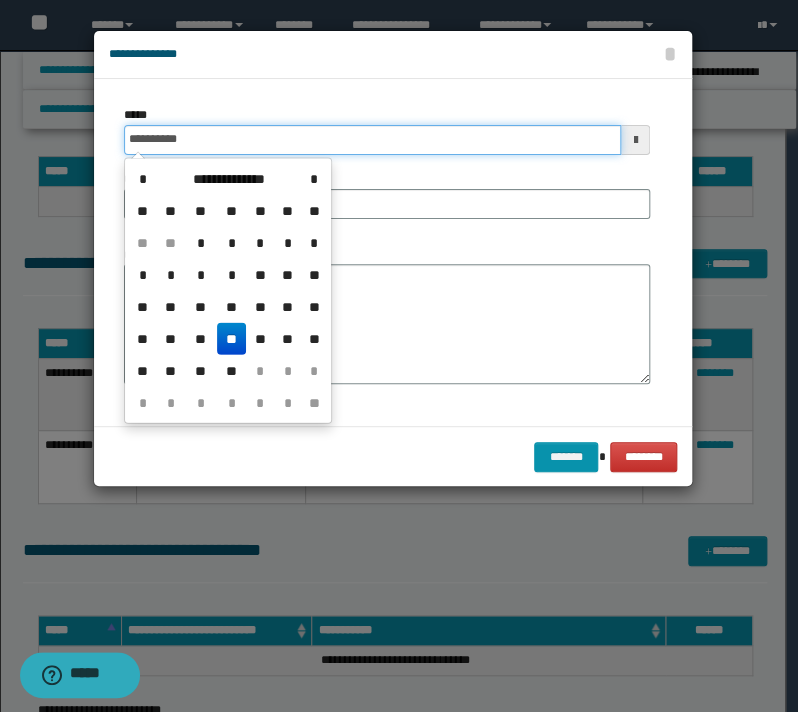 click on "**********" at bounding box center (372, 140) 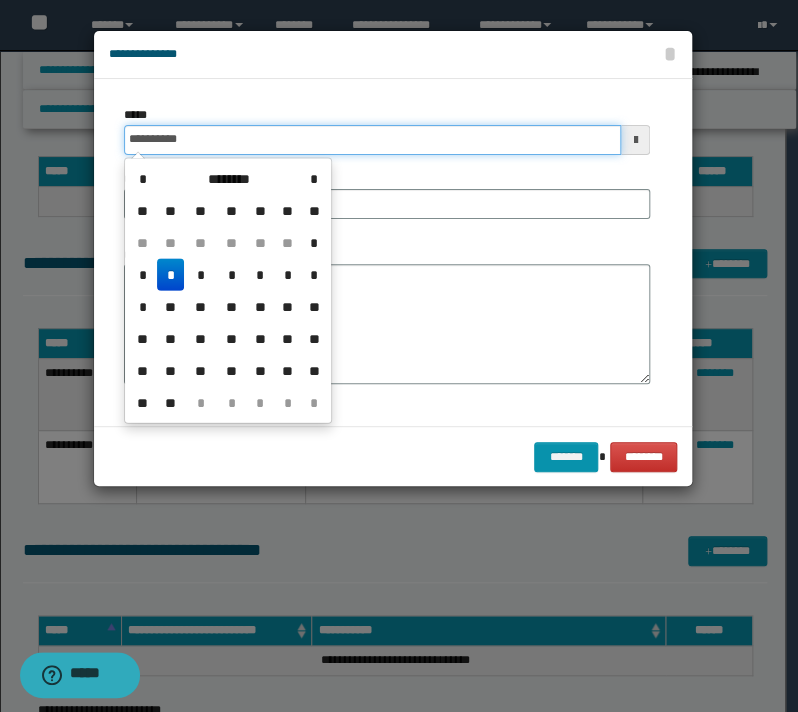 type on "**********" 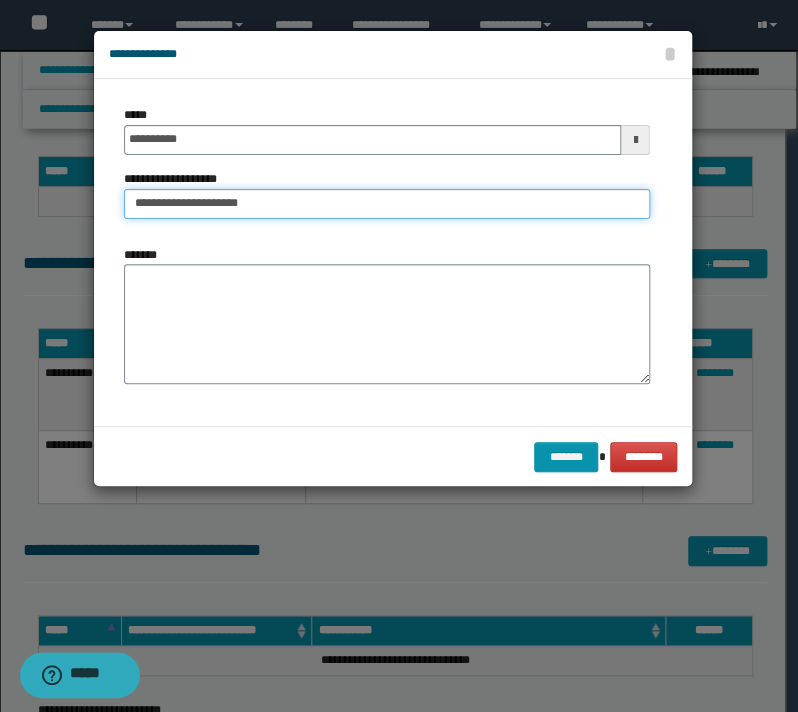 type on "**********" 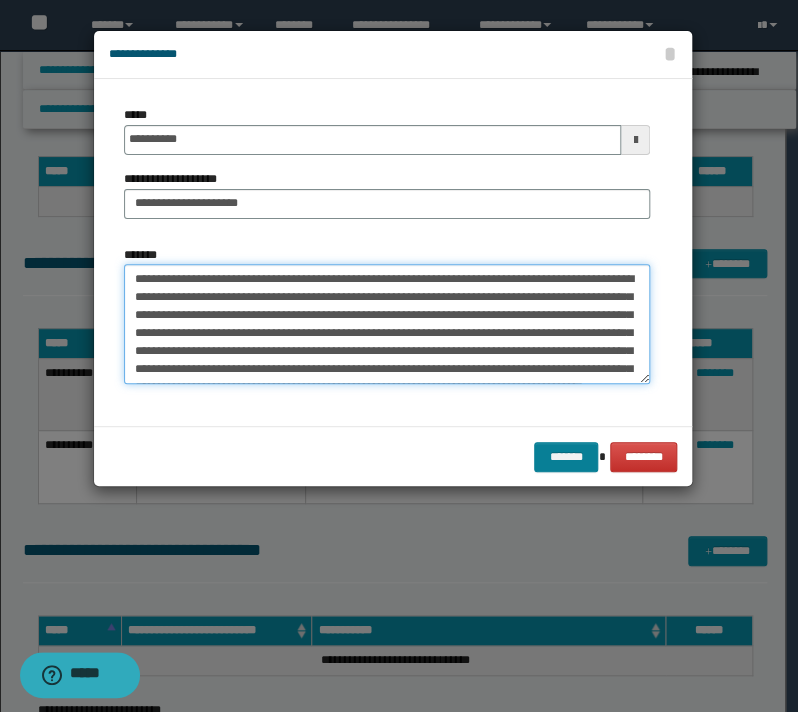 type on "**********" 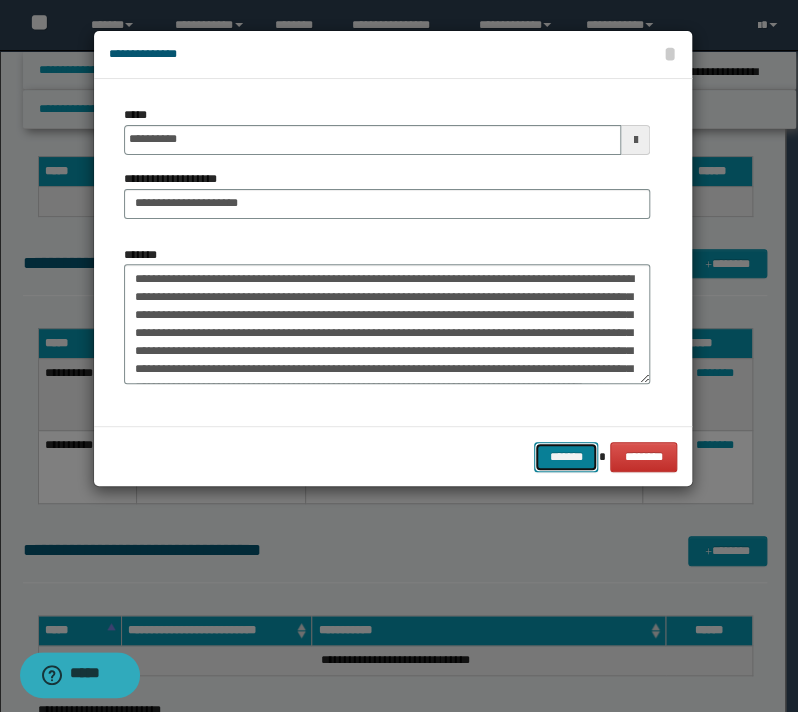 click on "*******" at bounding box center [566, 457] 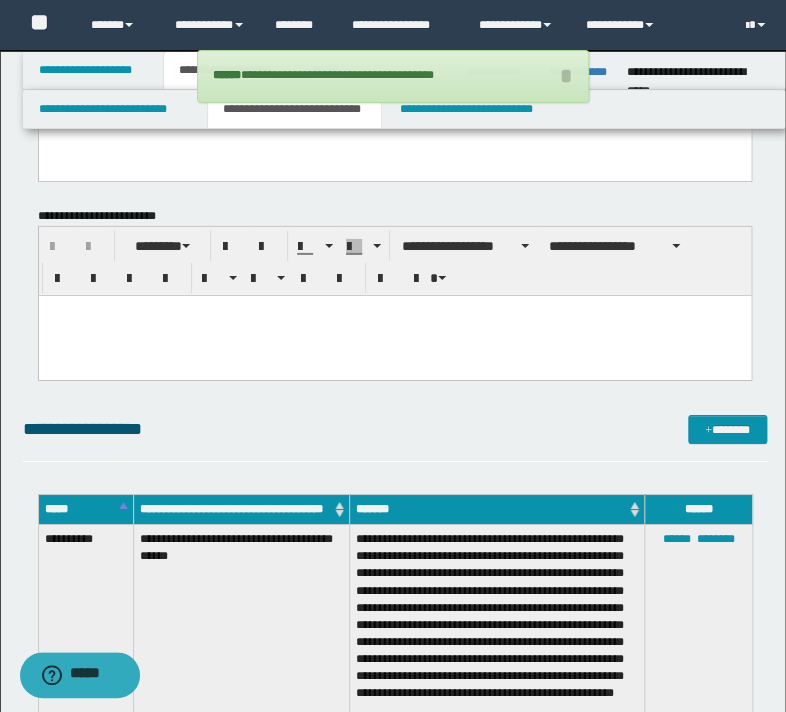 scroll, scrollTop: 1520, scrollLeft: 0, axis: vertical 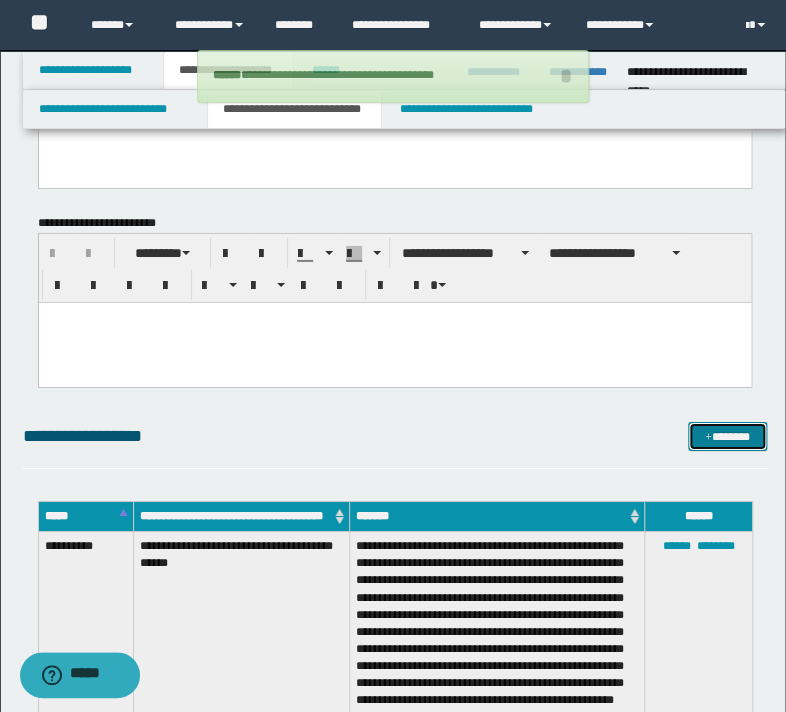 click on "*******" at bounding box center (727, 437) 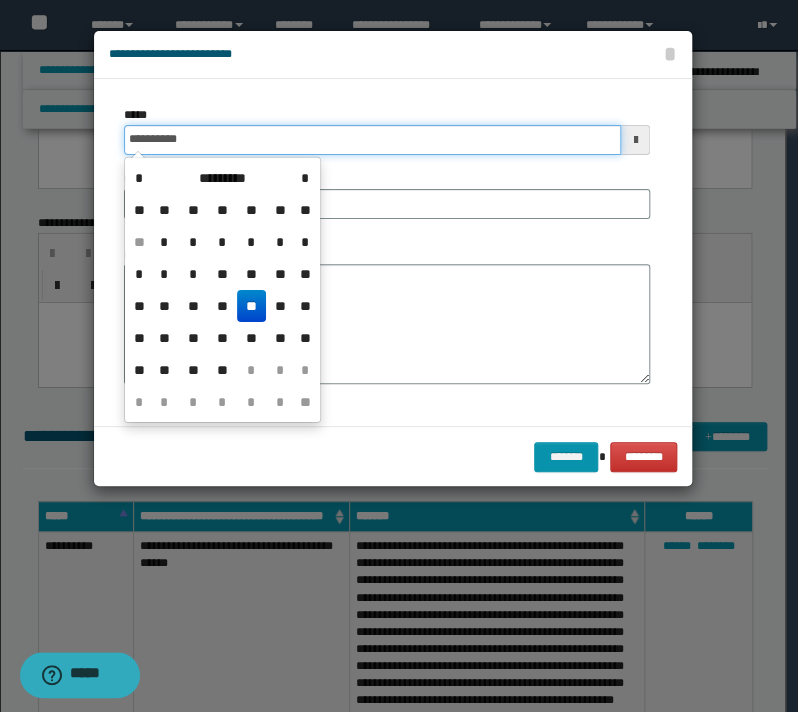 click on "**********" at bounding box center [372, 140] 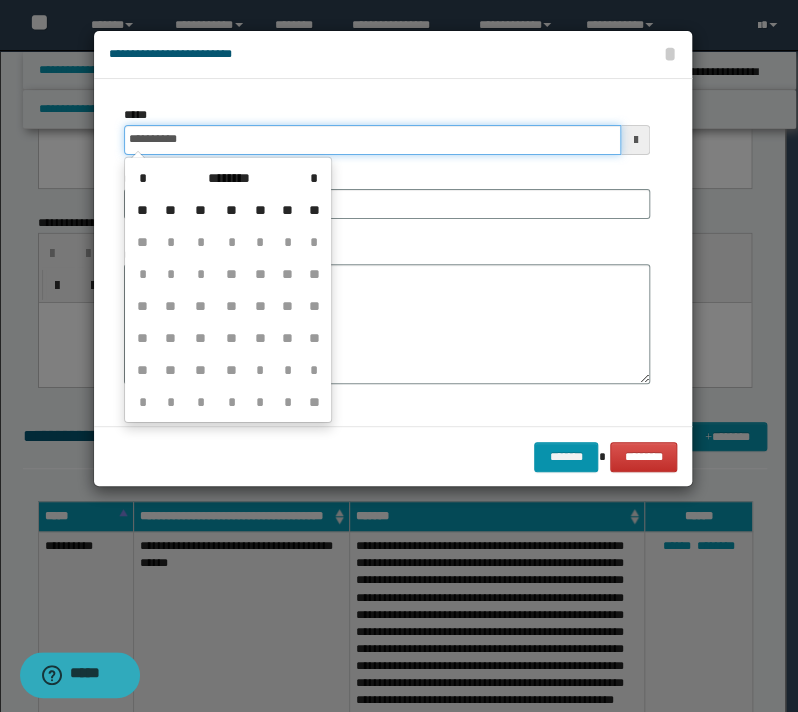 type on "**********" 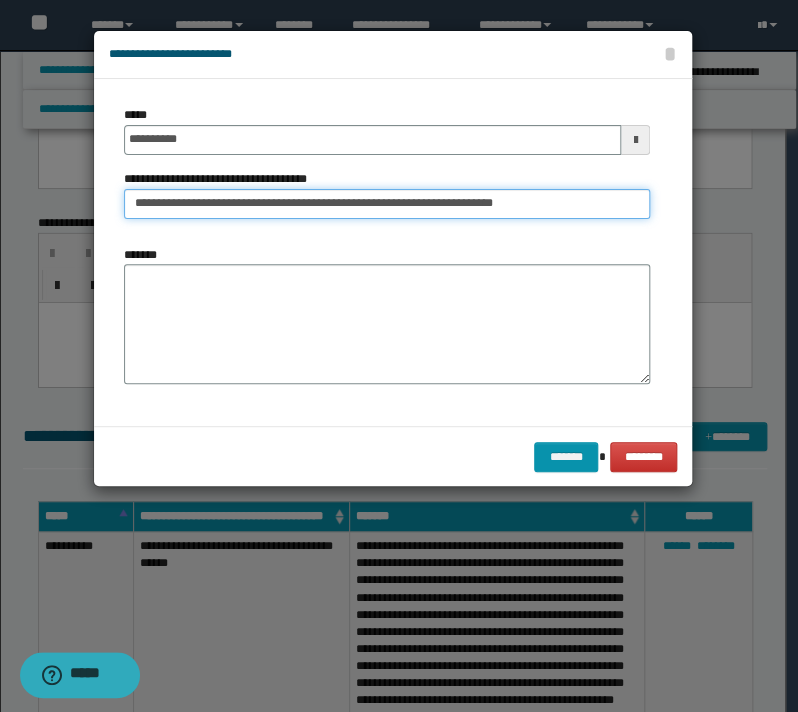 type on "**********" 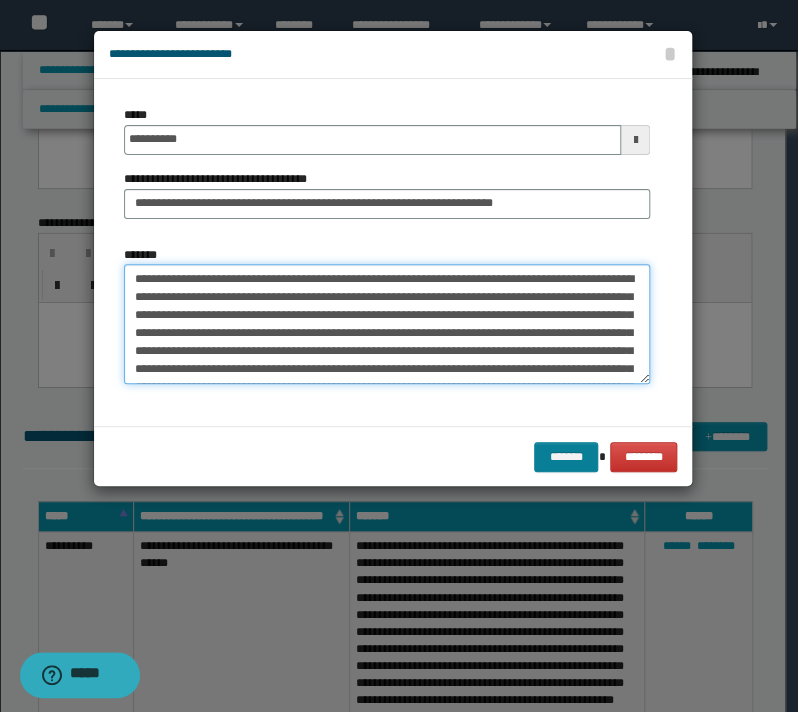 type on "**********" 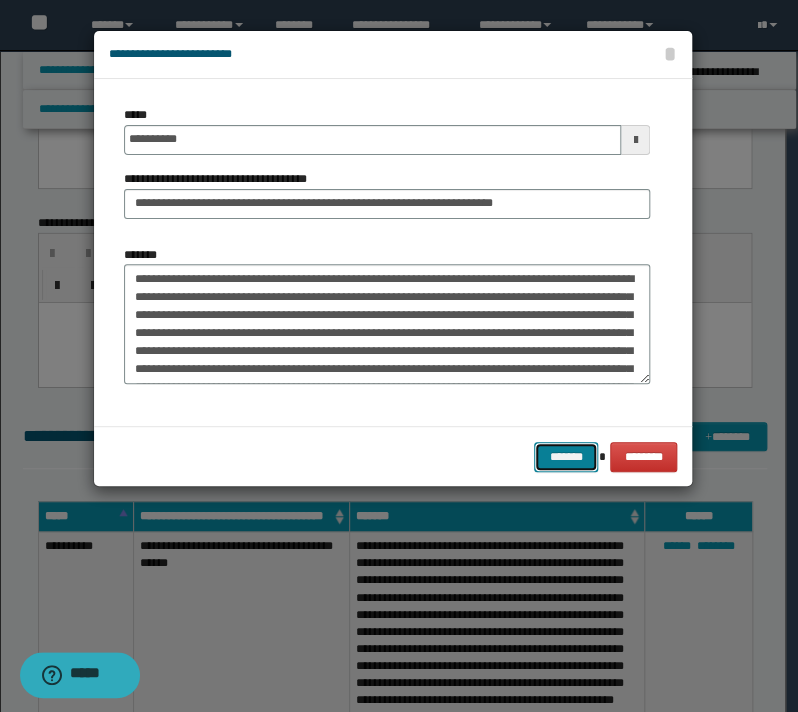 click on "*******" at bounding box center [566, 457] 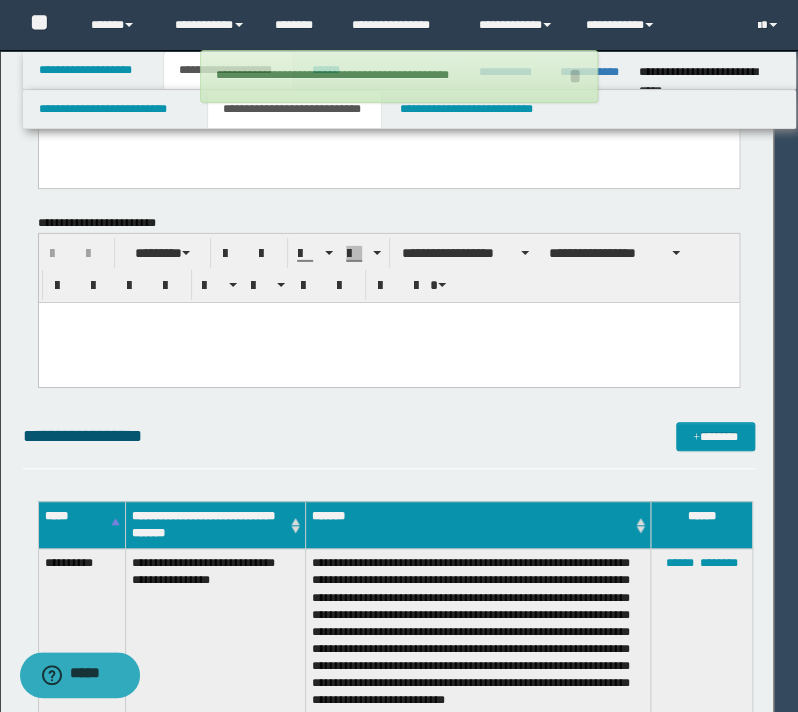 type 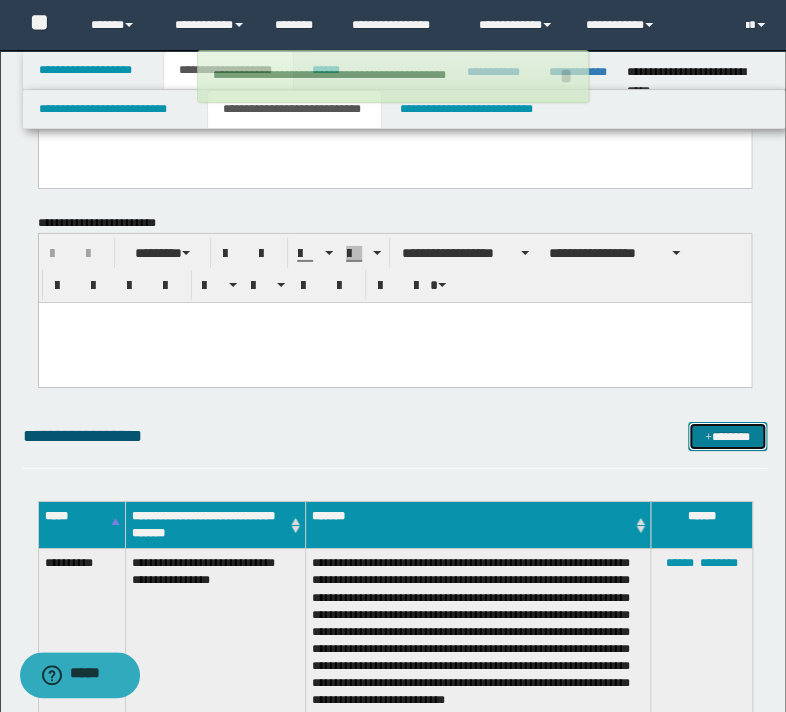 click on "*******" at bounding box center (727, 437) 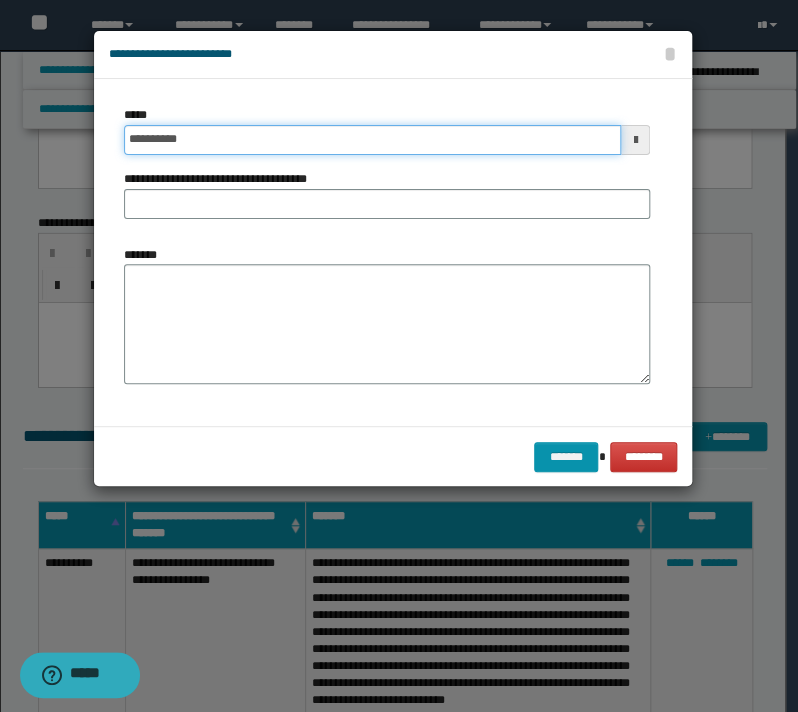 click on "**********" at bounding box center (372, 140) 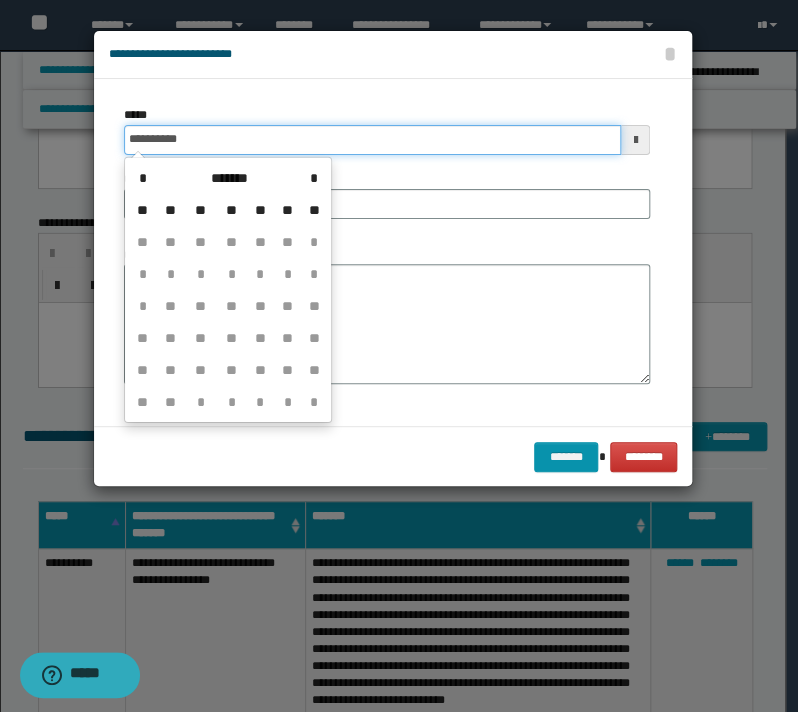 type on "**********" 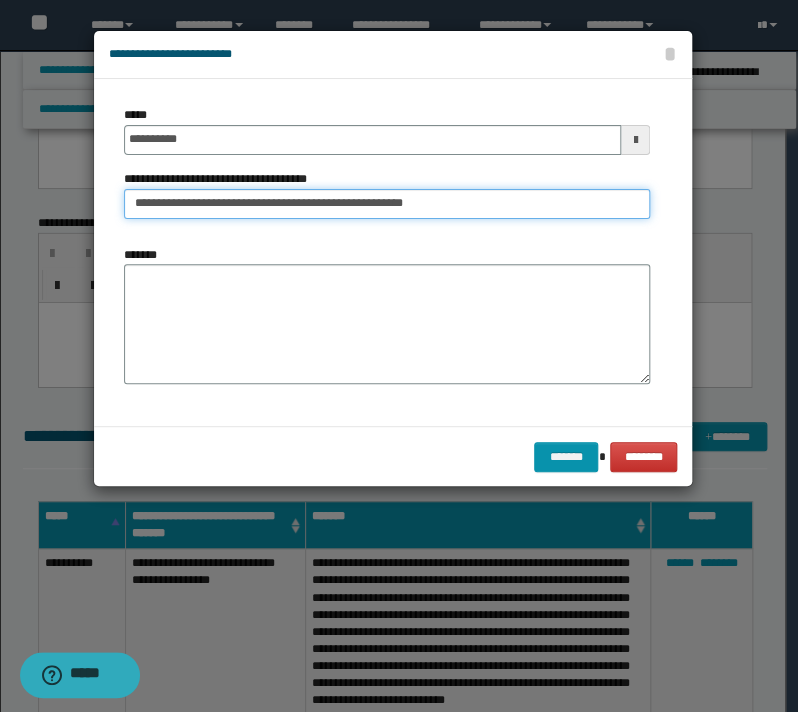type on "**********" 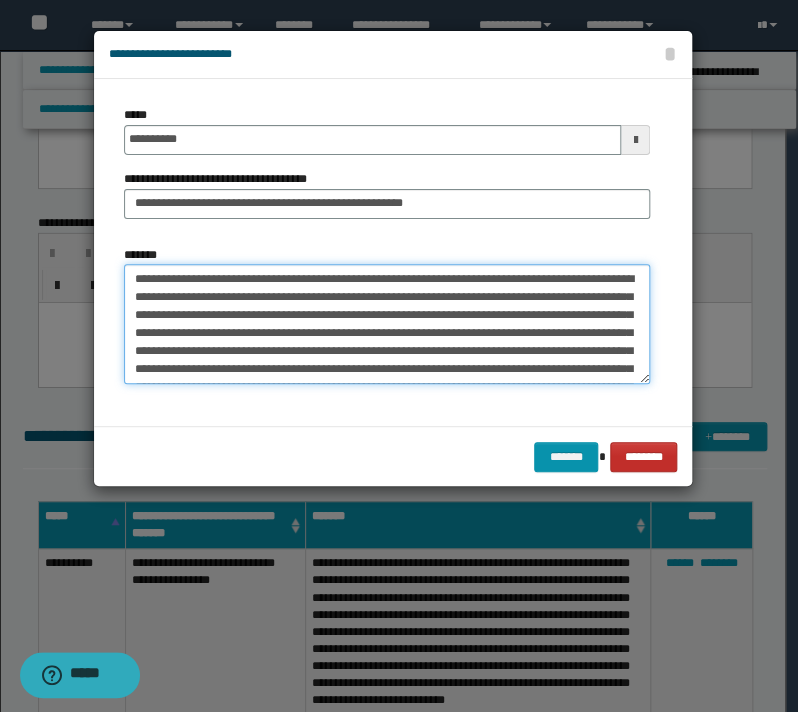 type on "**********" 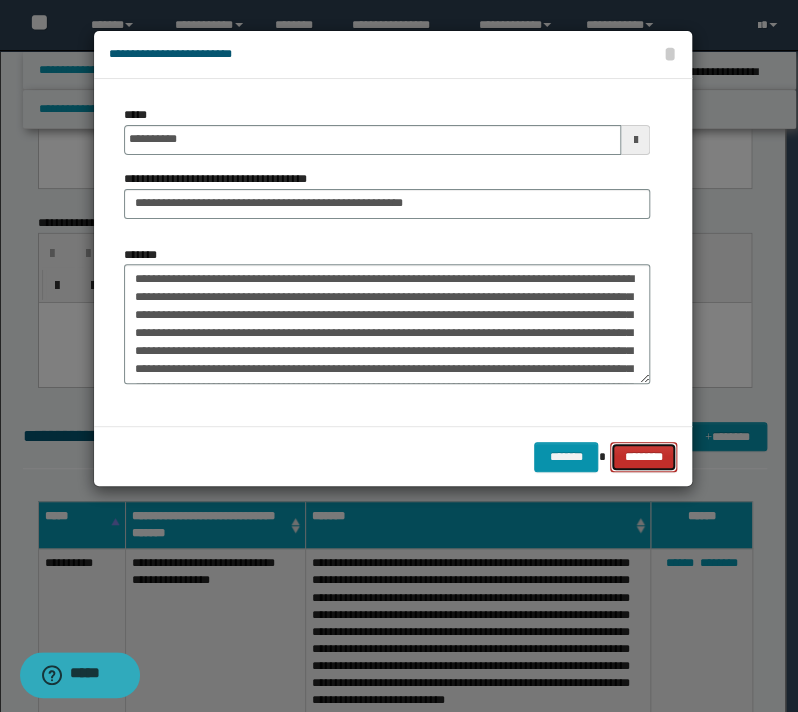 click on "********" at bounding box center [643, 457] 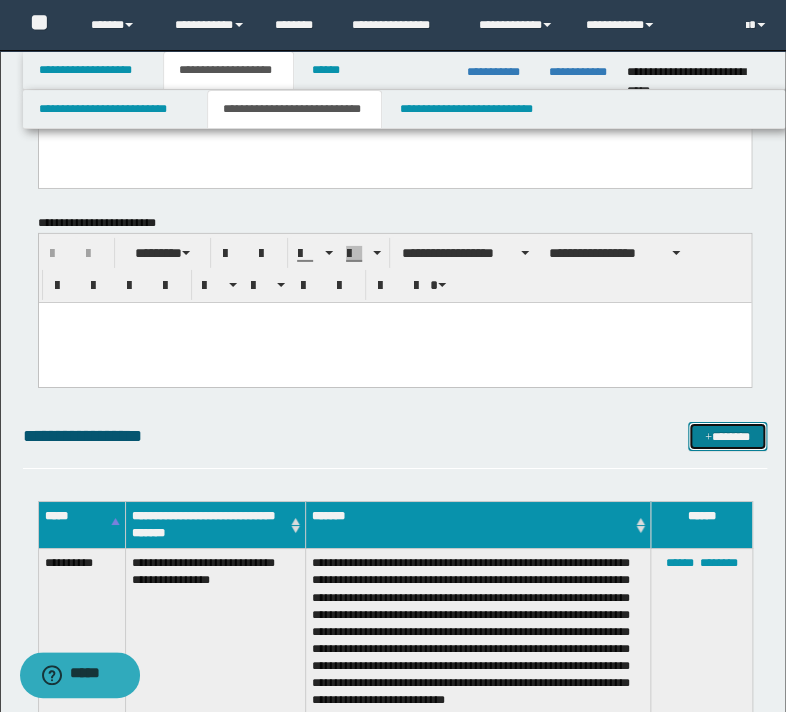 click on "*******" at bounding box center [727, 437] 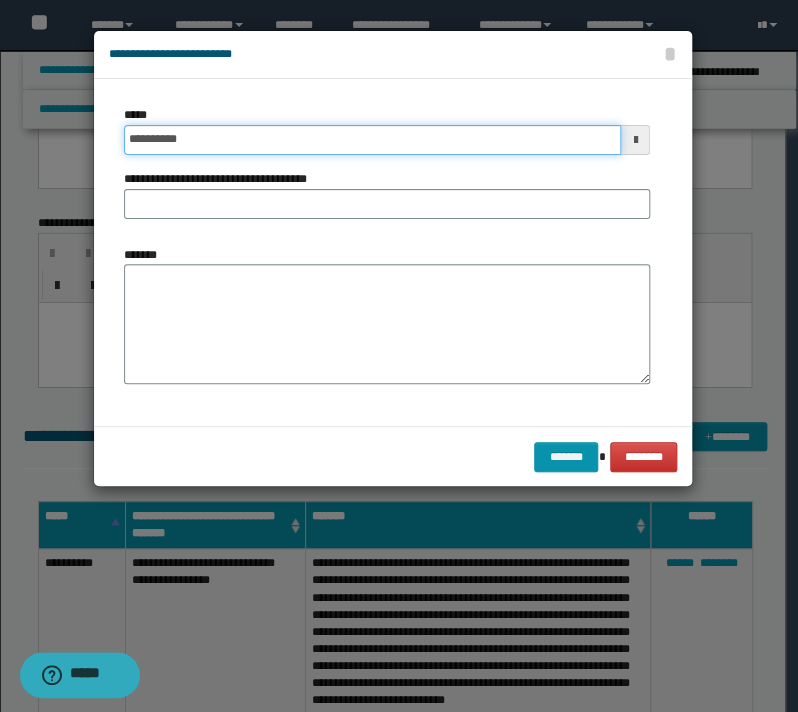 click on "**********" at bounding box center (372, 140) 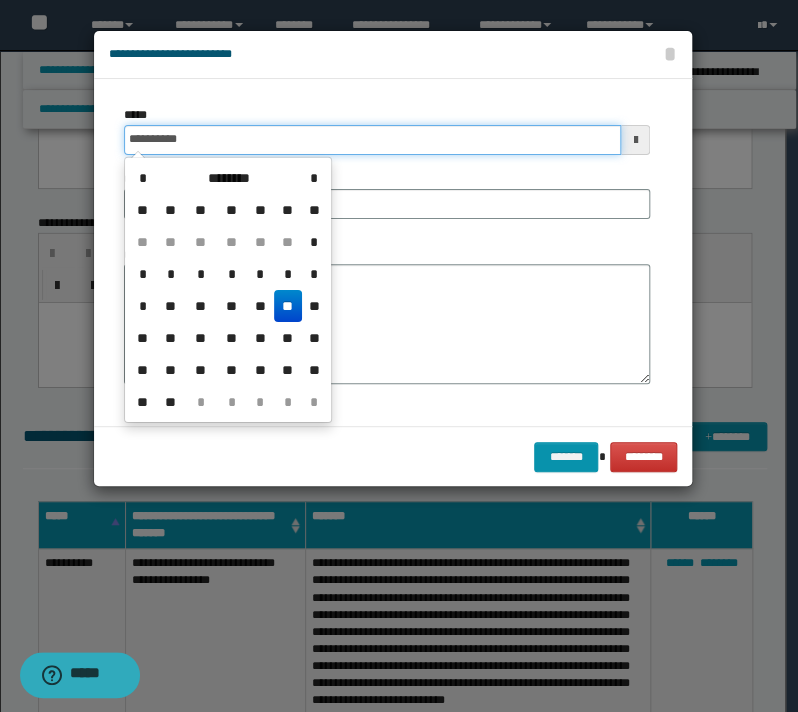 type on "**********" 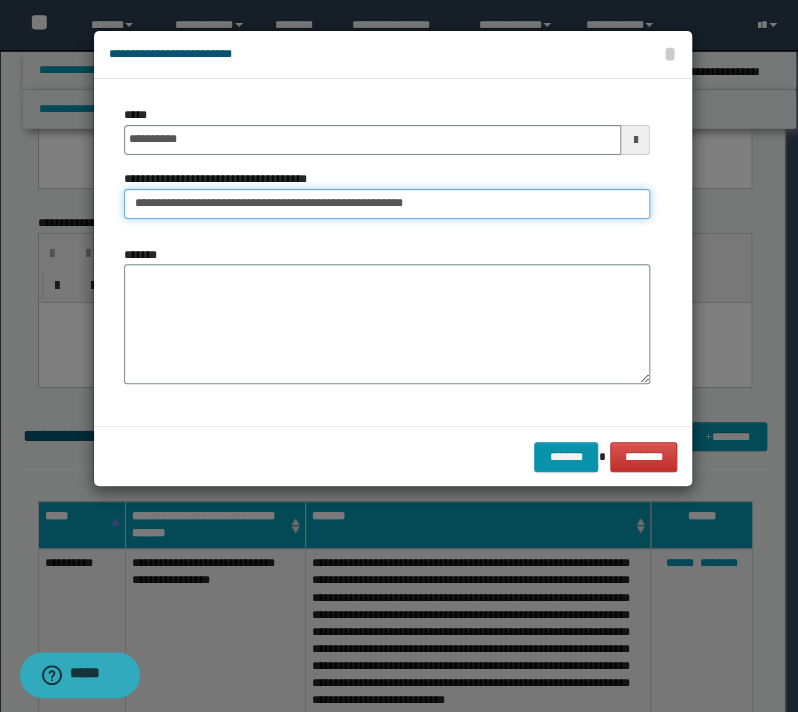 type on "**********" 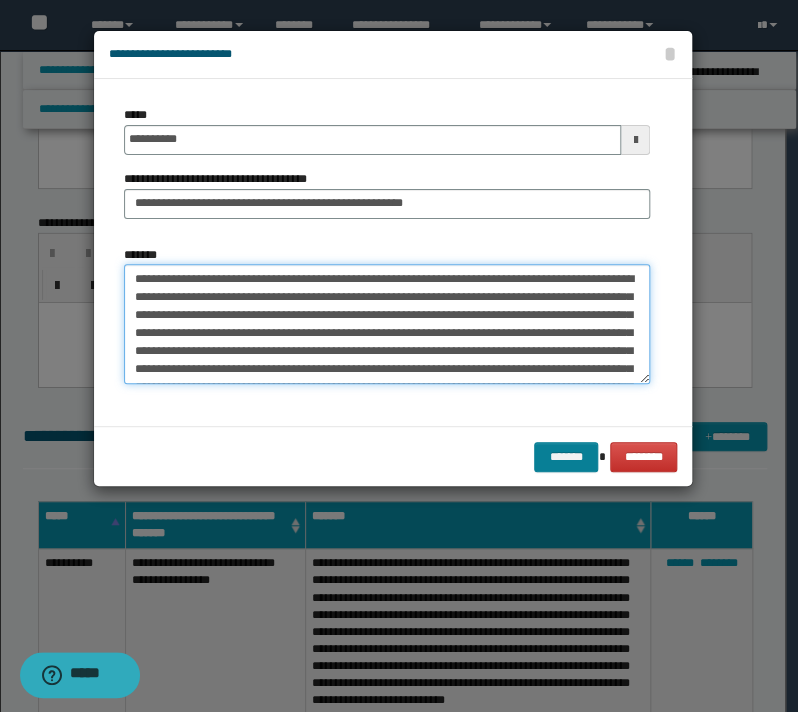 type on "**********" 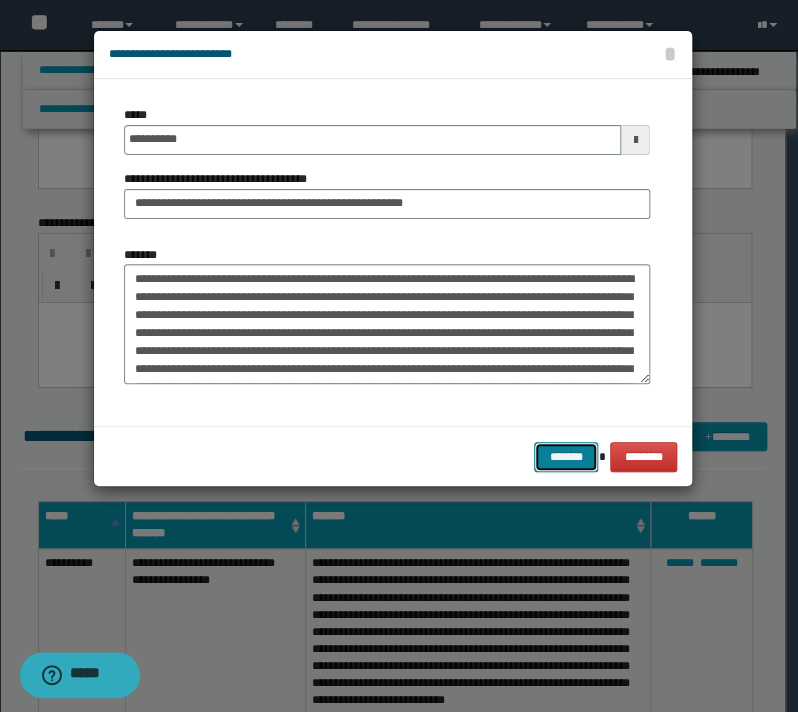 click on "*******" at bounding box center [566, 457] 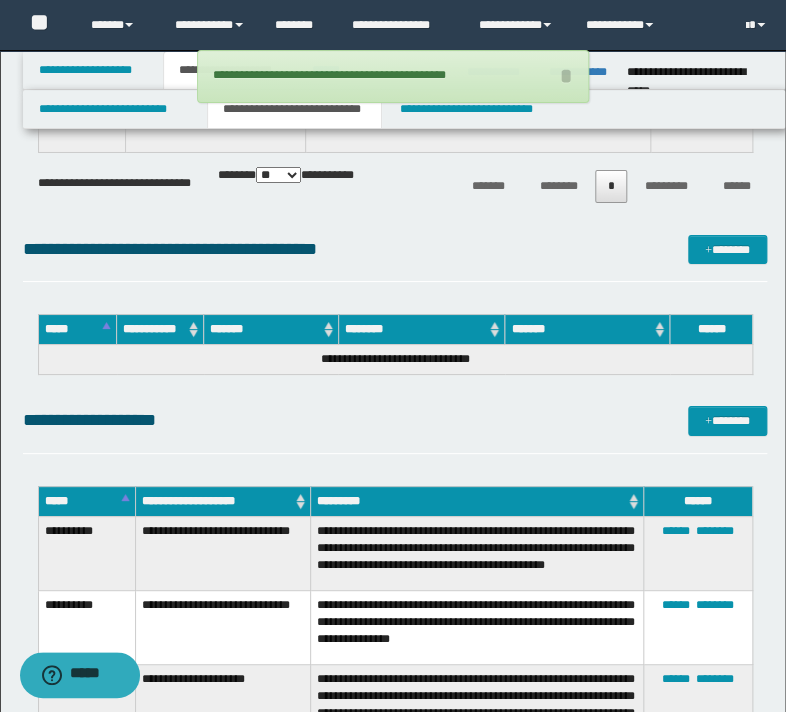 scroll, scrollTop: 3760, scrollLeft: 0, axis: vertical 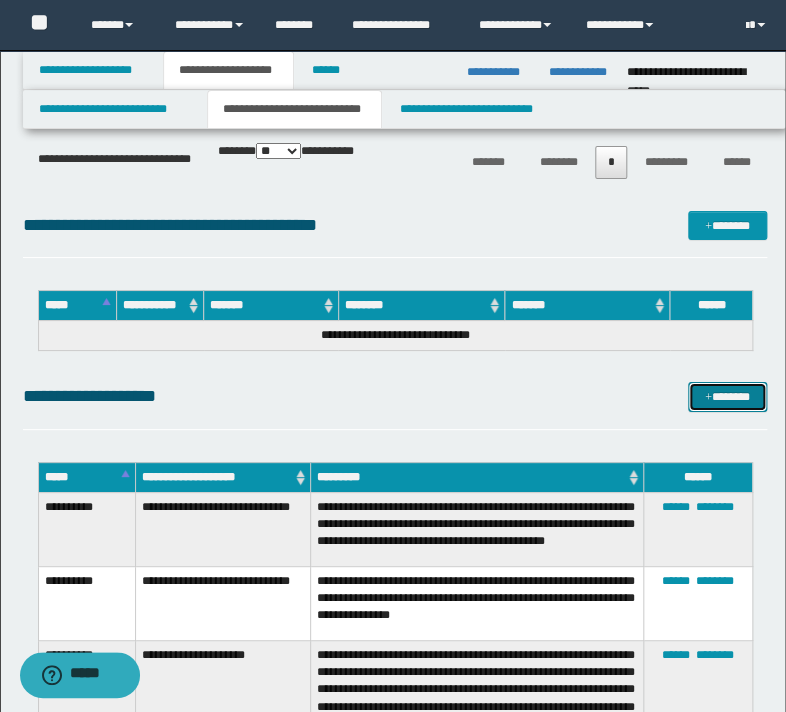 click on "*******" at bounding box center (727, 397) 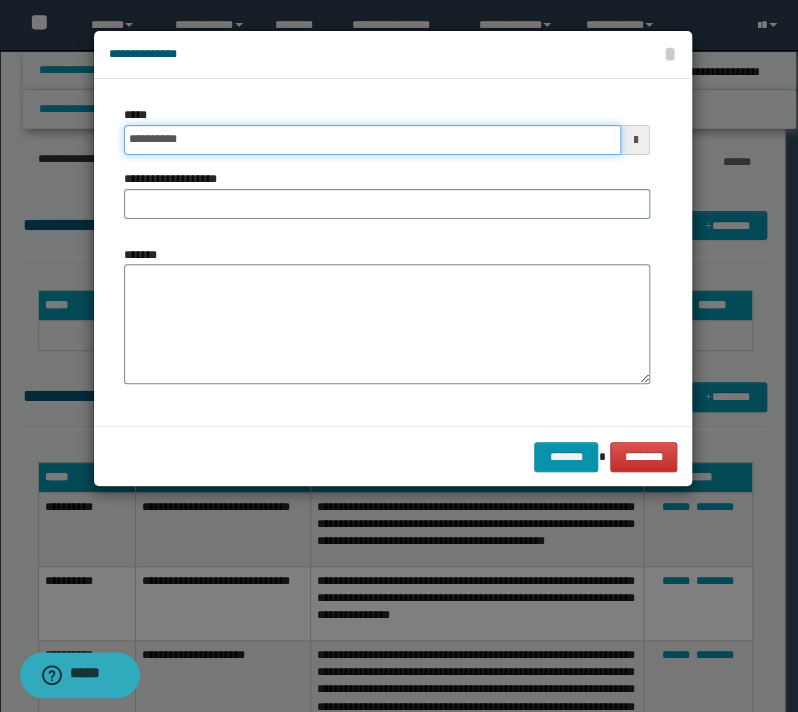 click on "**********" at bounding box center (372, 140) 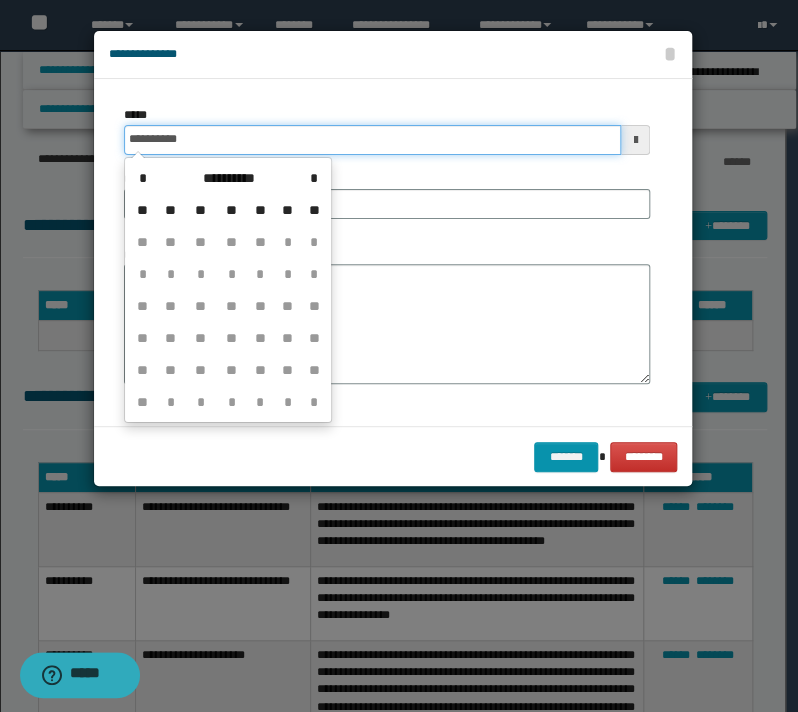 type on "**********" 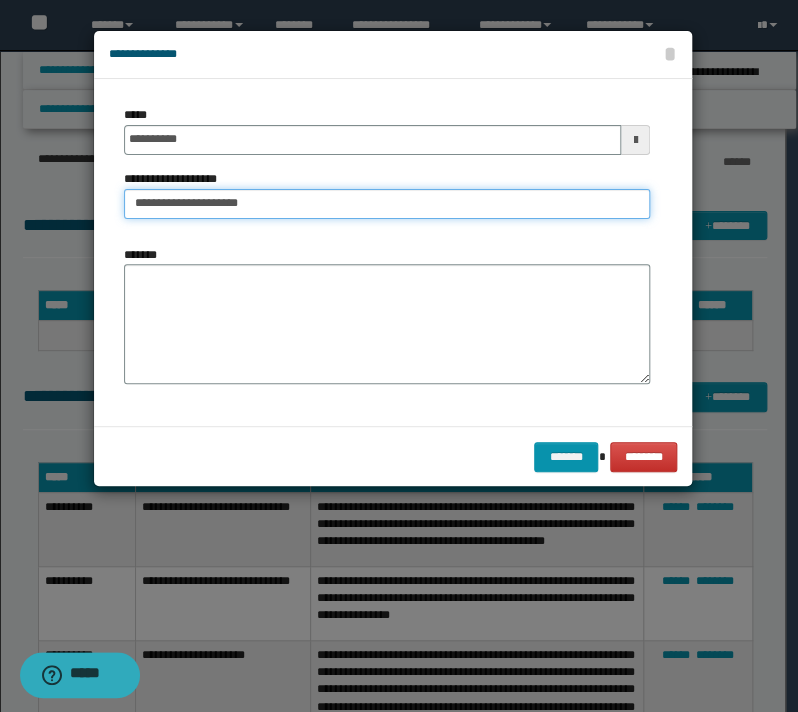 type on "**********" 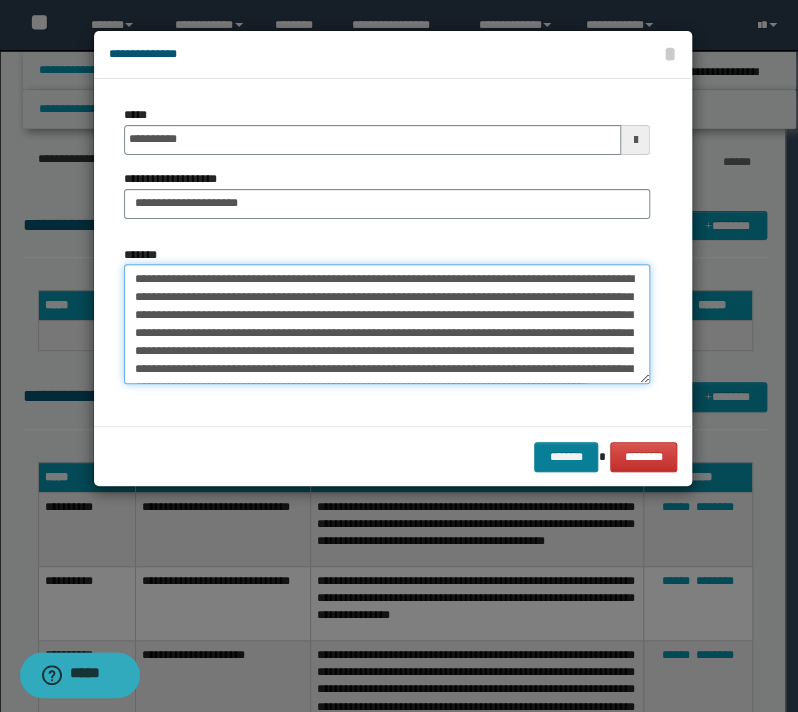 type on "**********" 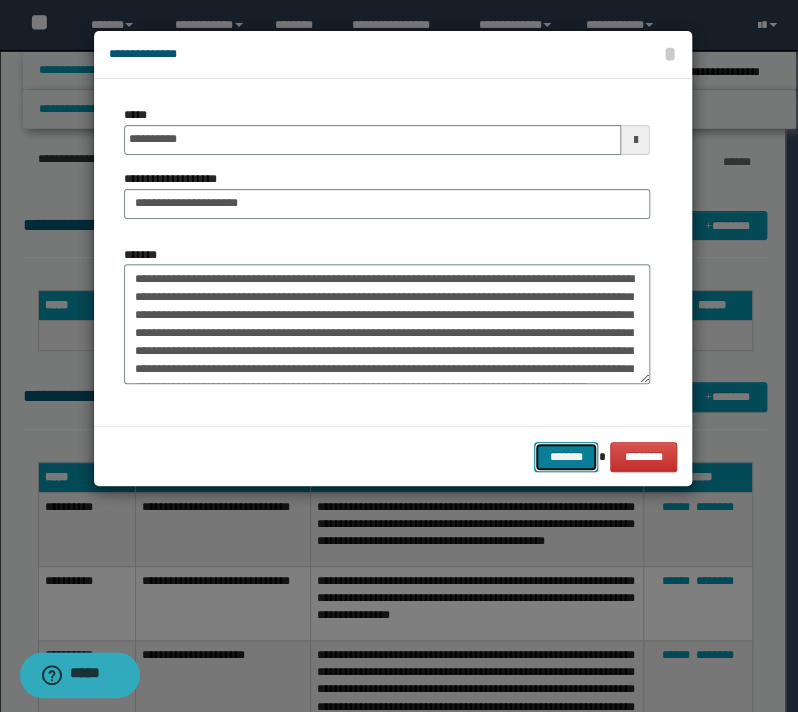 click on "*******" at bounding box center (566, 457) 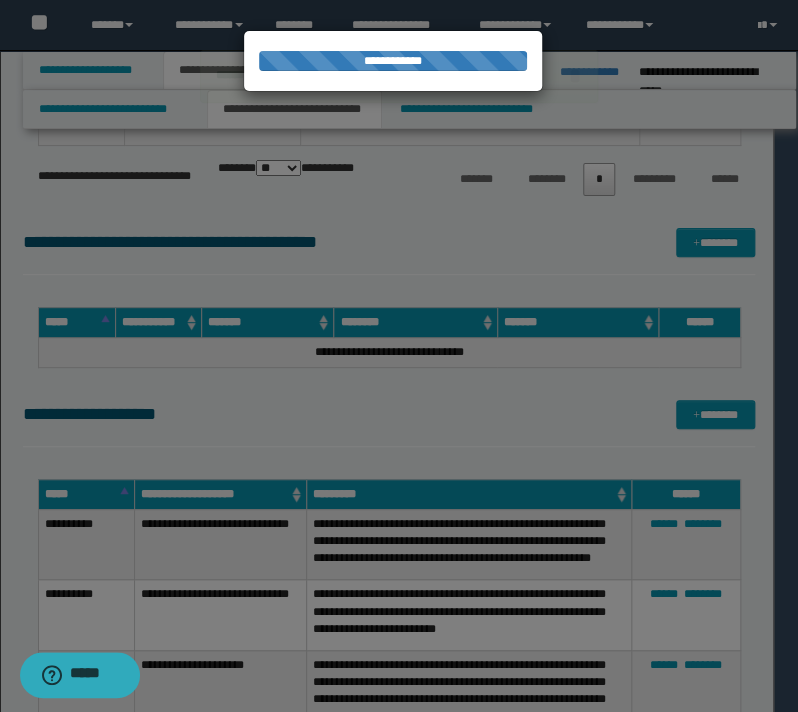type 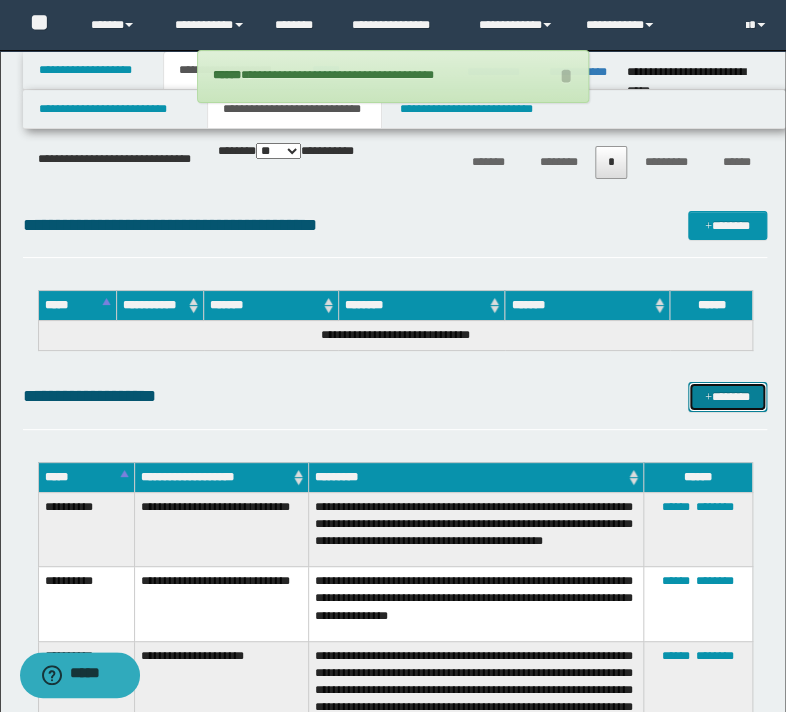 click on "*******" at bounding box center [727, 397] 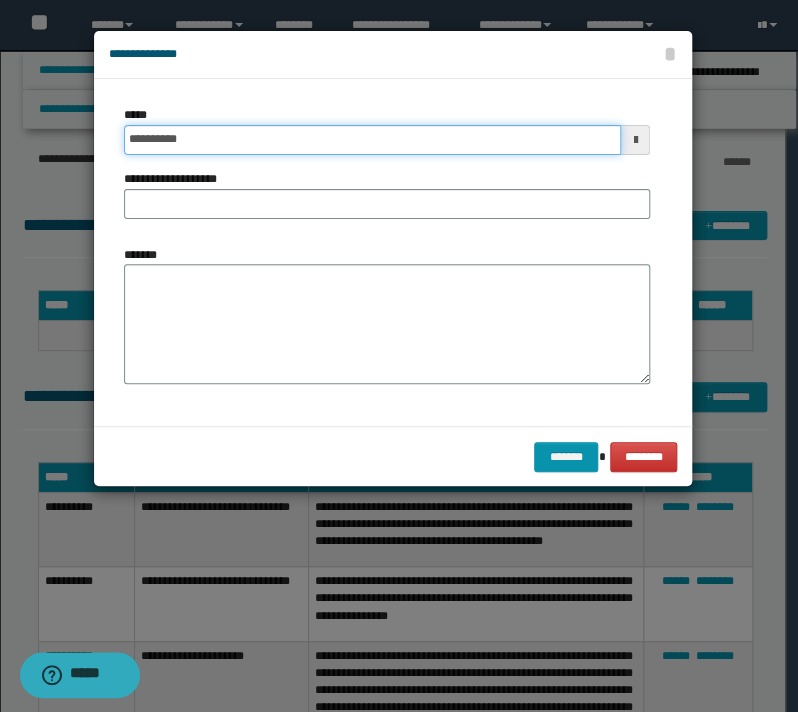 click on "**********" at bounding box center [372, 140] 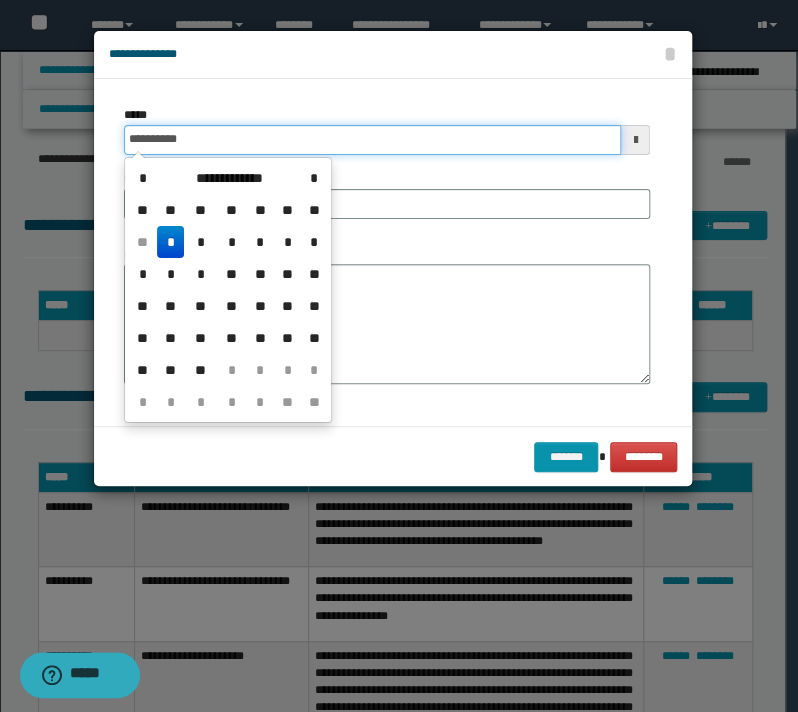 type on "**********" 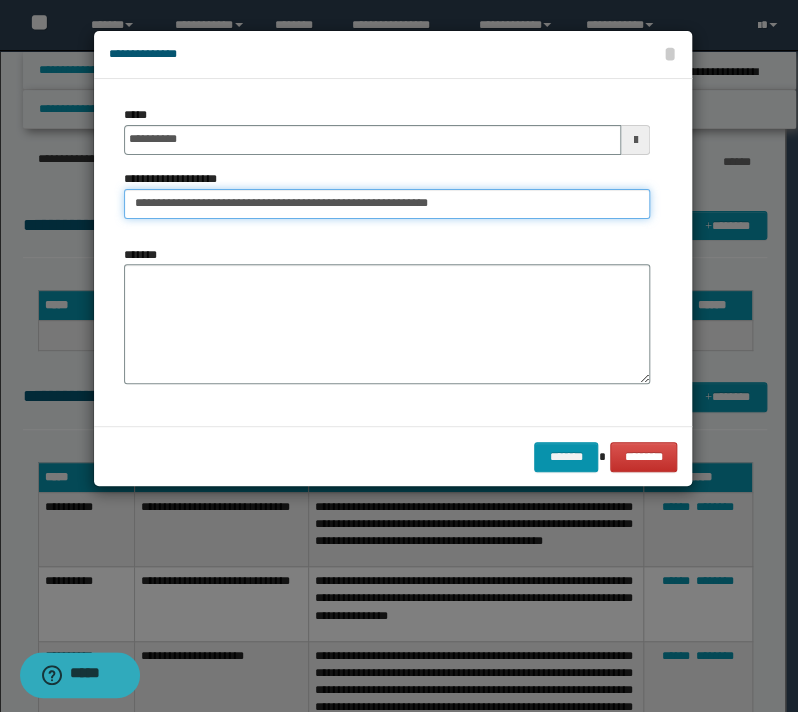 type on "**********" 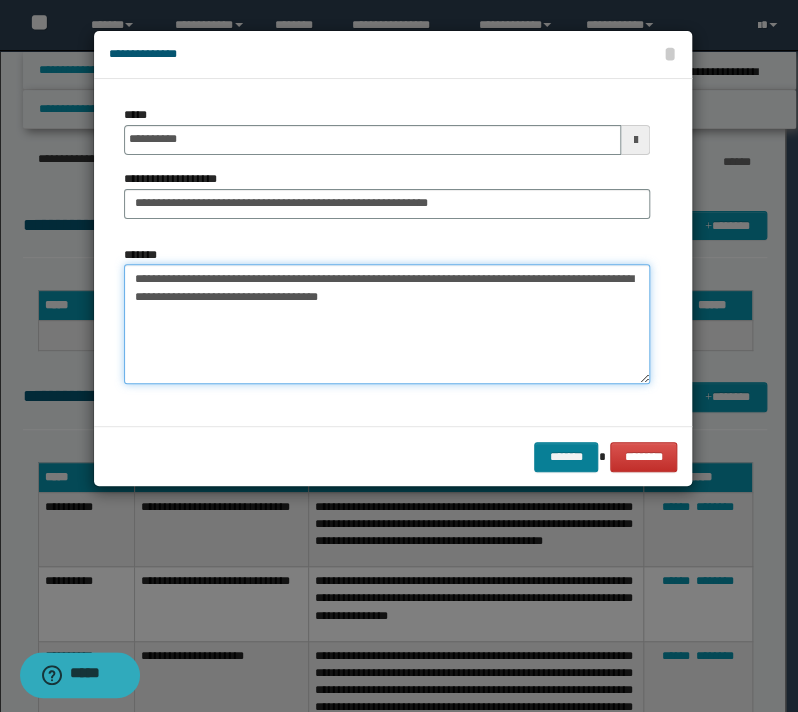 type on "**********" 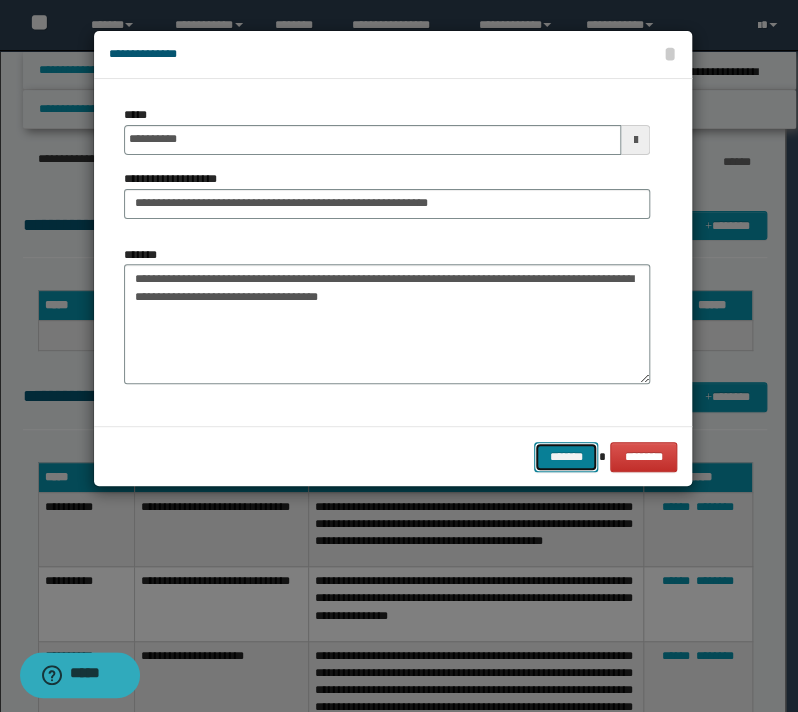 click on "*******" at bounding box center [566, 457] 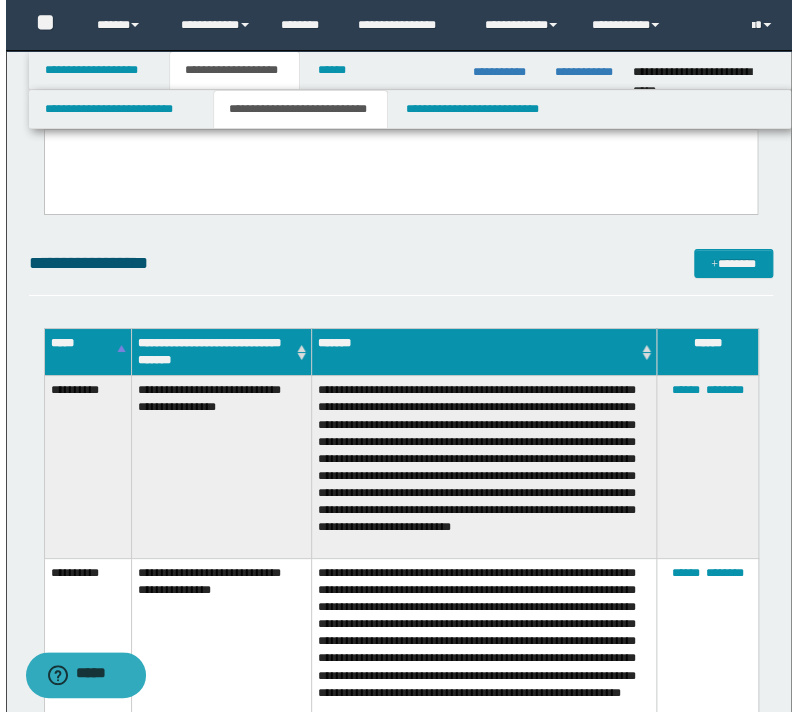 scroll, scrollTop: 1520, scrollLeft: 0, axis: vertical 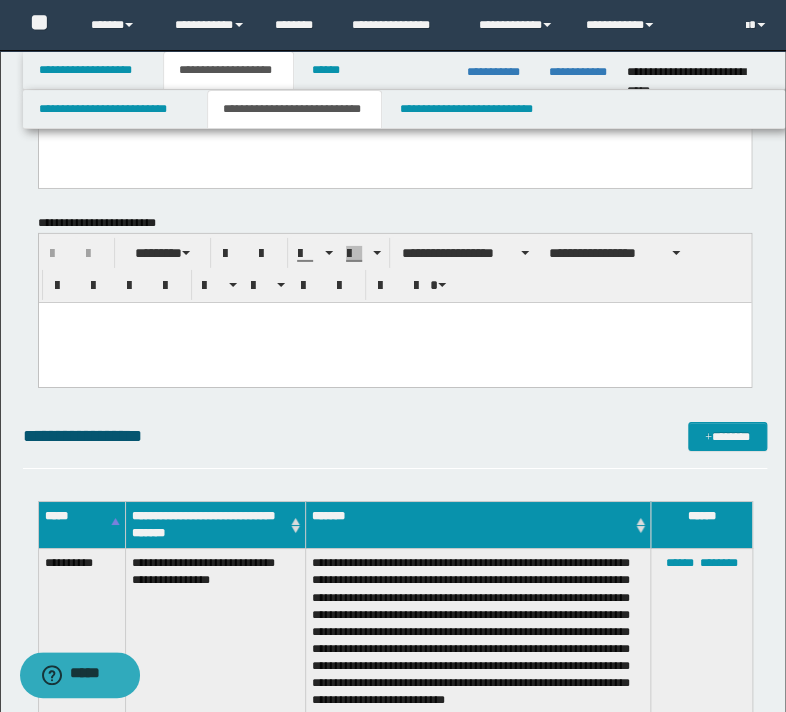 drag, startPoint x: 748, startPoint y: 417, endPoint x: 737, endPoint y: 398, distance: 21.954498 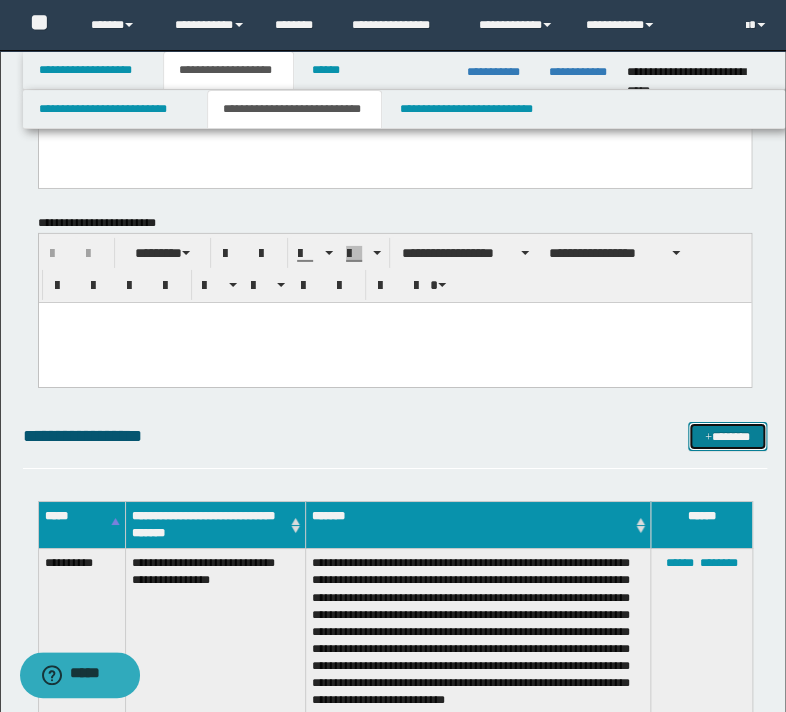 click on "*******" at bounding box center (727, 437) 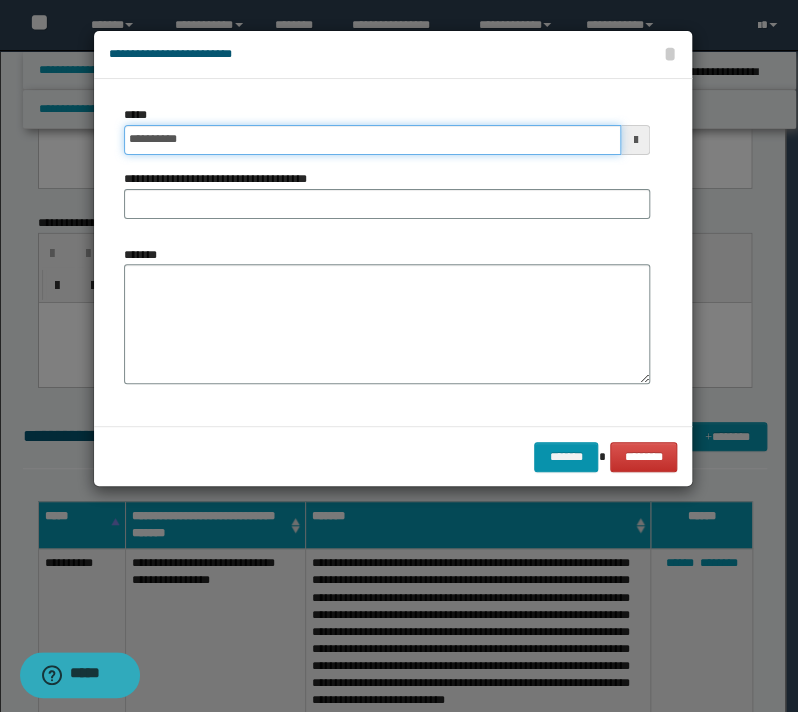 click on "**********" at bounding box center (372, 140) 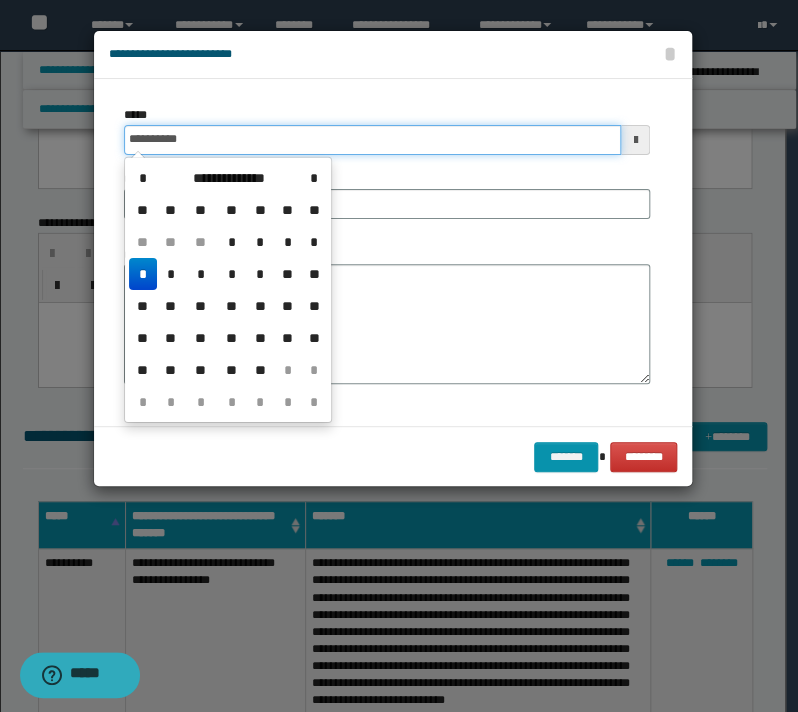 type on "**********" 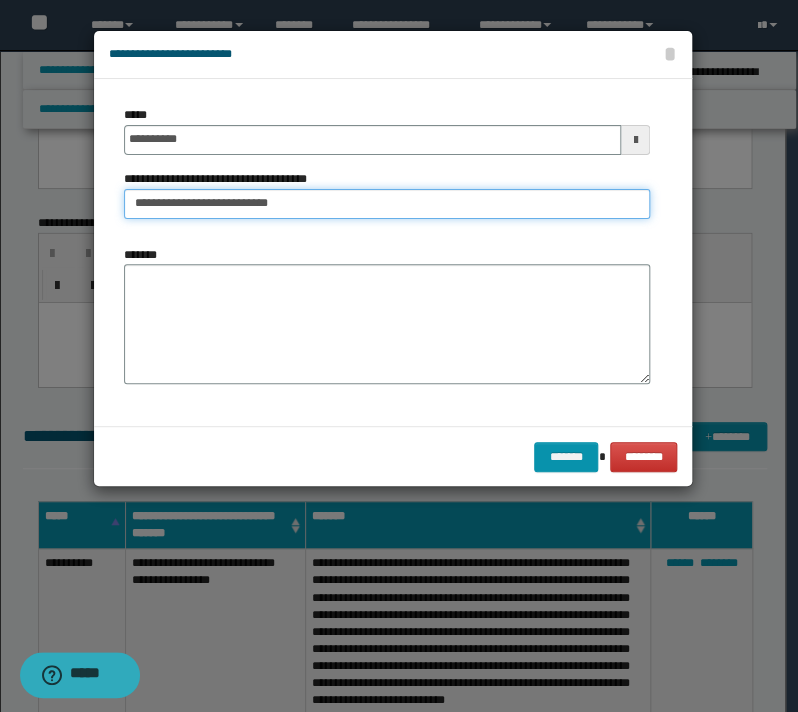 type on "**********" 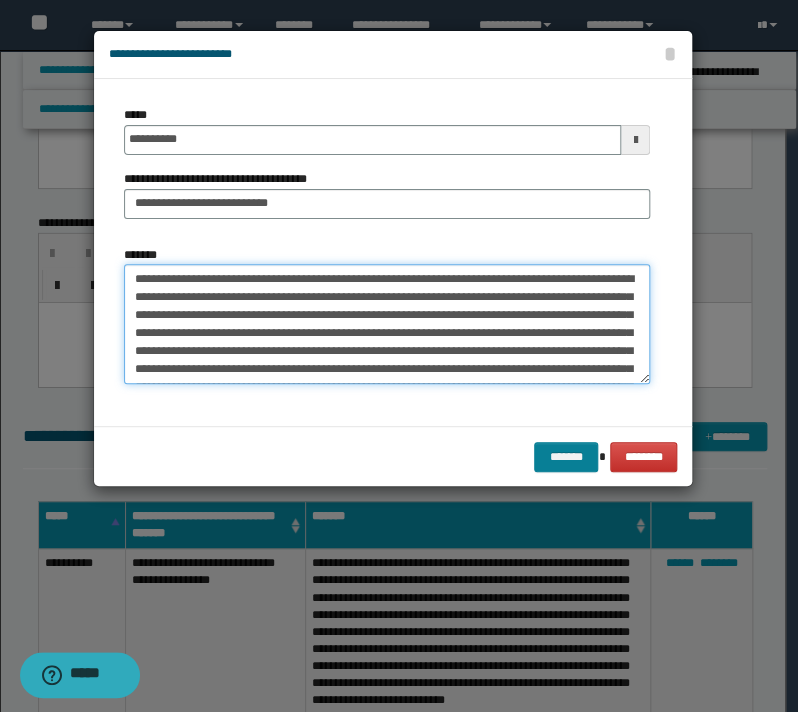 type on "**********" 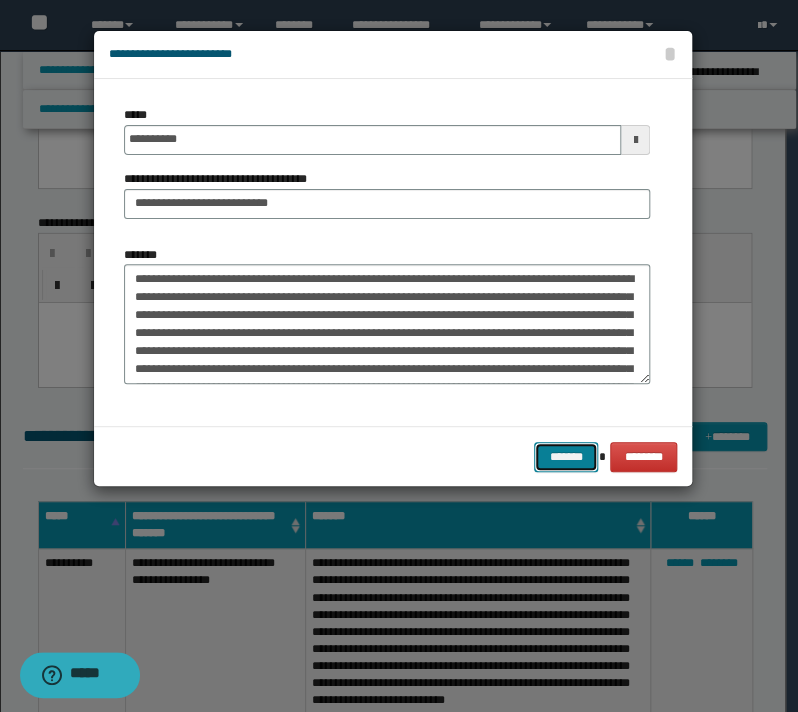 drag, startPoint x: 567, startPoint y: 464, endPoint x: 553, endPoint y: 464, distance: 14 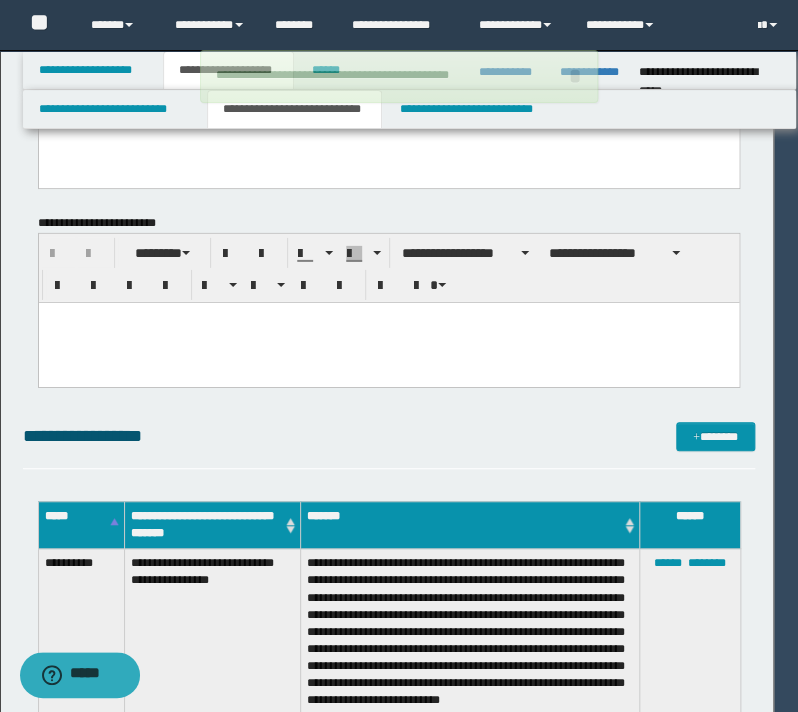 type 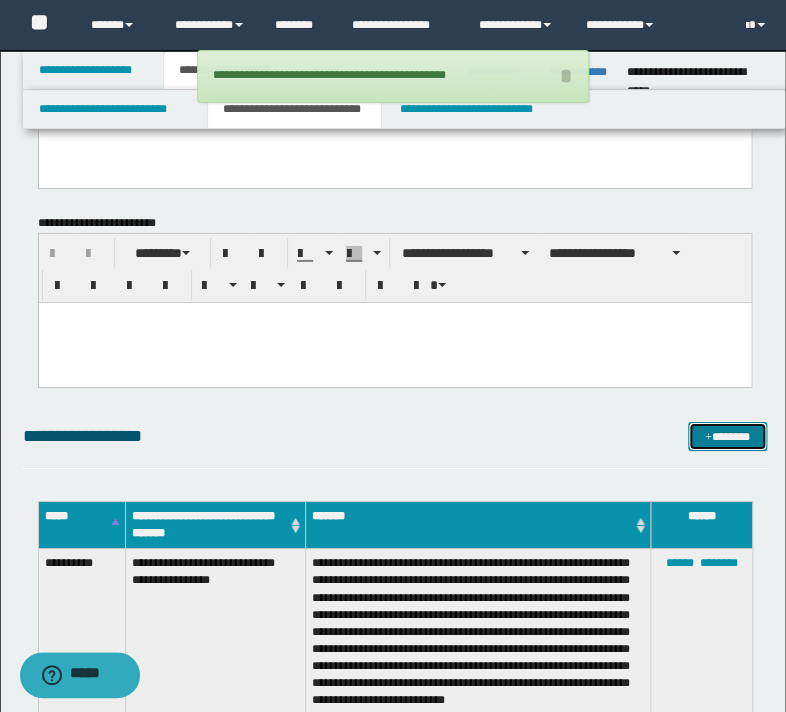 click on "*******" at bounding box center [727, 437] 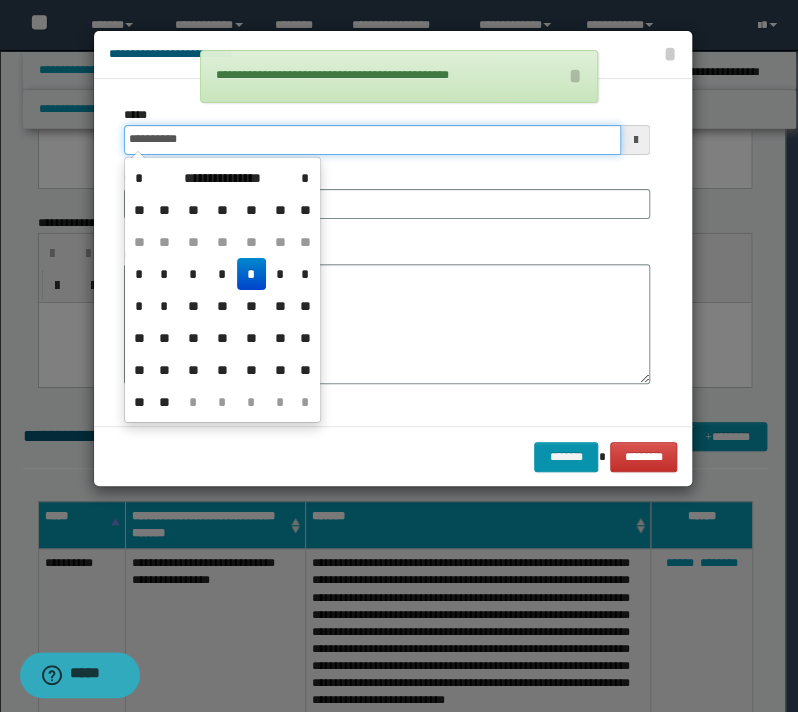 click on "**********" at bounding box center (372, 140) 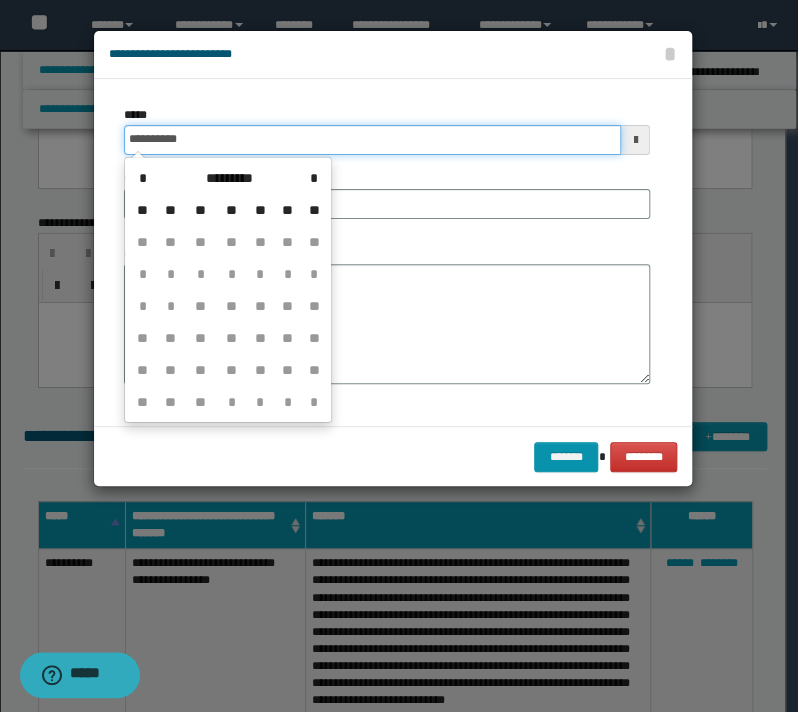 type on "**********" 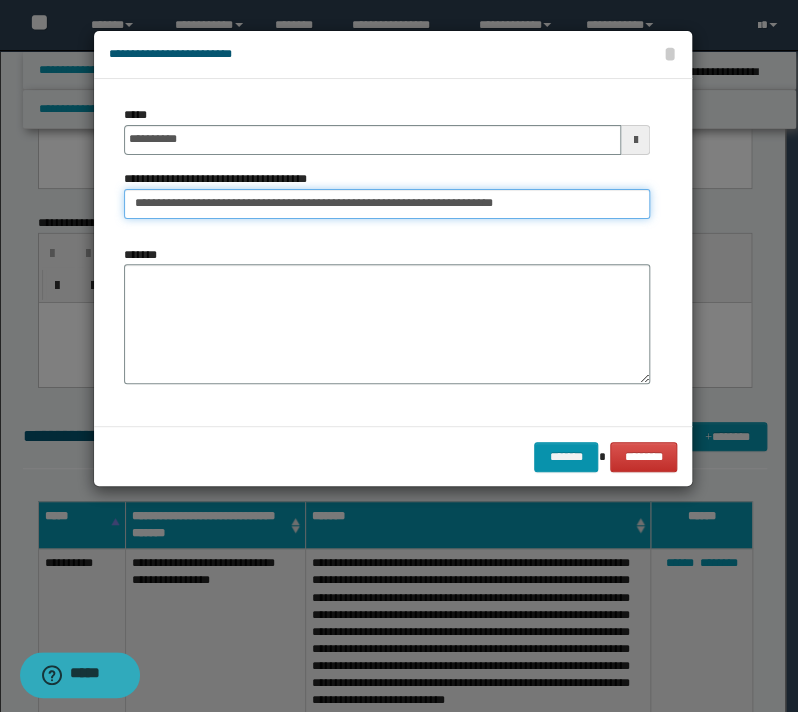 type on "**********" 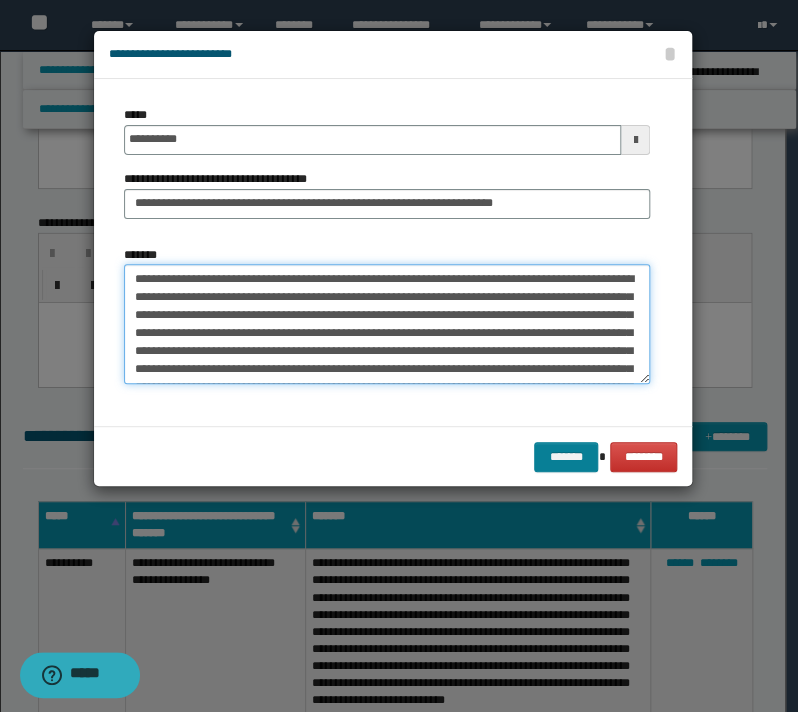 type on "**********" 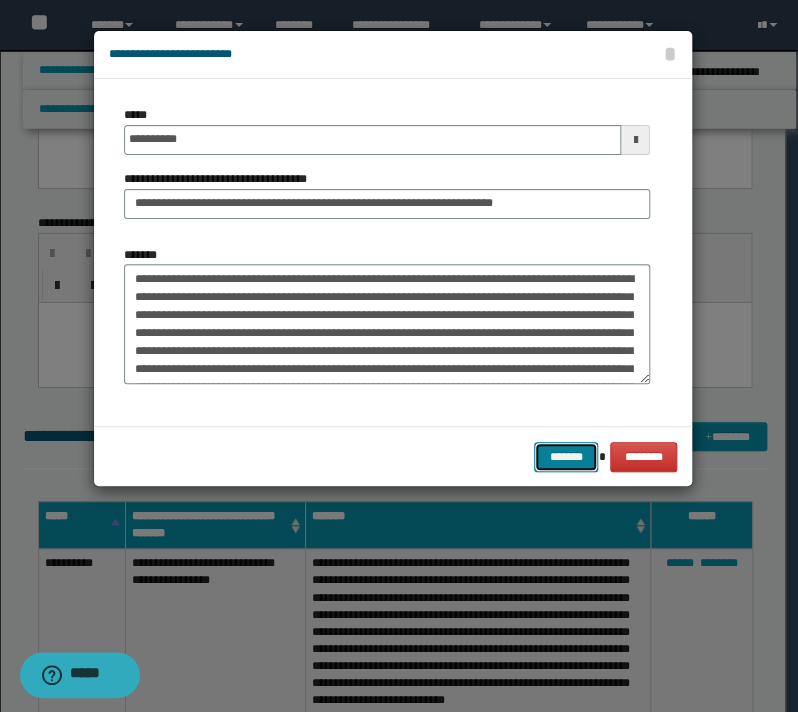 click on "*******" at bounding box center [566, 457] 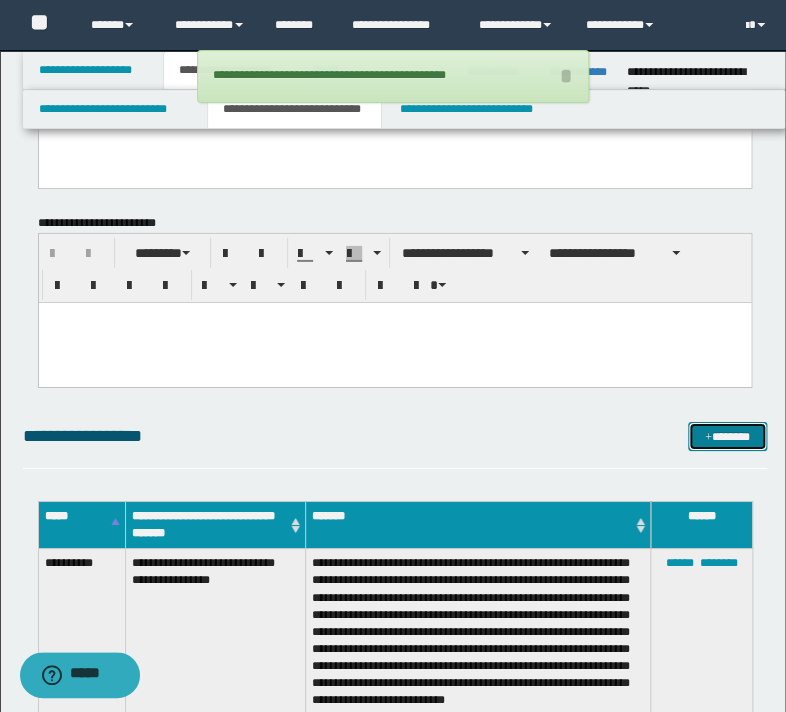 click on "*******" at bounding box center (727, 437) 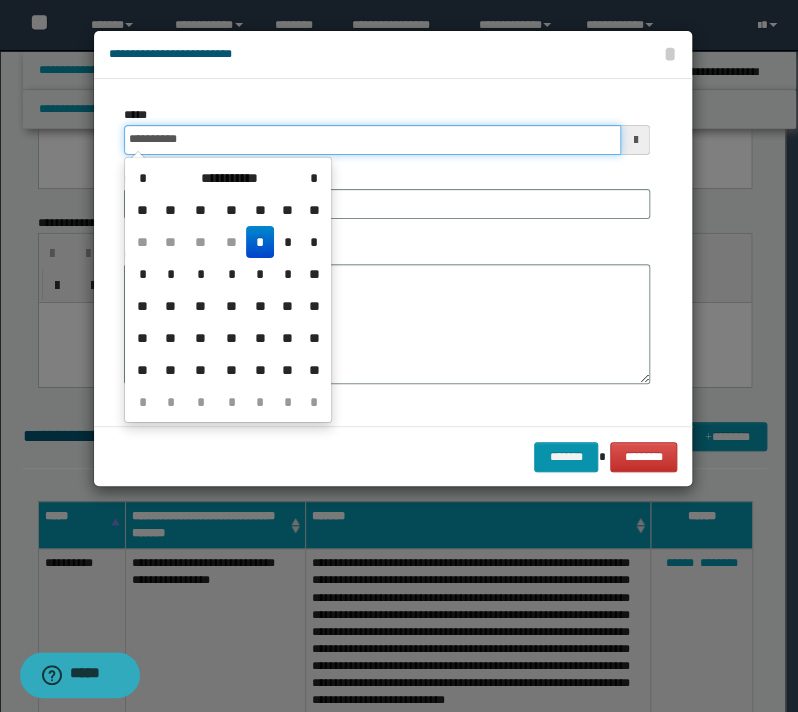 click on "**********" at bounding box center [372, 140] 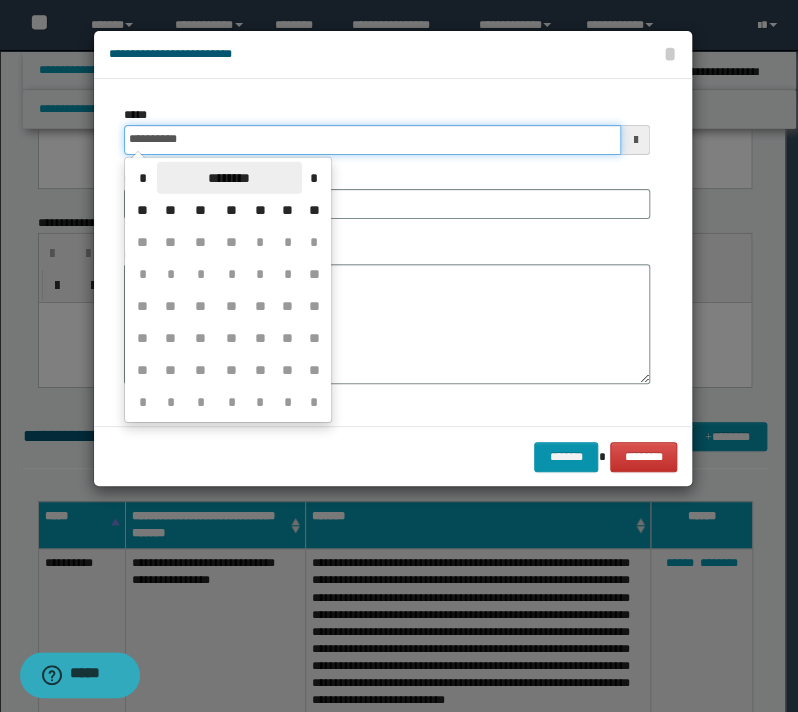 type on "**********" 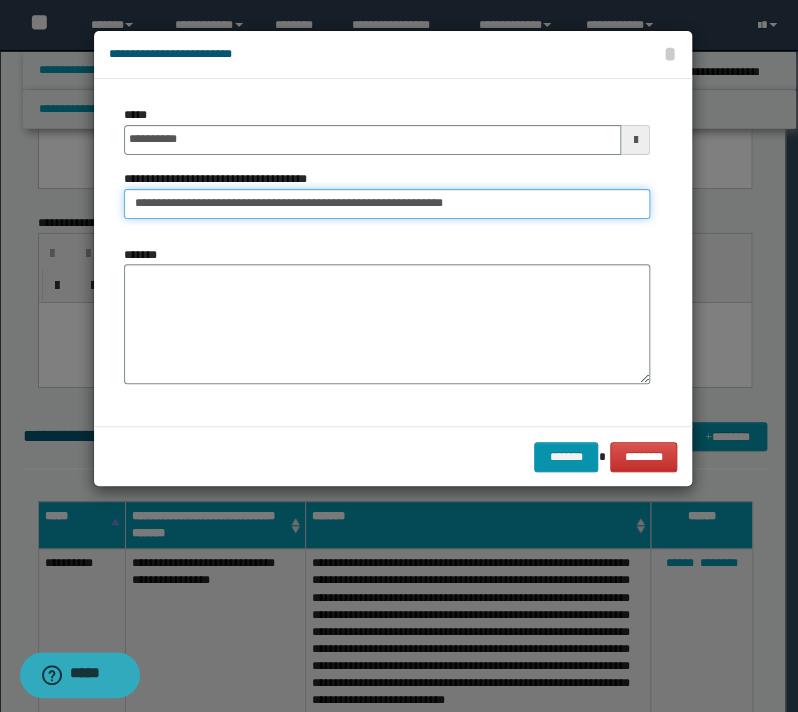 type on "**********" 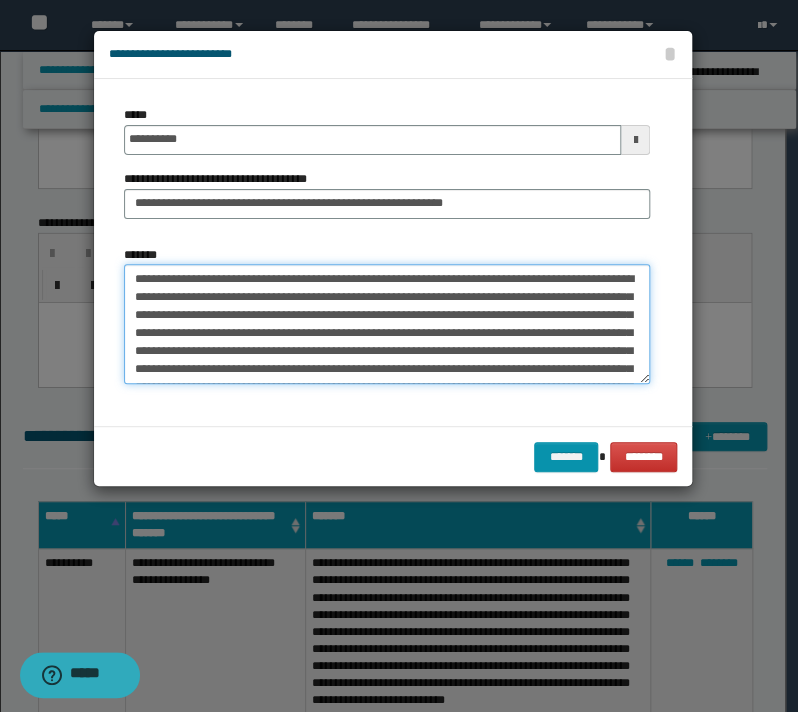 type on "**********" 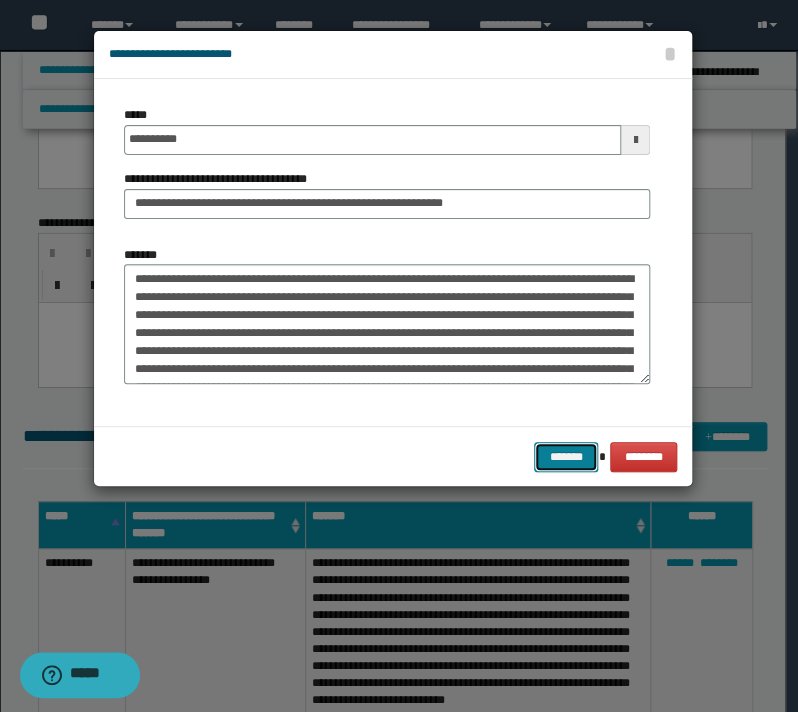 click on "*******" at bounding box center [566, 457] 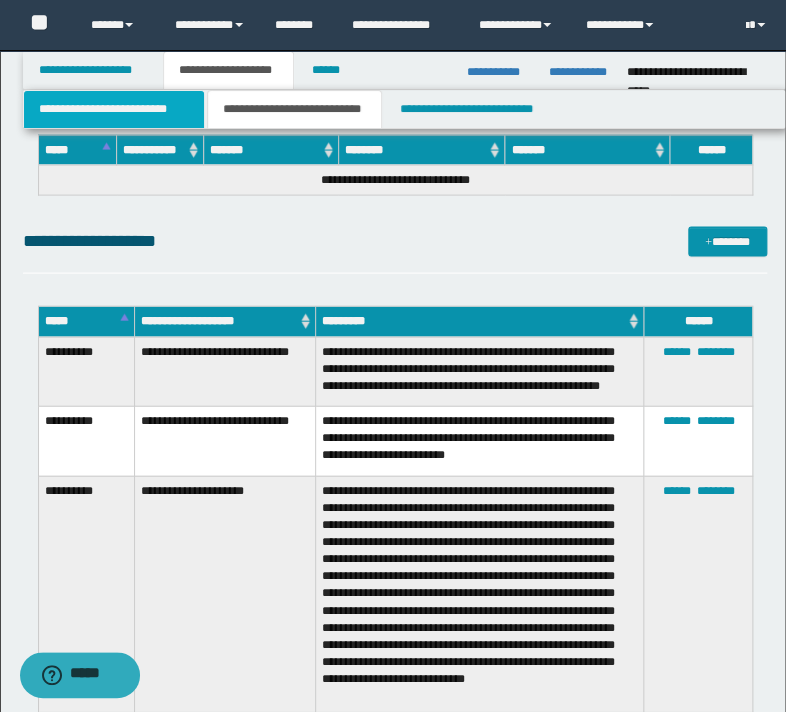 click on "**********" at bounding box center [114, 109] 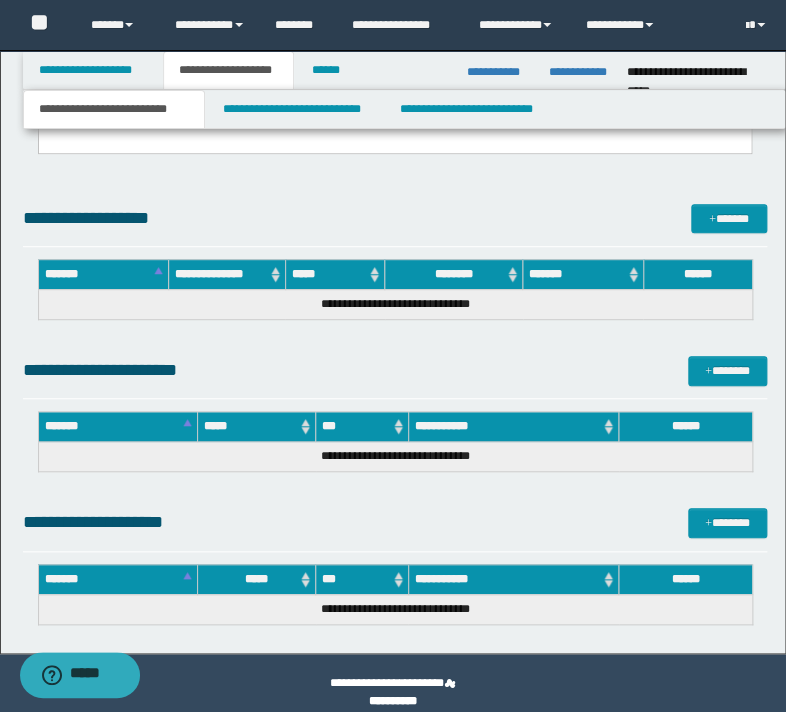 scroll, scrollTop: 1610, scrollLeft: 0, axis: vertical 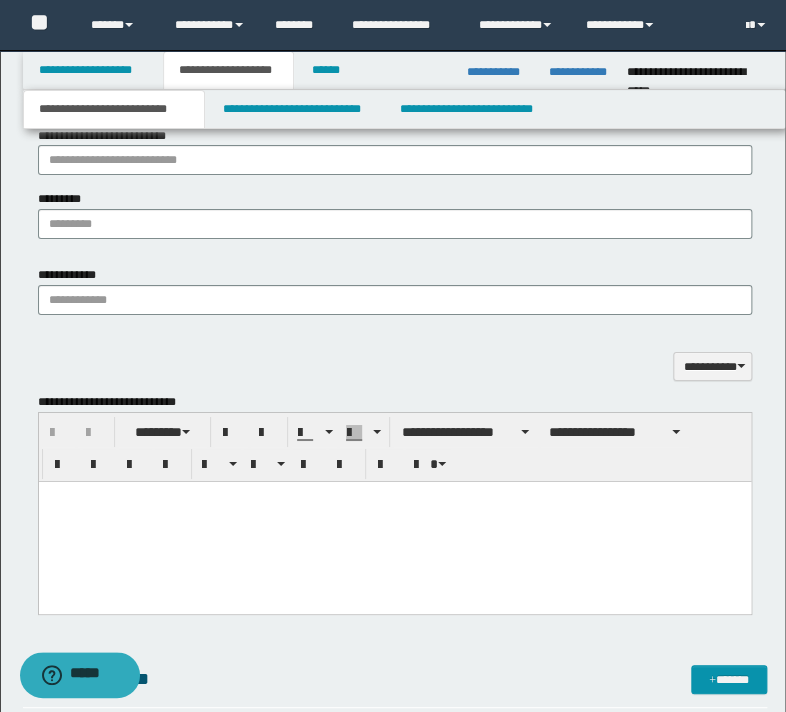 drag, startPoint x: 86, startPoint y: 526, endPoint x: 86, endPoint y: 504, distance: 22 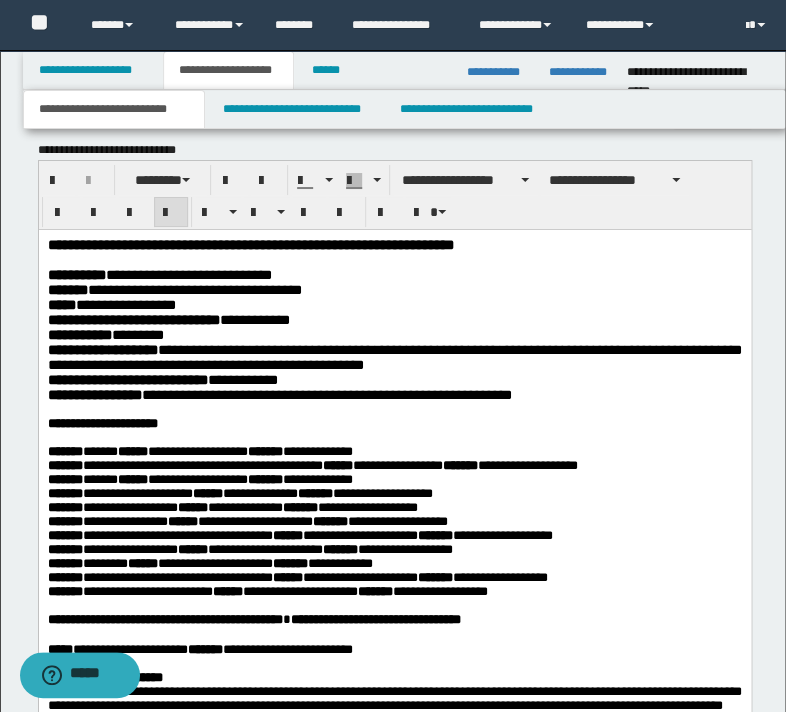 scroll, scrollTop: 1930, scrollLeft: 0, axis: vertical 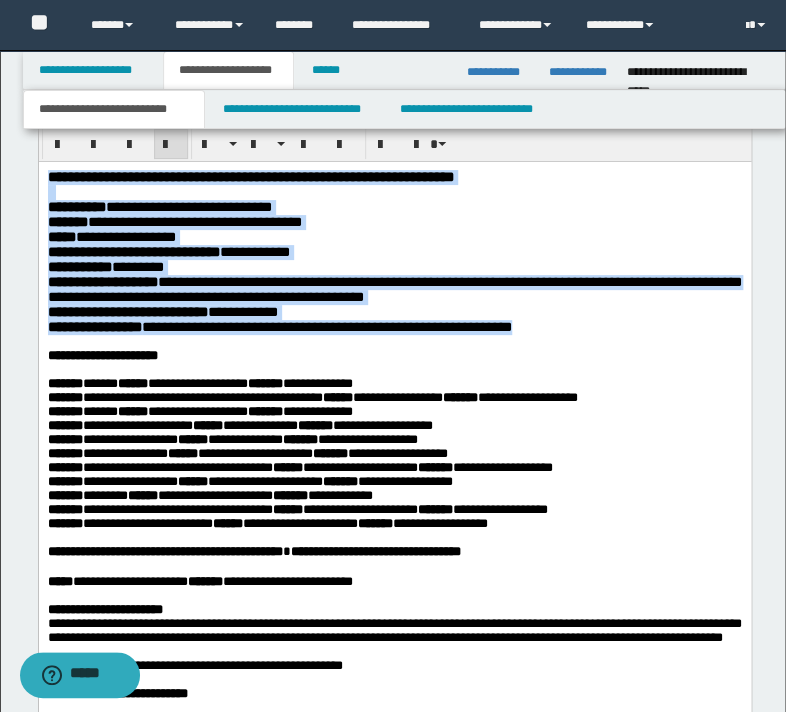 drag, startPoint x: 601, startPoint y: 354, endPoint x: 31, endPoint y: 181, distance: 595.67523 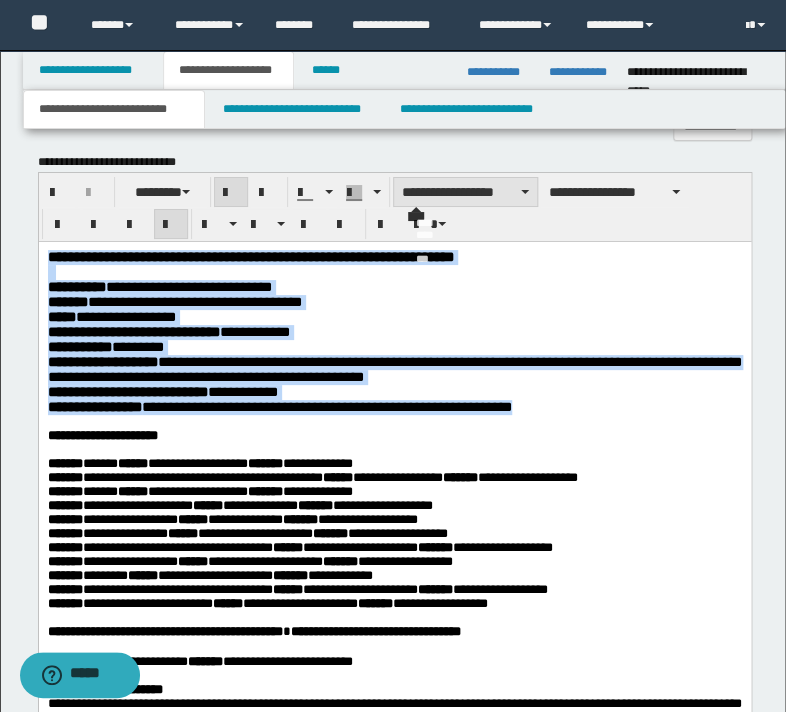 click on "**********" at bounding box center [465, 192] 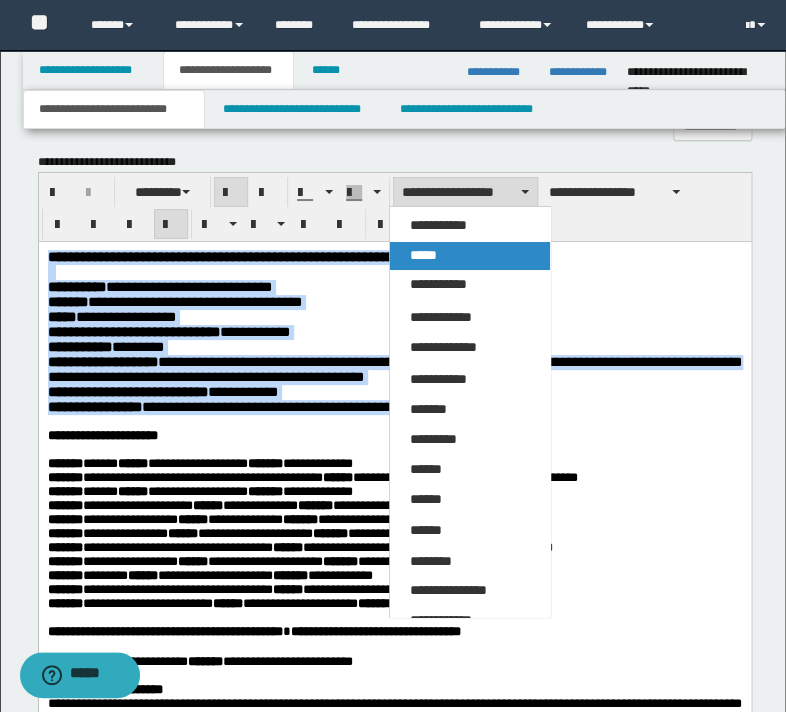 click on "*****" at bounding box center (470, 256) 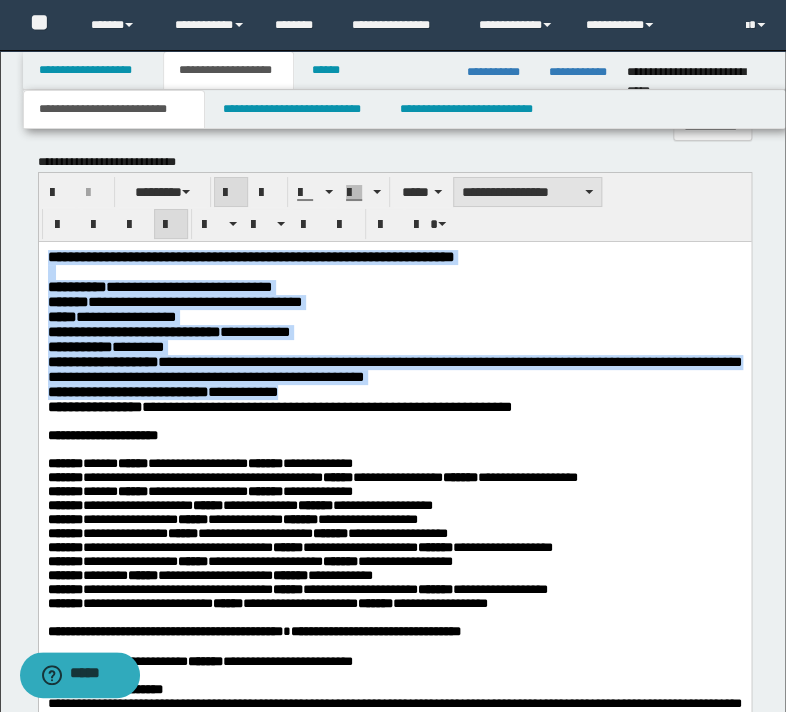 click on "**********" at bounding box center [527, 192] 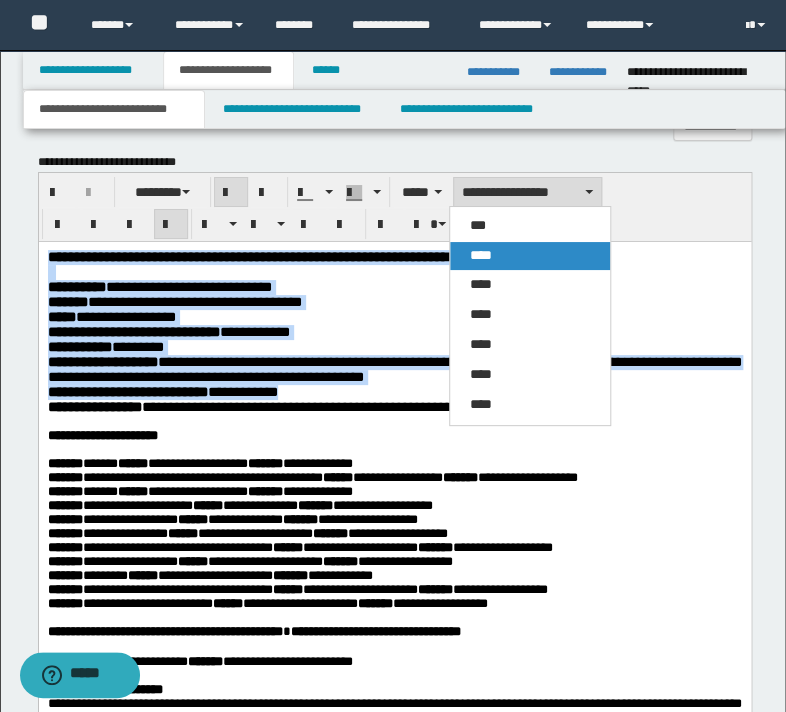 click on "****" at bounding box center (530, 256) 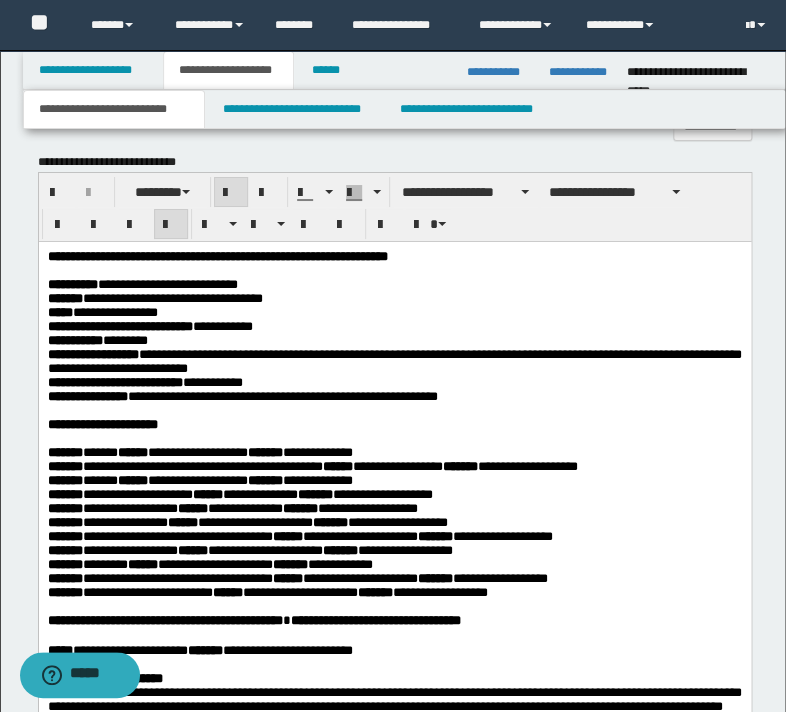 click on "**********" at bounding box center [394, 425] 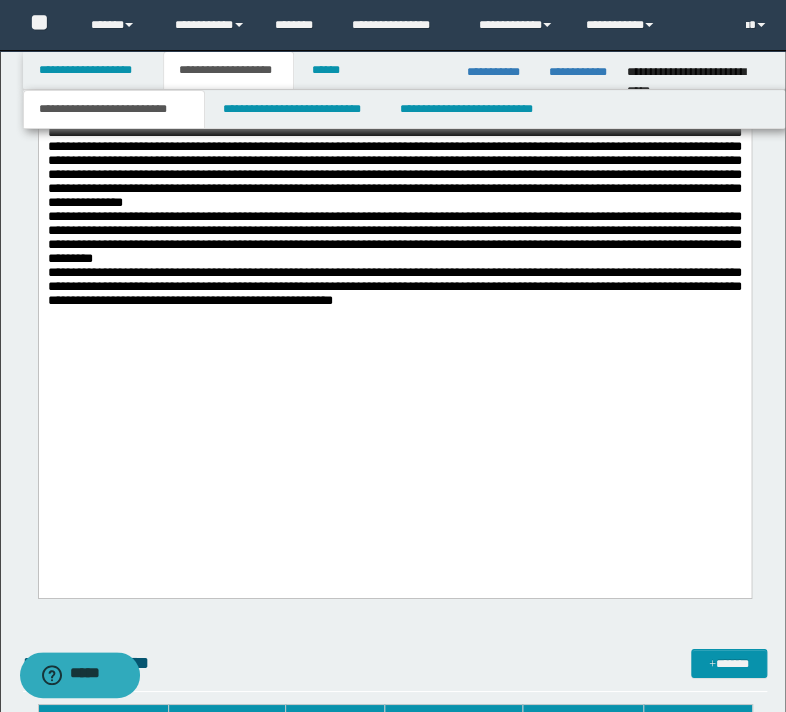 scroll, scrollTop: 3370, scrollLeft: 0, axis: vertical 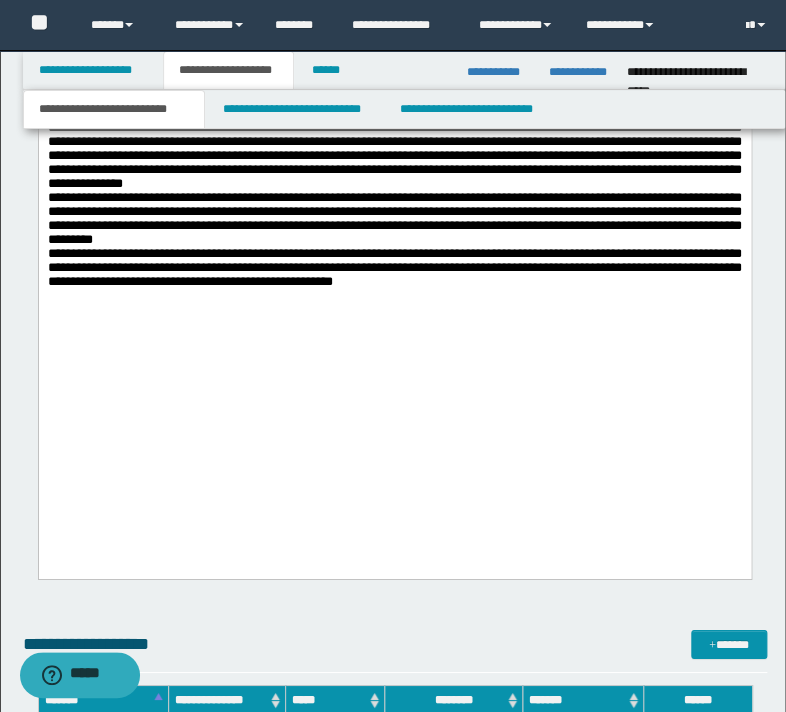 click on "**********" at bounding box center (394, 149) 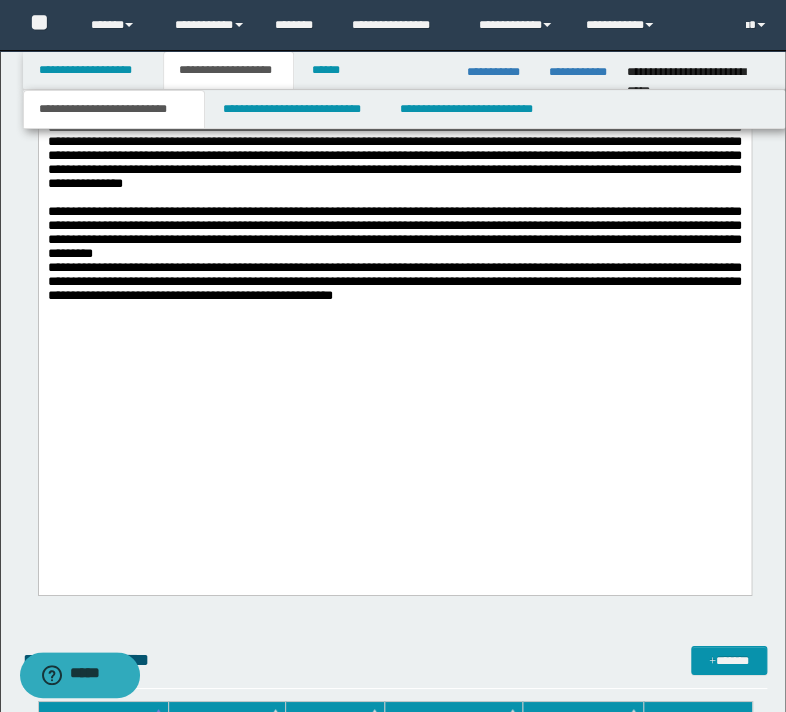 click on "**********" at bounding box center (394, 281) 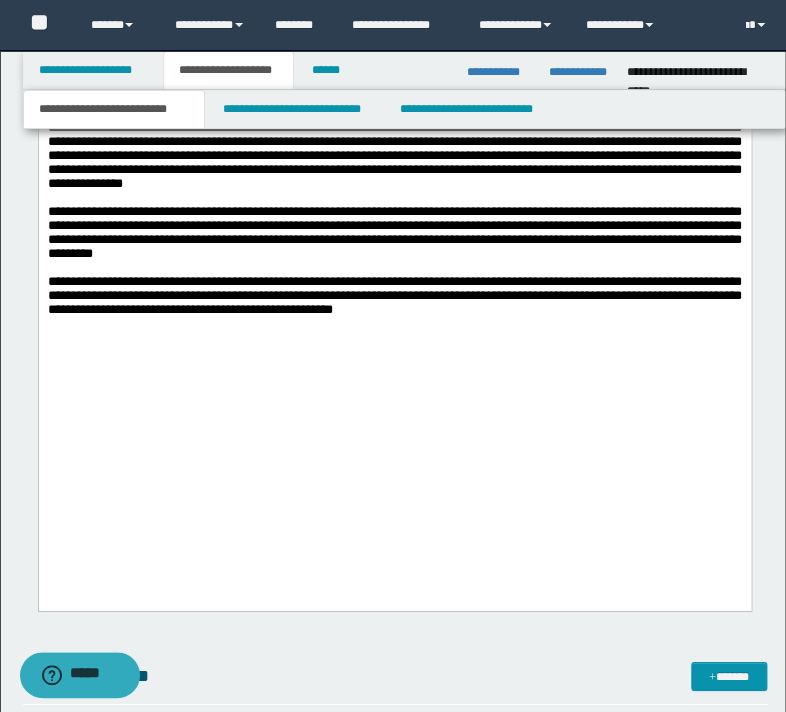 click on "**********" at bounding box center (394, 295) 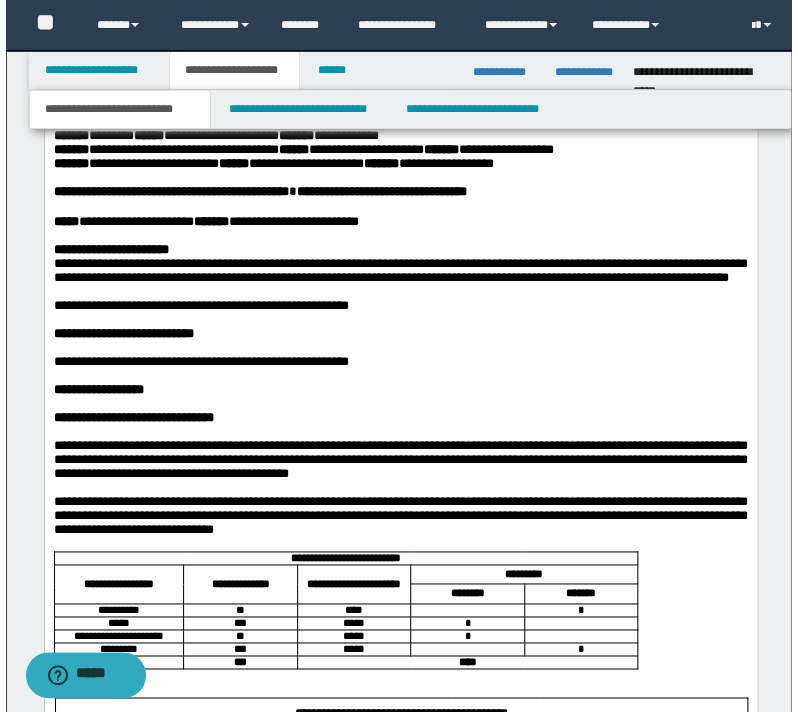 scroll, scrollTop: 2250, scrollLeft: 0, axis: vertical 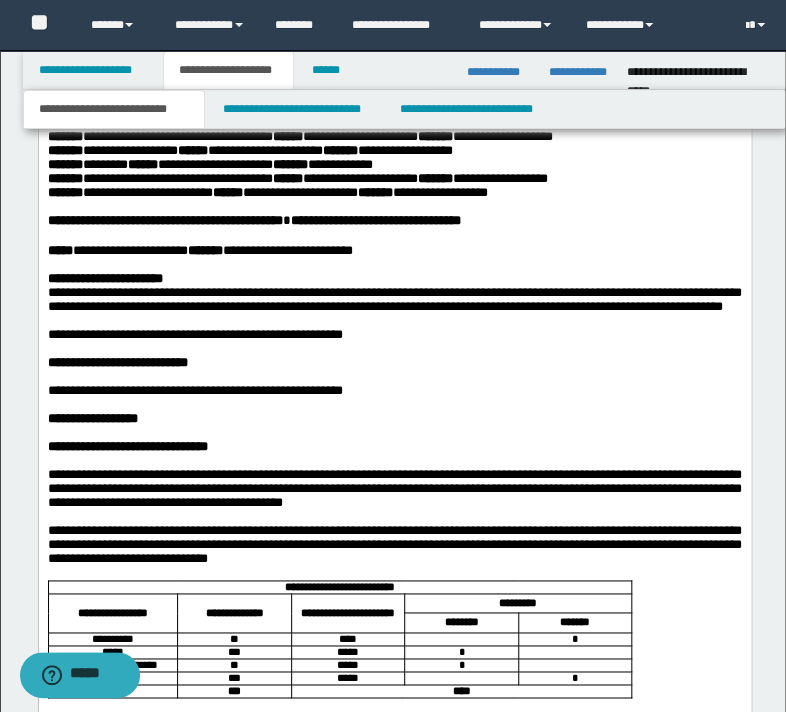 click on "**********" at bounding box center [394, 280] 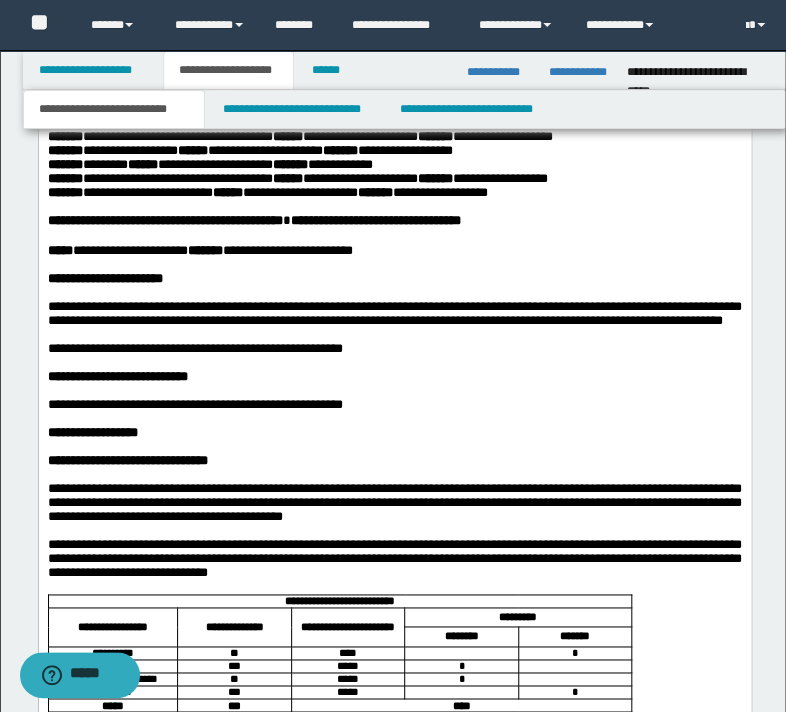 click at bounding box center (394, 364) 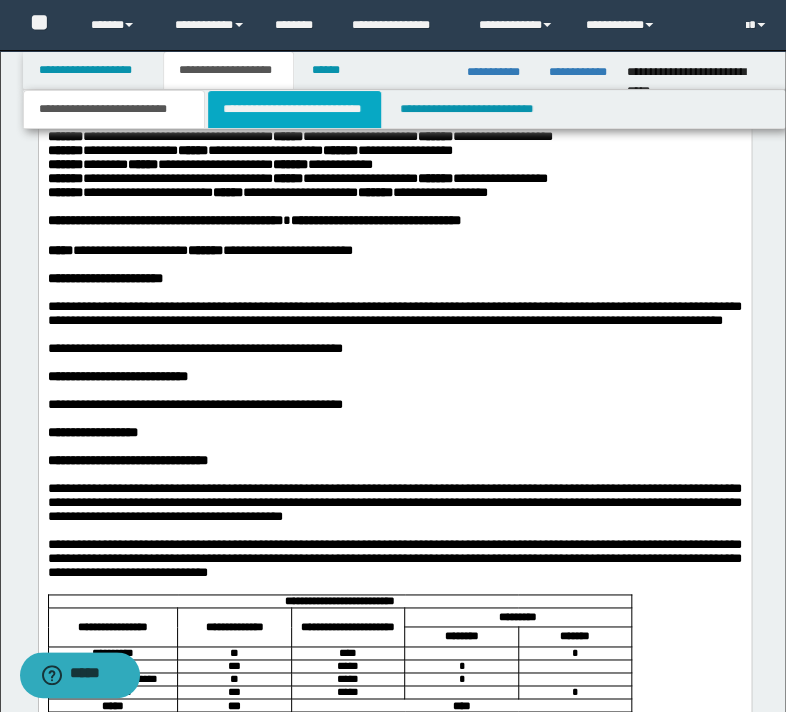 click on "**********" at bounding box center [294, 109] 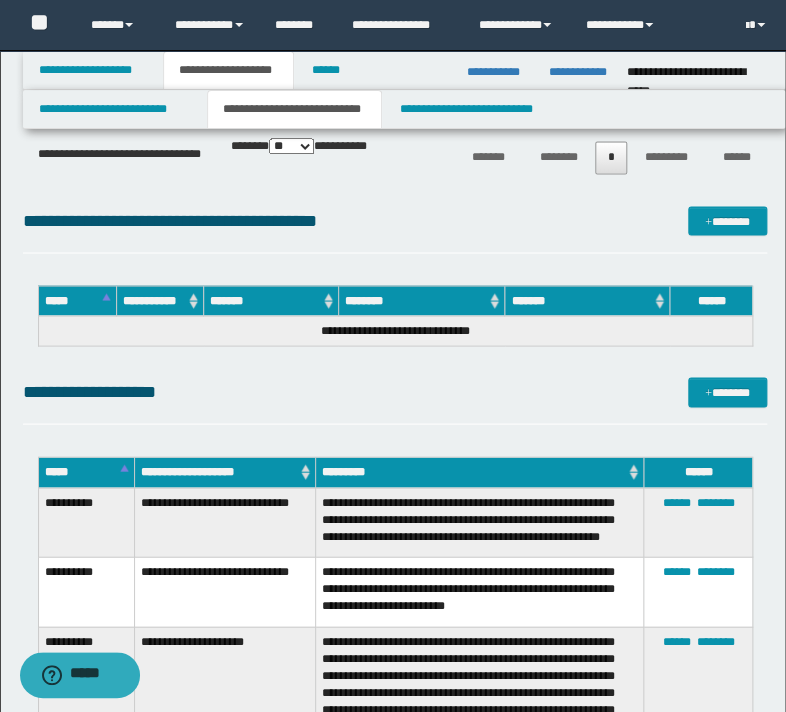 scroll, scrollTop: 4810, scrollLeft: 0, axis: vertical 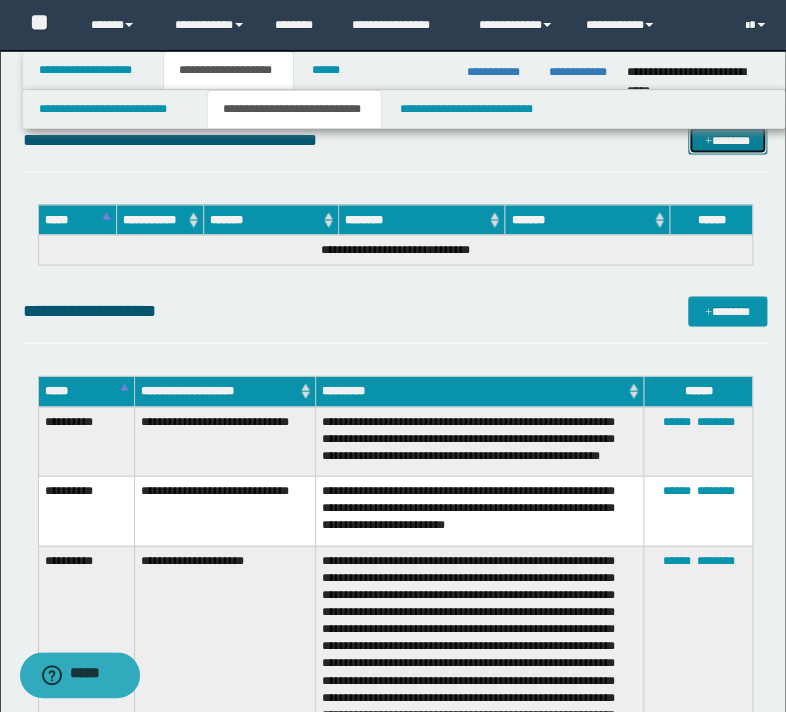 click on "*******" at bounding box center [727, 140] 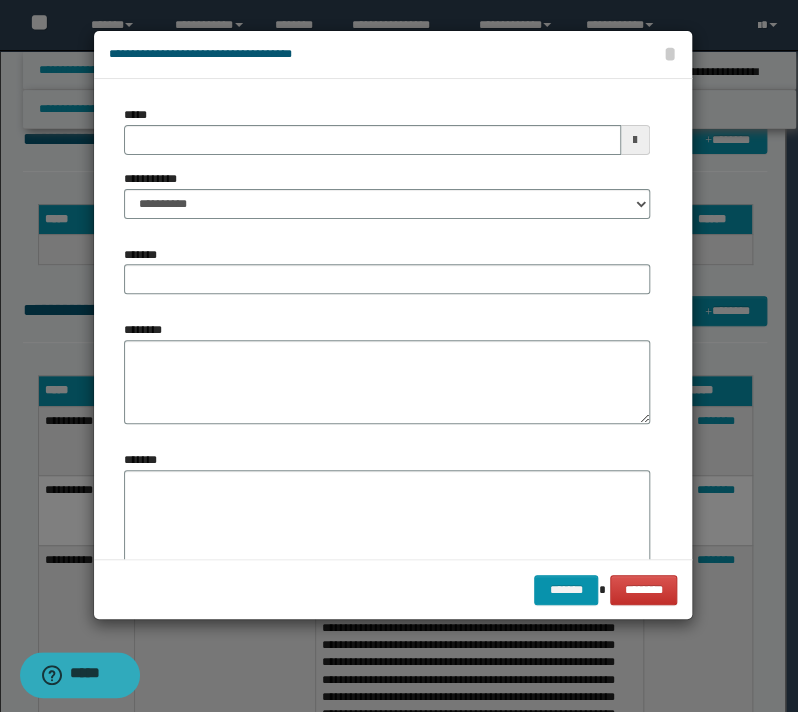 drag, startPoint x: 194, startPoint y: 121, endPoint x: 4, endPoint y: 153, distance: 192.67589 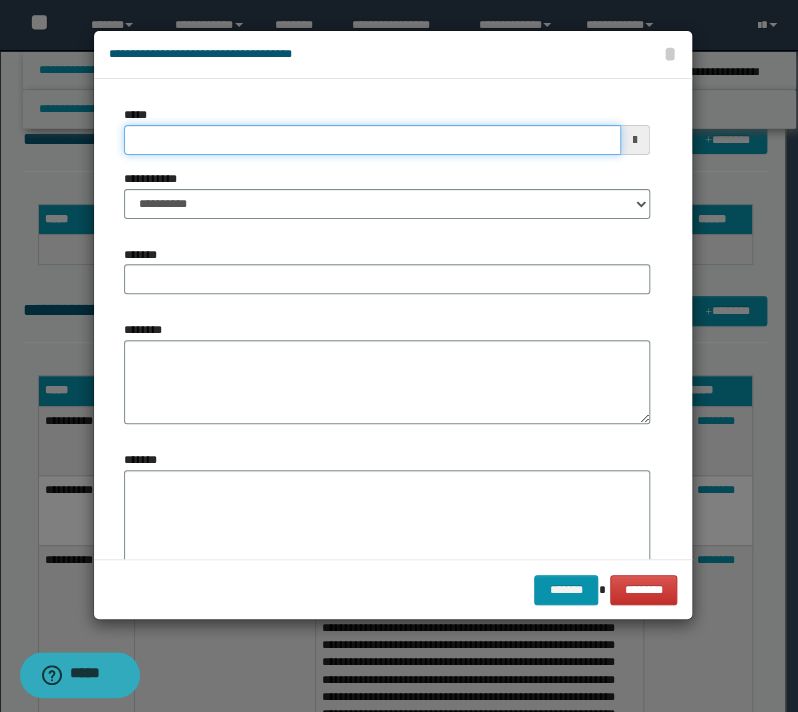 click on "*****" at bounding box center [372, 140] 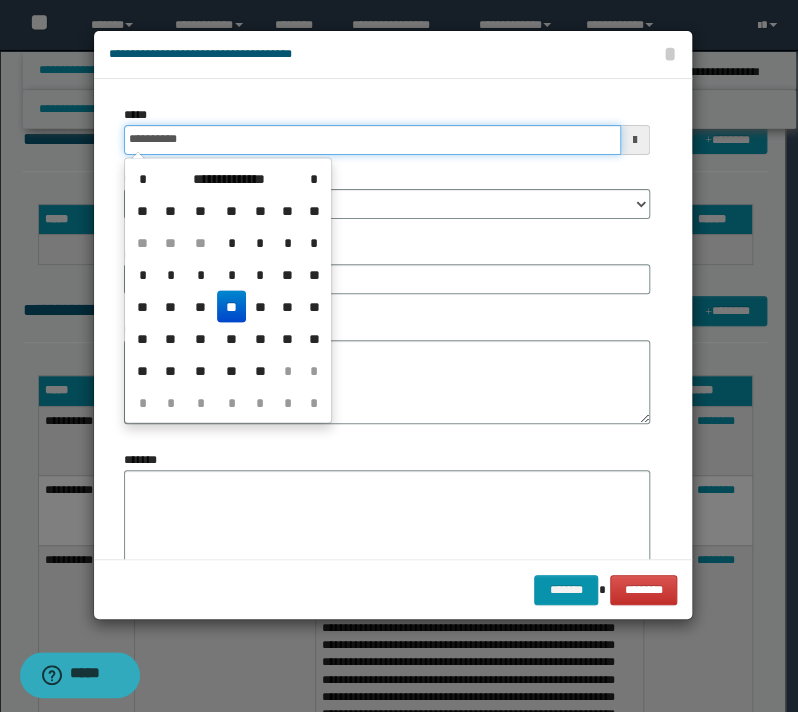 type on "**********" 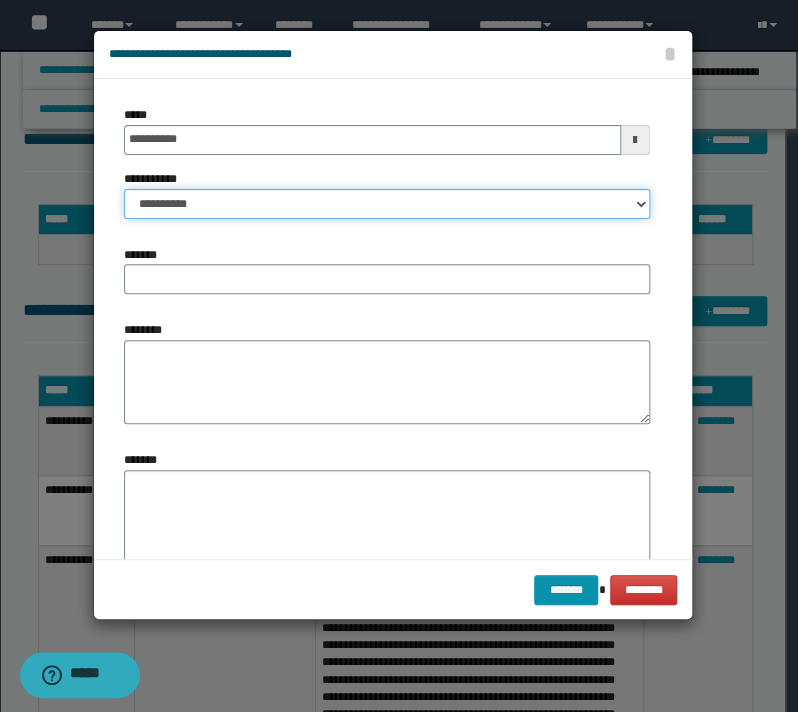 click on "**********" at bounding box center (387, 204) 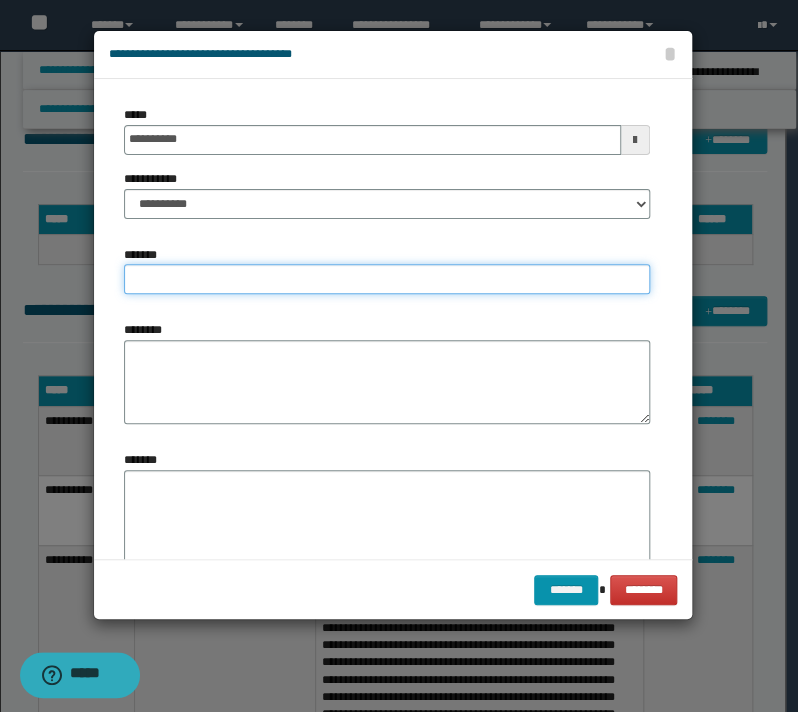 click on "*******" at bounding box center [387, 279] 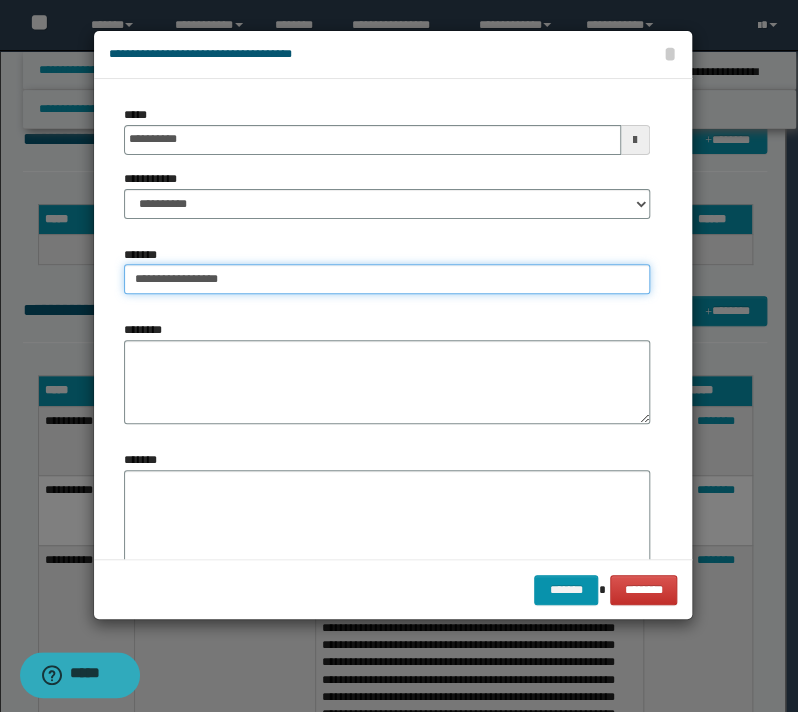type on "**********" 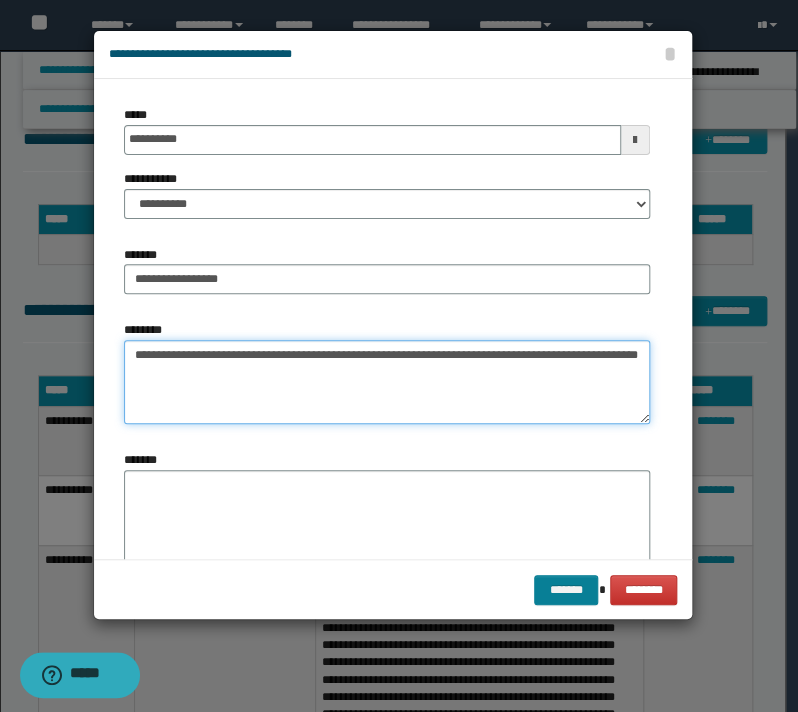 type on "**********" 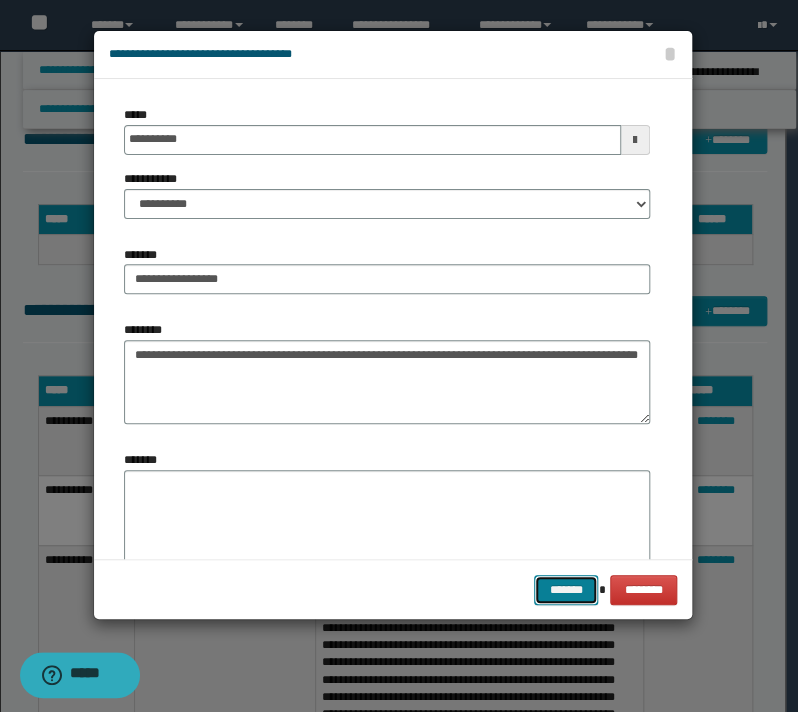 click on "*******" at bounding box center [566, 590] 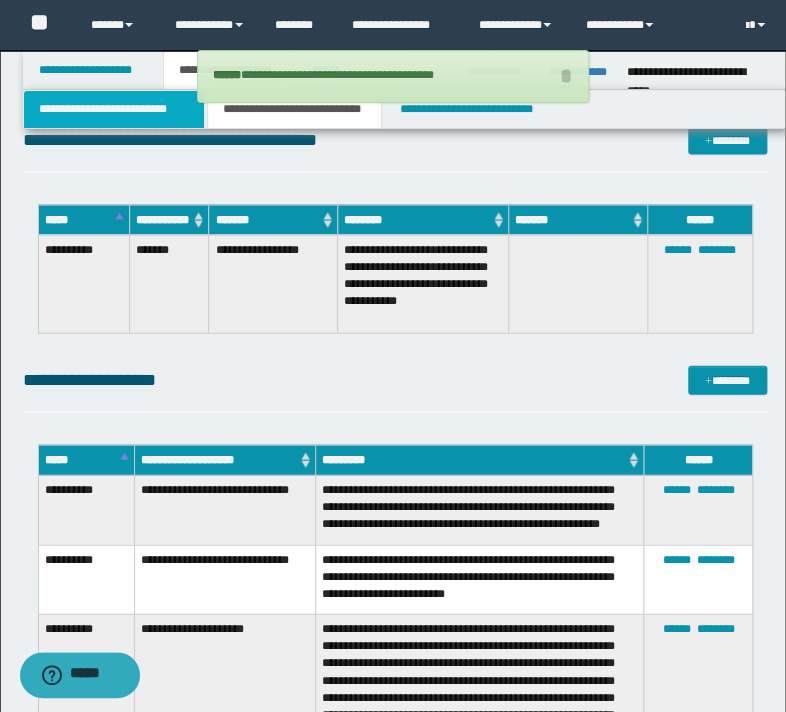 click on "**********" at bounding box center (114, 109) 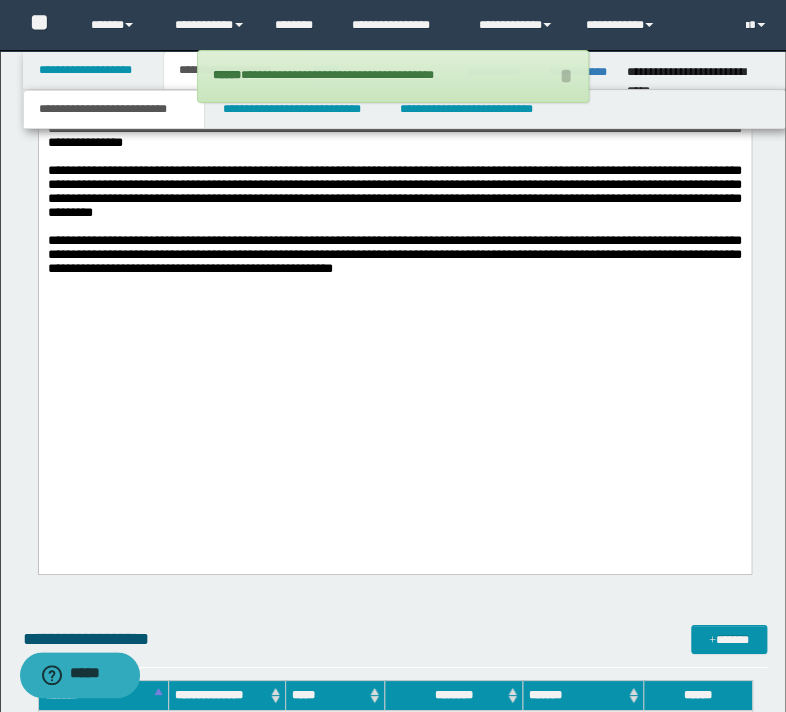 scroll, scrollTop: 3479, scrollLeft: 0, axis: vertical 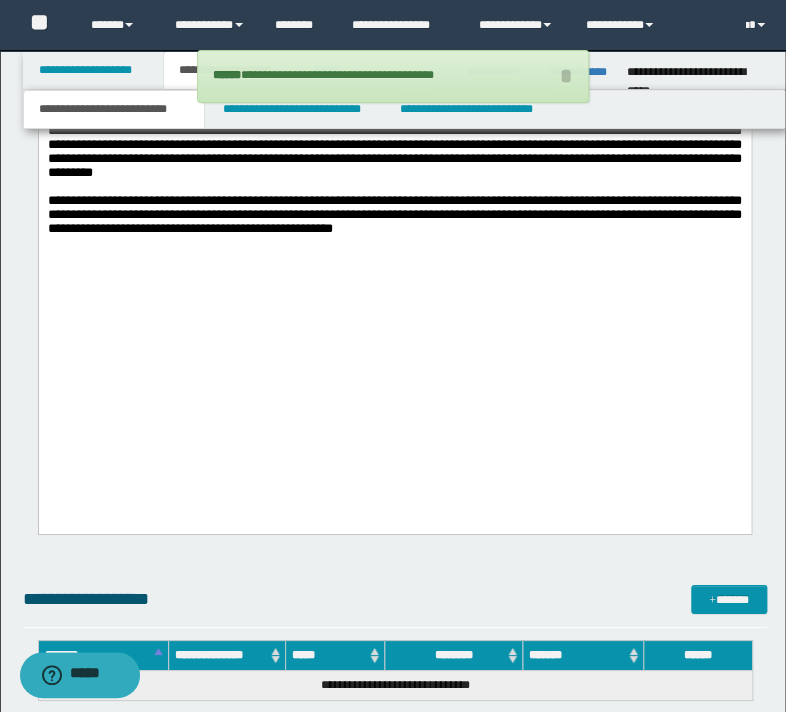 click on "**********" at bounding box center (394, -547) 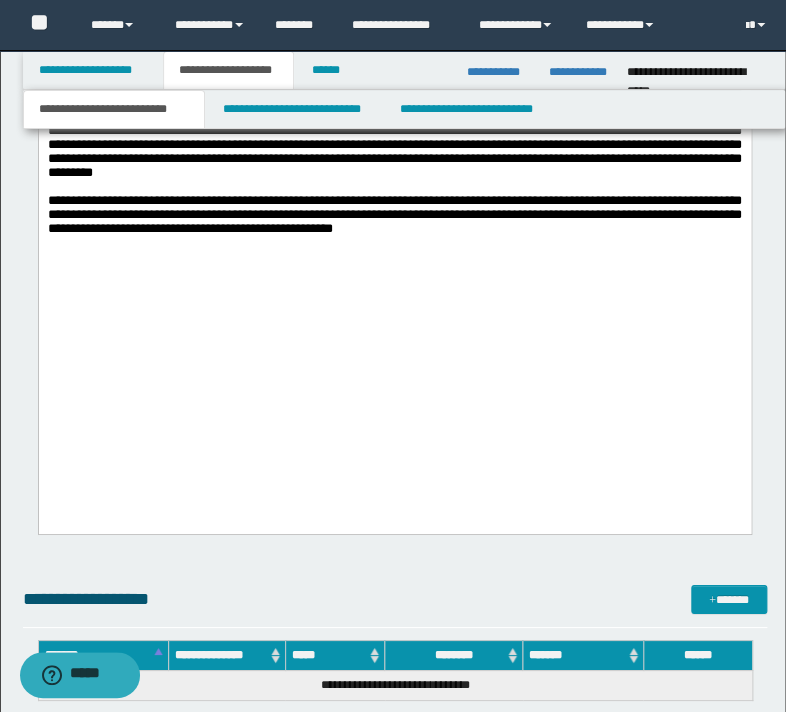 click on "**********" at bounding box center [394, 215] 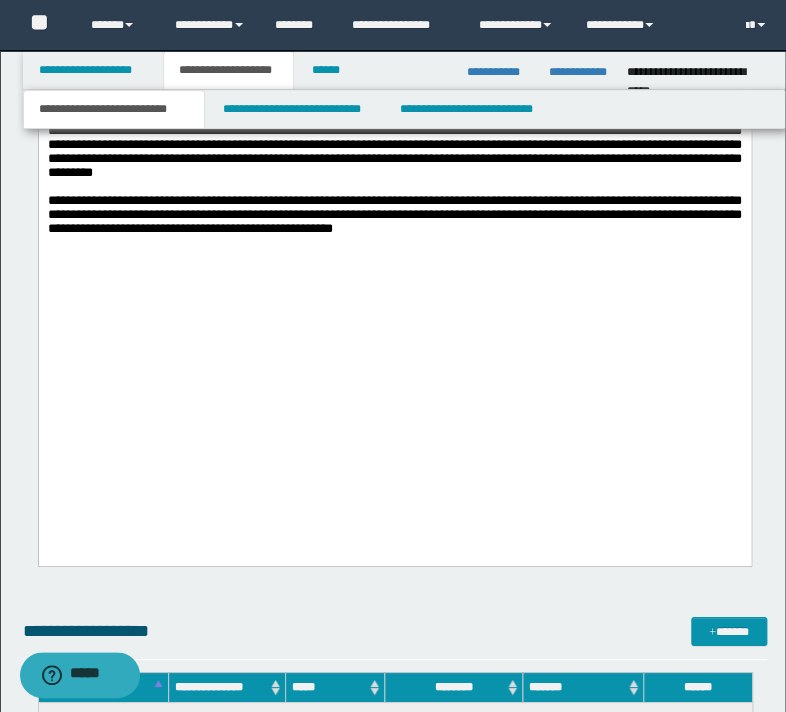 click on "**********" at bounding box center [394, -533] 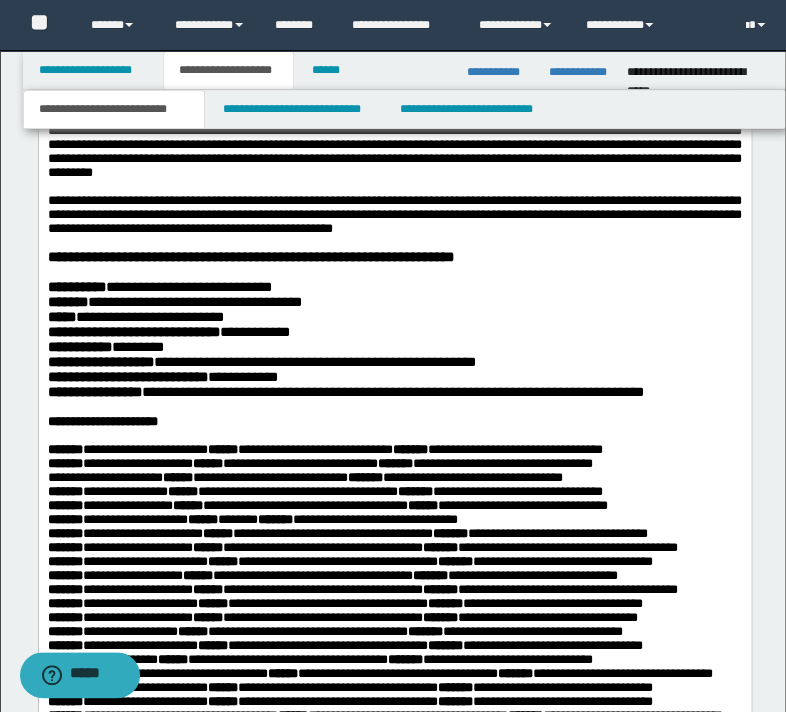 scroll, scrollTop: 3559, scrollLeft: 0, axis: vertical 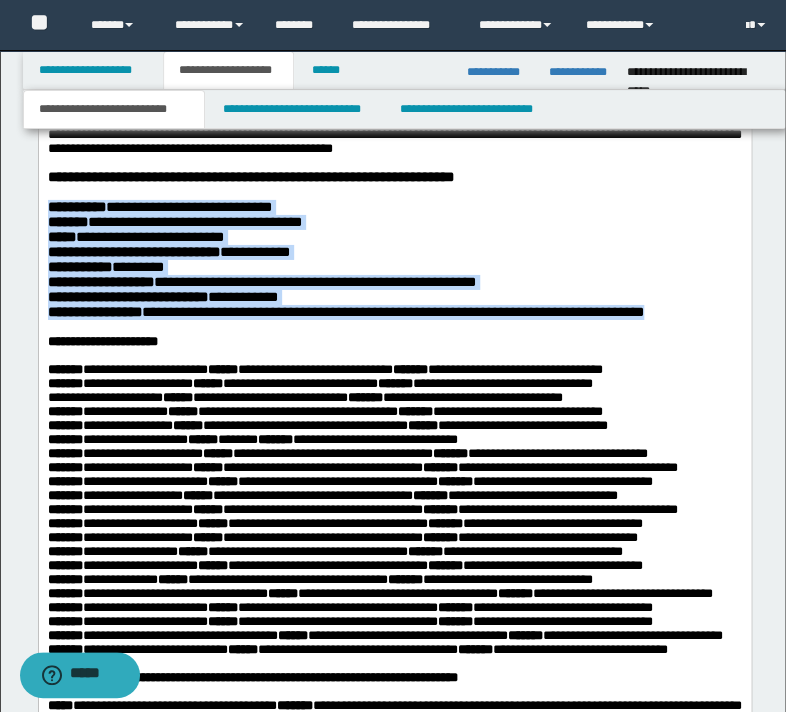 drag, startPoint x: 725, startPoint y: 530, endPoint x: -18, endPoint y: 398, distance: 754.63434 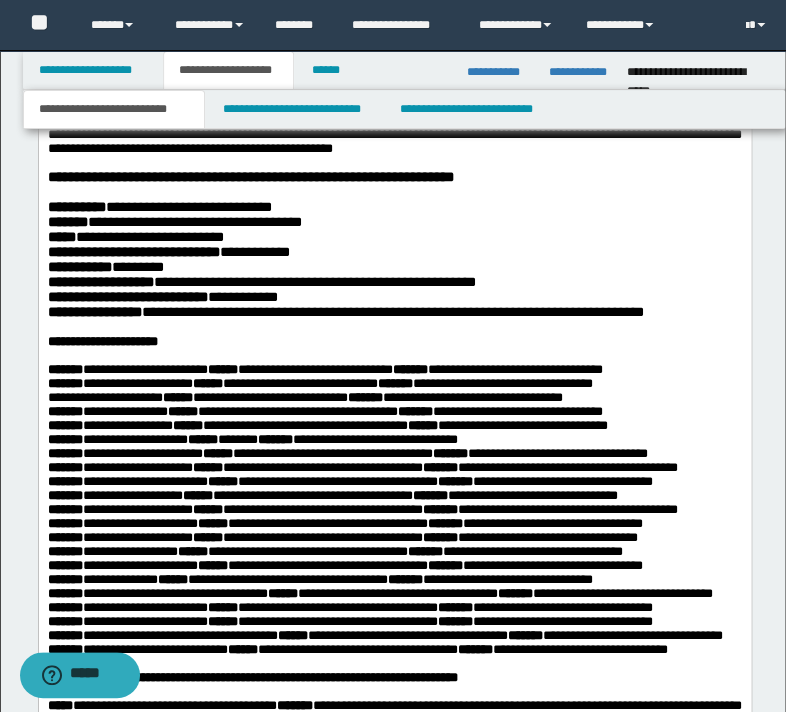 click on "**********" at bounding box center (394, 308) 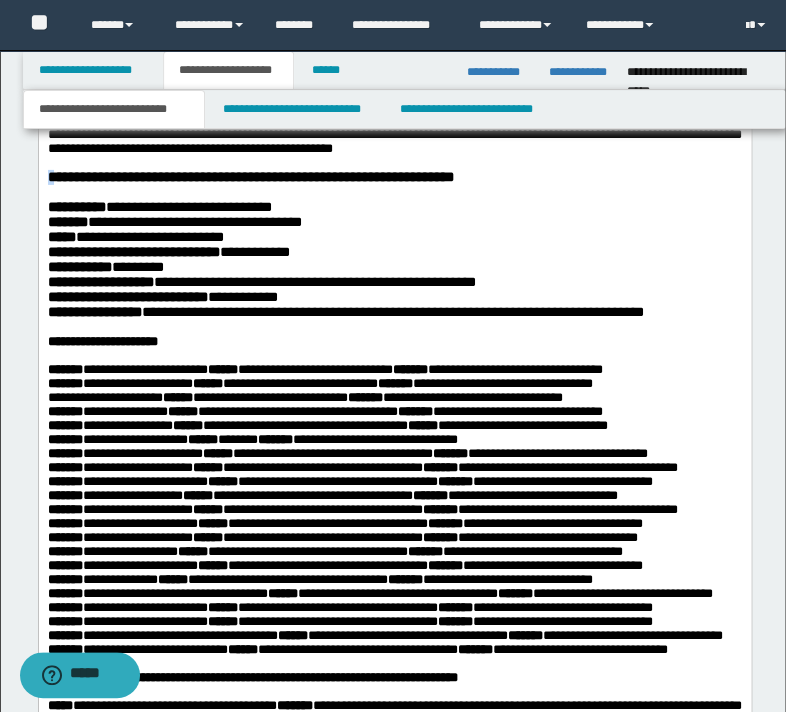 click on "**********" at bounding box center [250, 177] 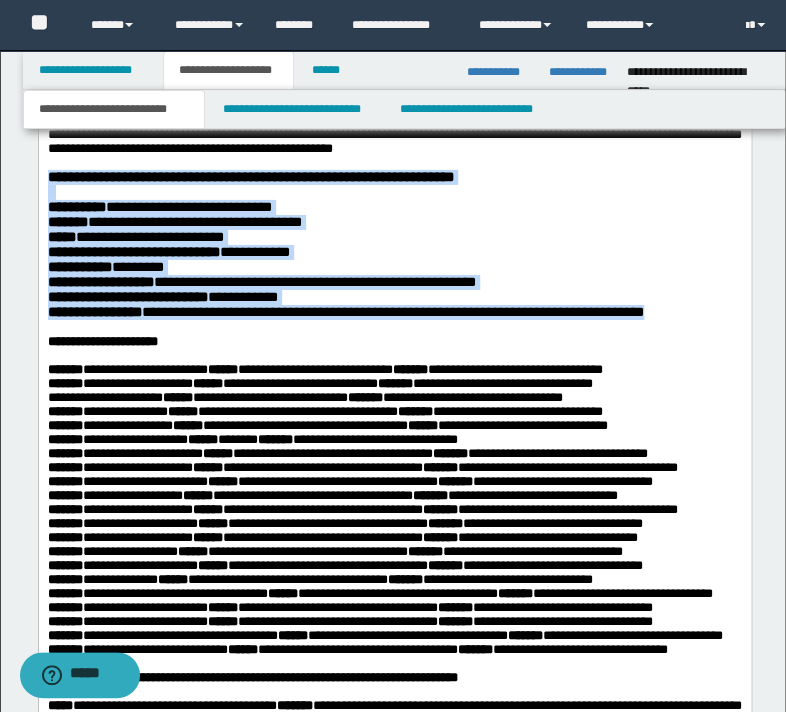 drag, startPoint x: 47, startPoint y: 371, endPoint x: 675, endPoint y: 442, distance: 632.0008 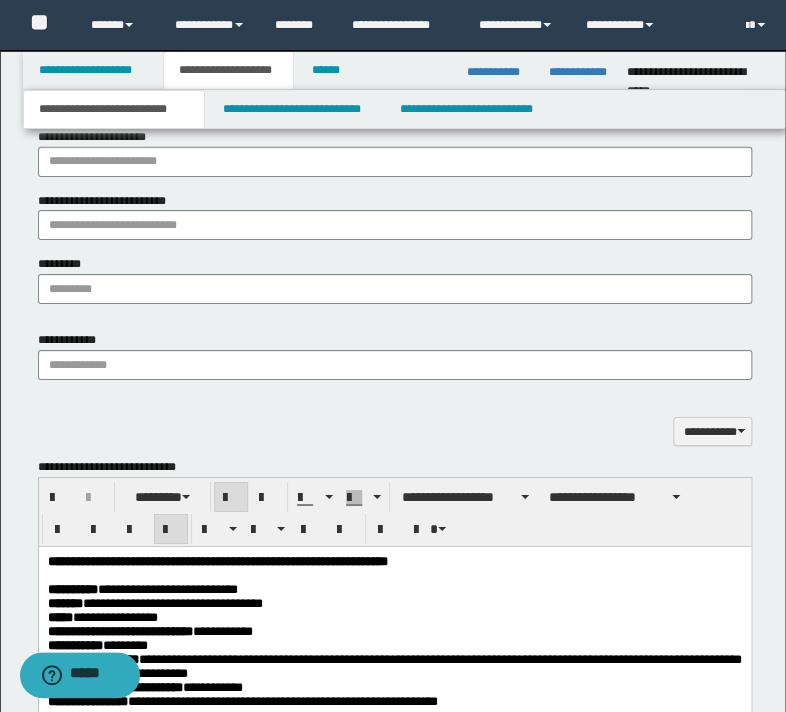 scroll, scrollTop: 1559, scrollLeft: 0, axis: vertical 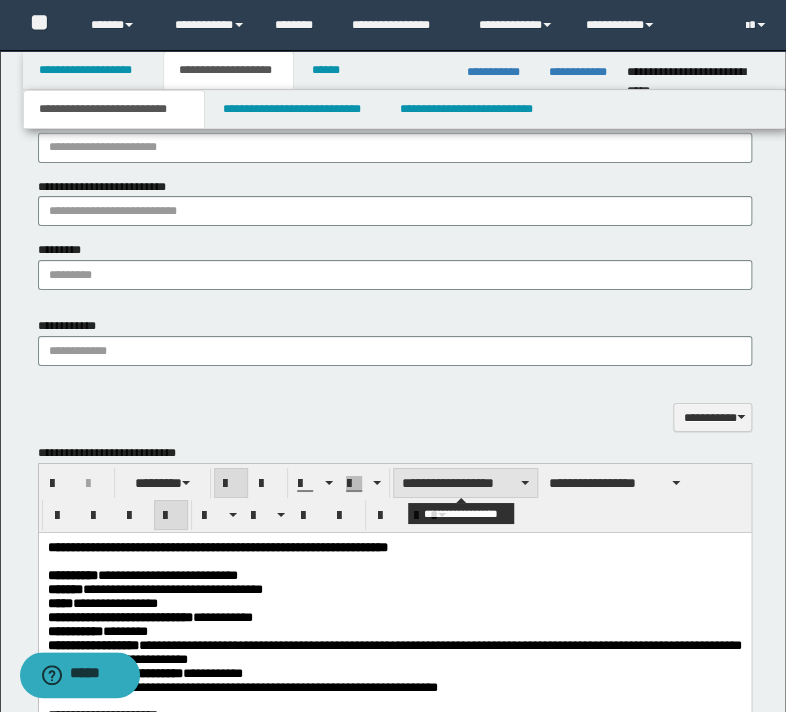 click on "**********" at bounding box center (465, 483) 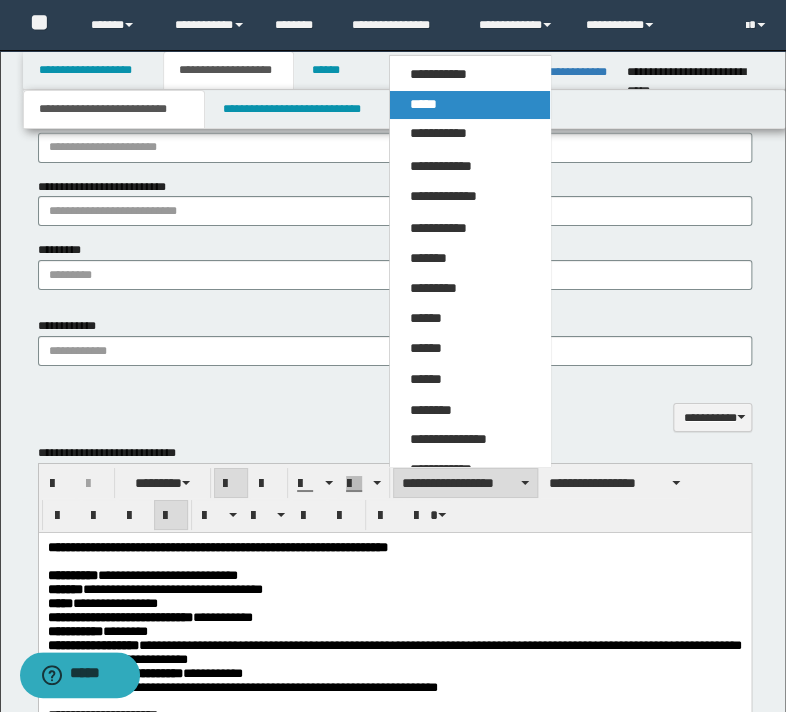 click on "*****" at bounding box center (423, 104) 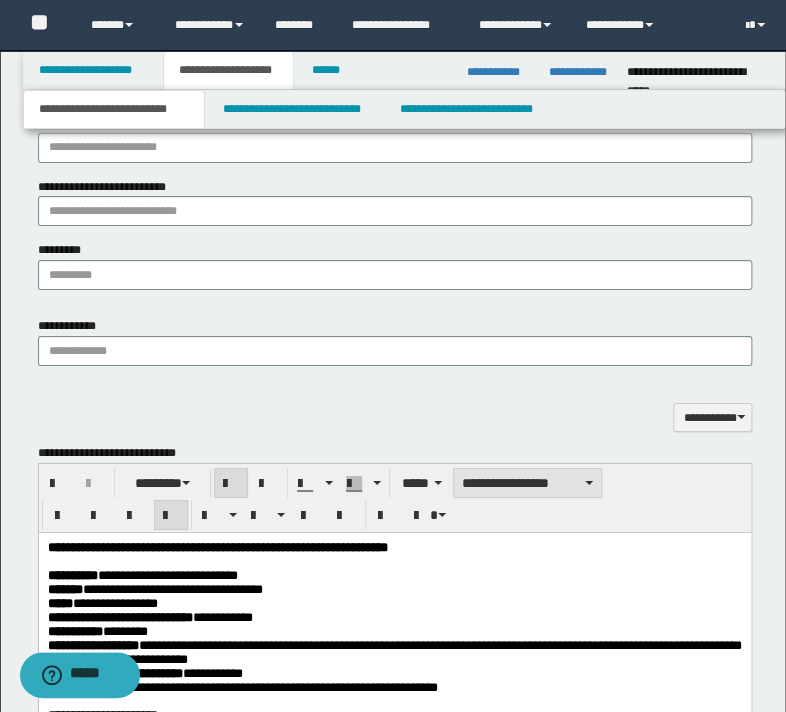 click on "**********" at bounding box center (527, 483) 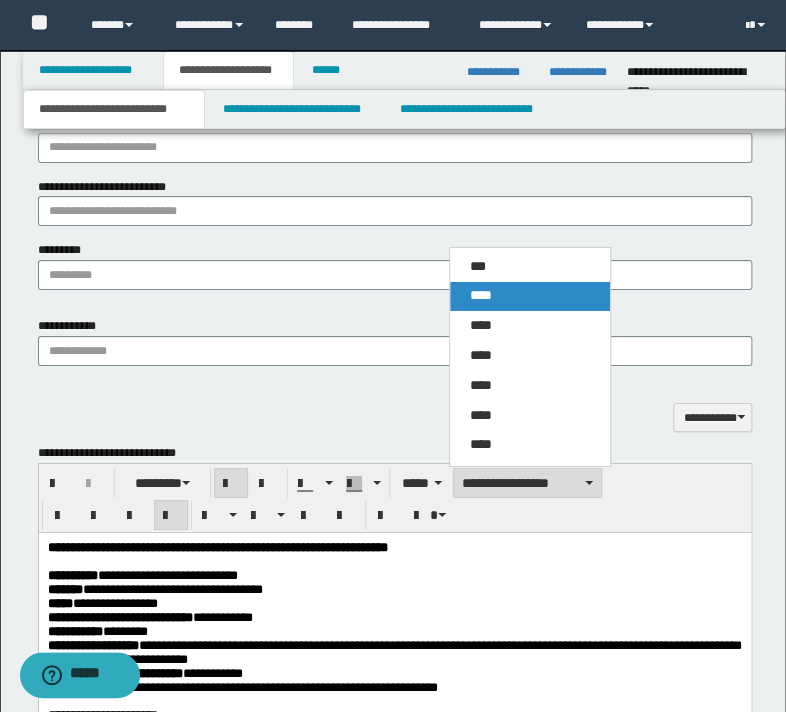 click on "****" at bounding box center (530, 296) 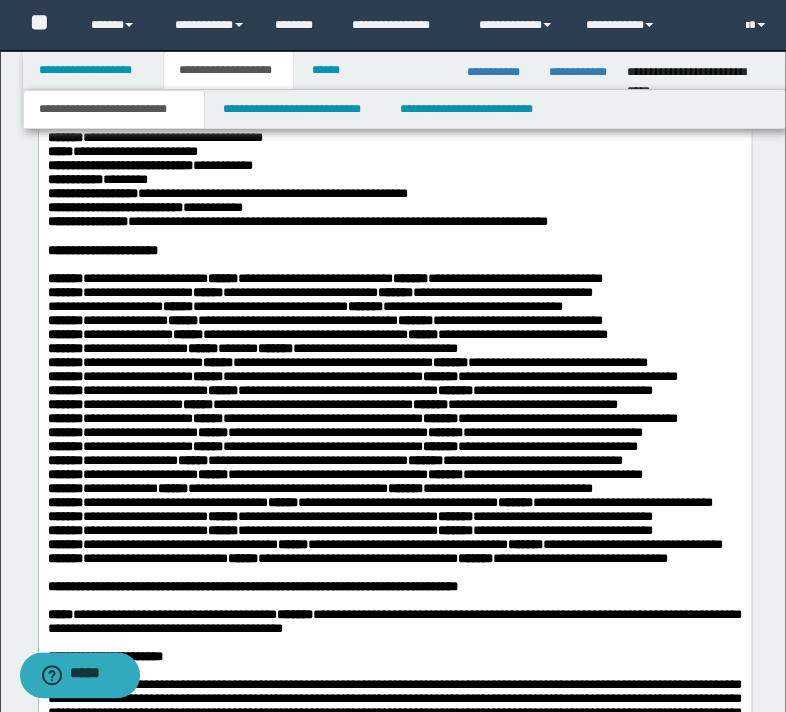 drag, startPoint x: 301, startPoint y: 450, endPoint x: 317, endPoint y: 451, distance: 16.03122 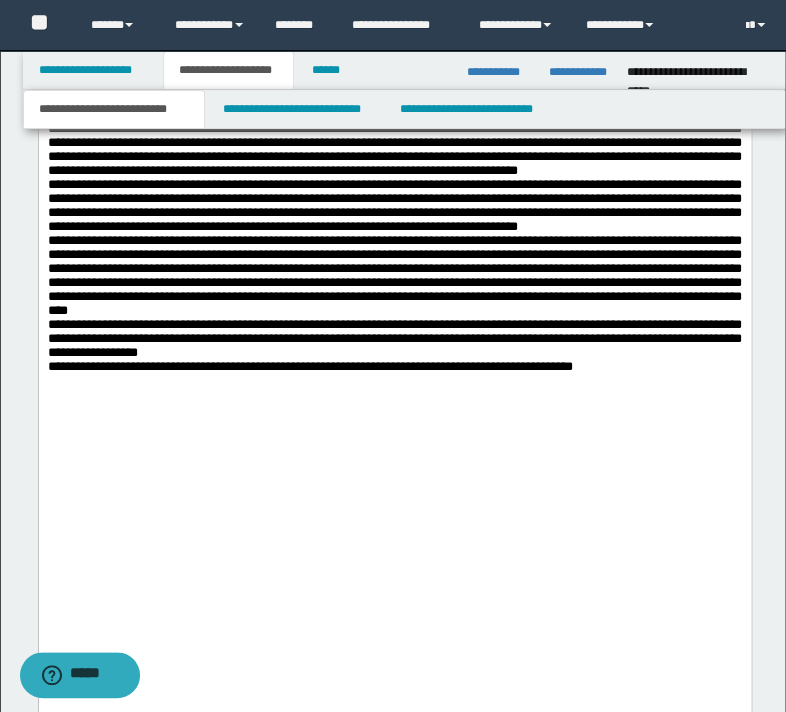 scroll, scrollTop: 5160, scrollLeft: 0, axis: vertical 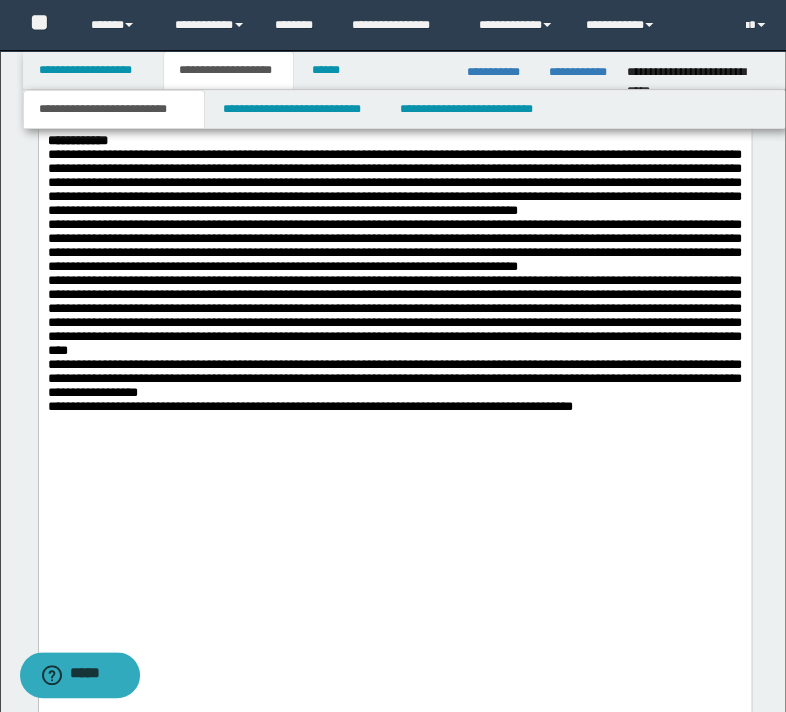 click on "**********" at bounding box center [394, -337] 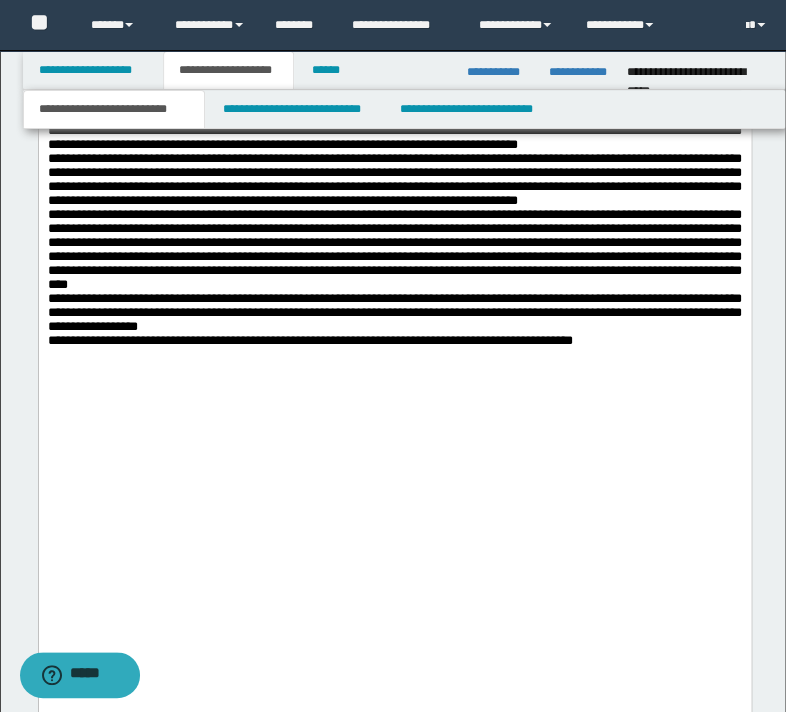 scroll, scrollTop: 5240, scrollLeft: 0, axis: vertical 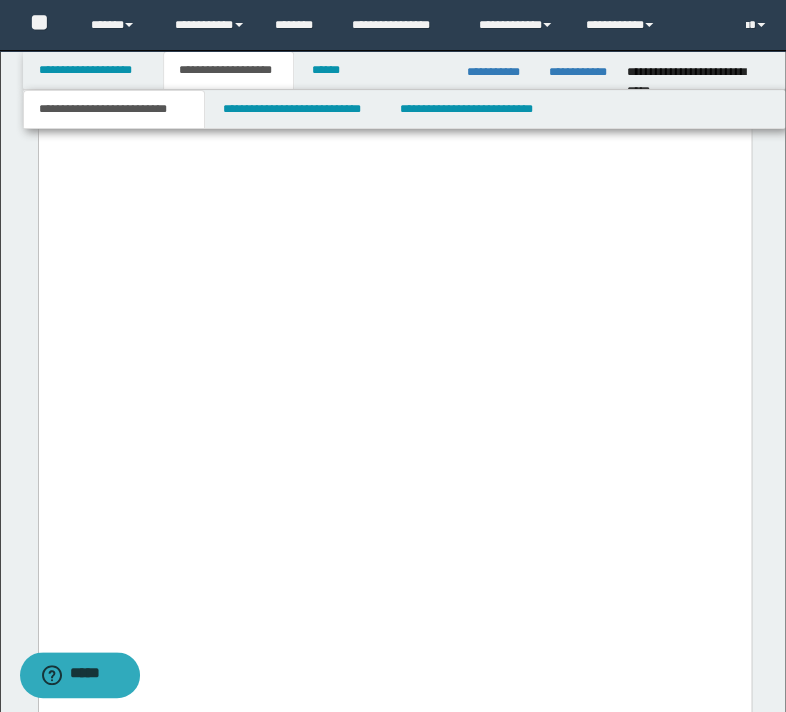 click on "**********" at bounding box center (394, -471) 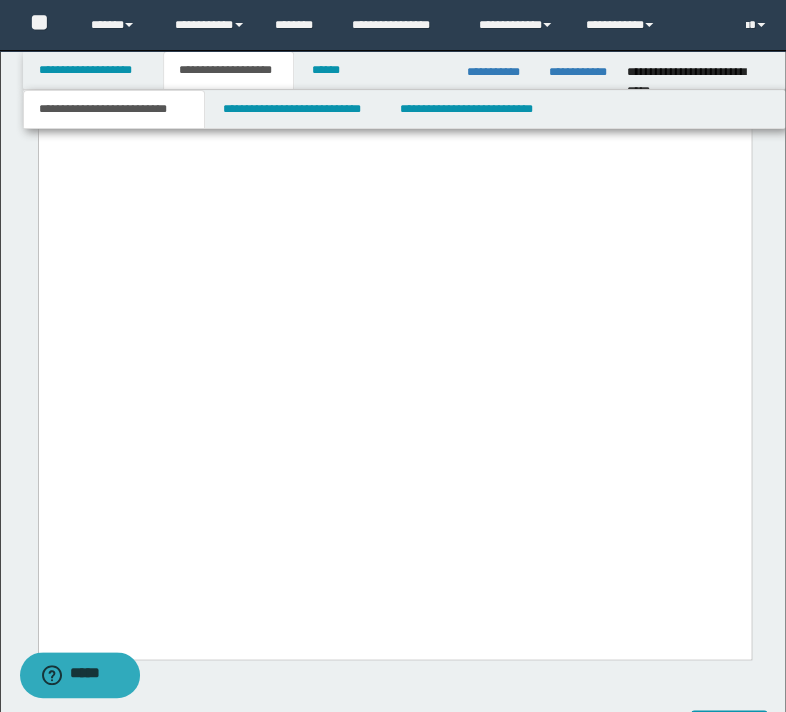 scroll, scrollTop: 6040, scrollLeft: 0, axis: vertical 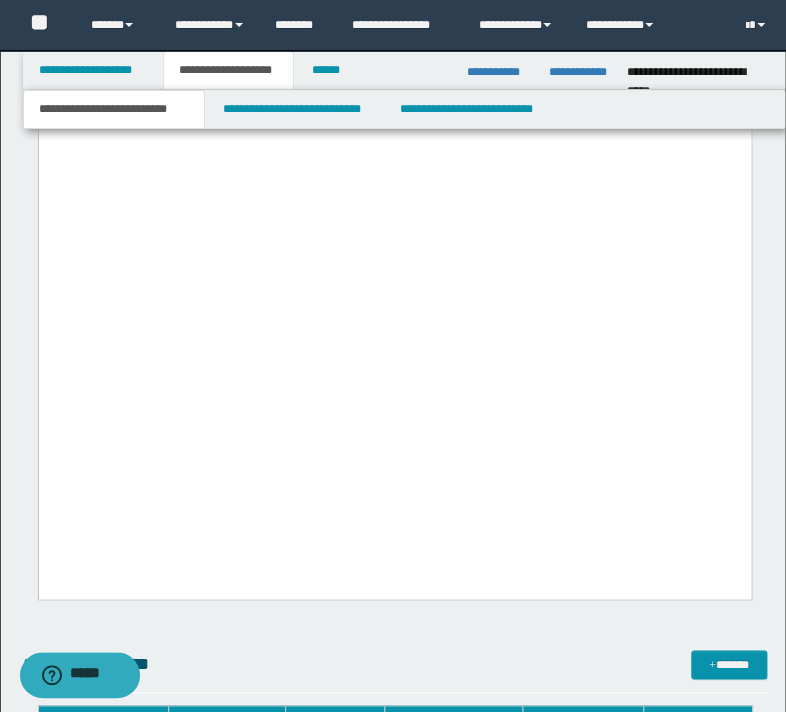 click on "**********" at bounding box center [394, -468] 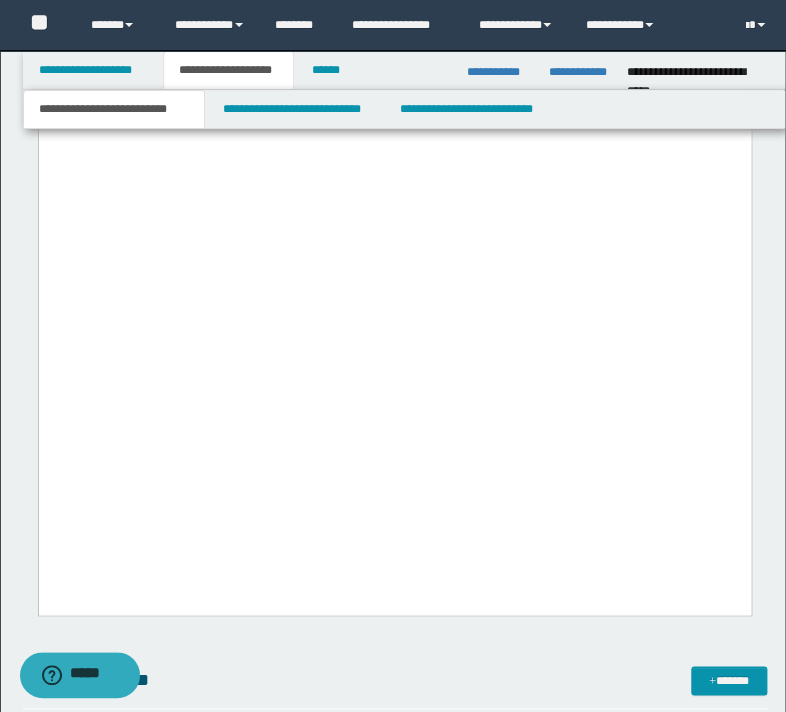 click on "**********" at bounding box center (394, -391) 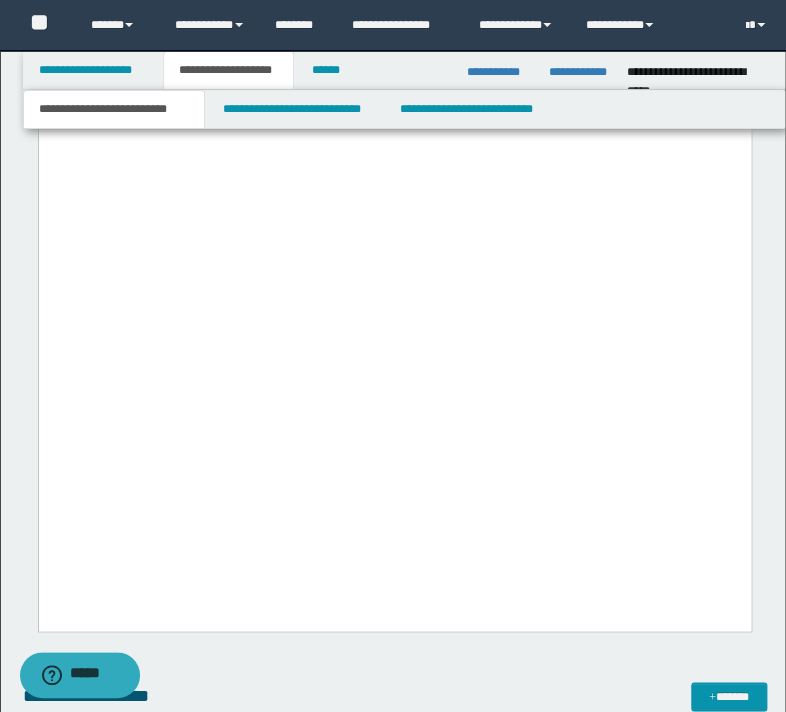 click on "**********" at bounding box center (394, -2116) 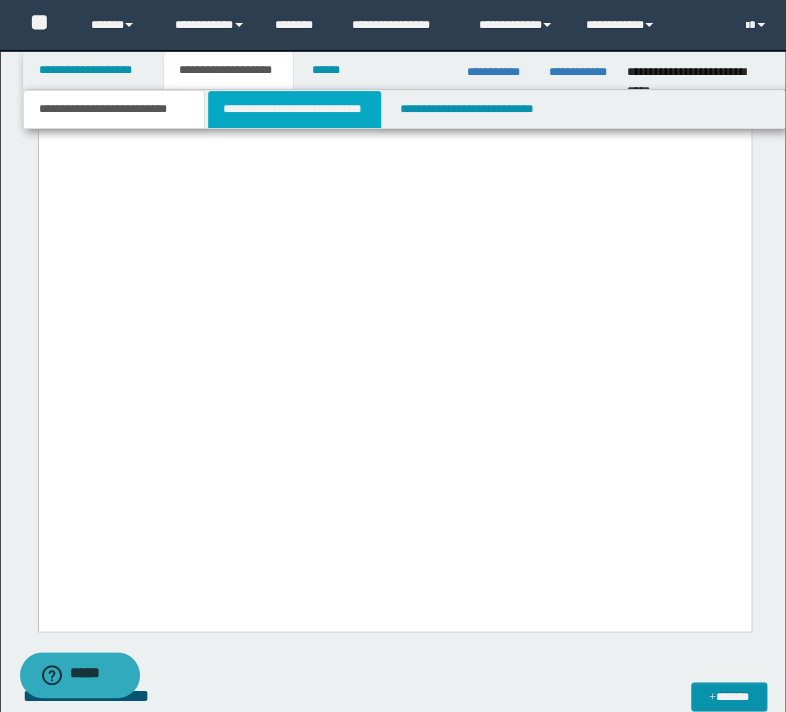 click on "**********" at bounding box center (294, 109) 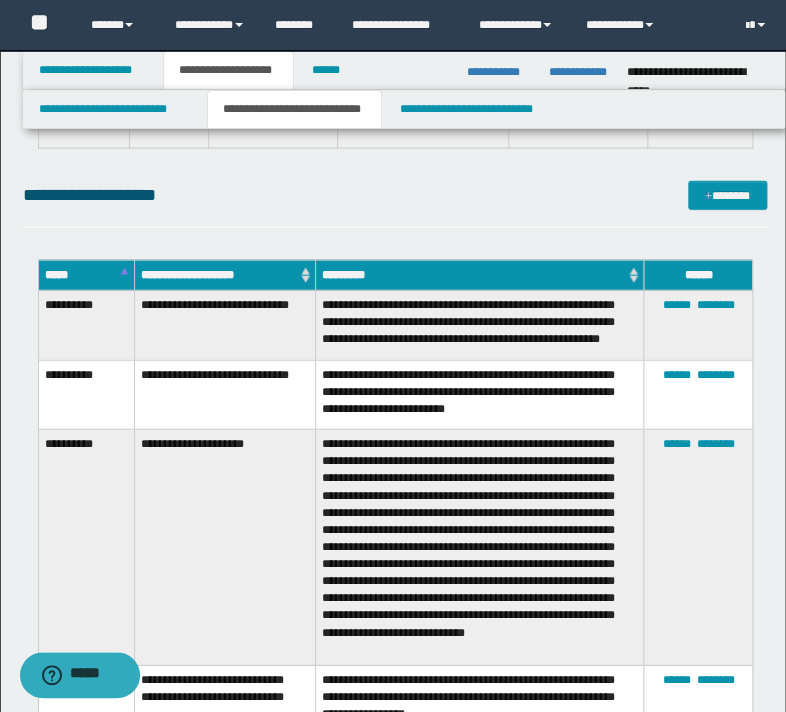 scroll, scrollTop: 4992, scrollLeft: 0, axis: vertical 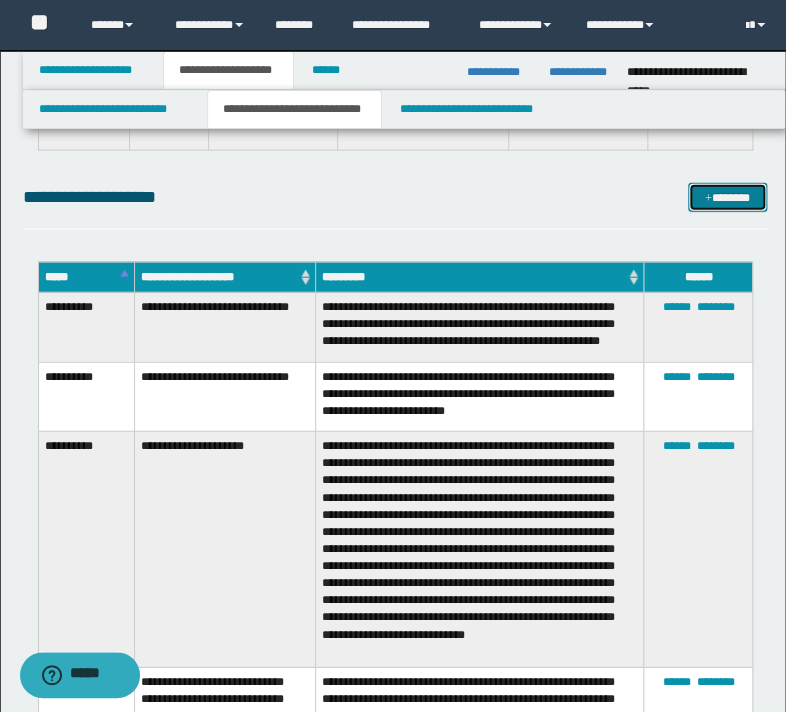 click on "*******" at bounding box center (727, 198) 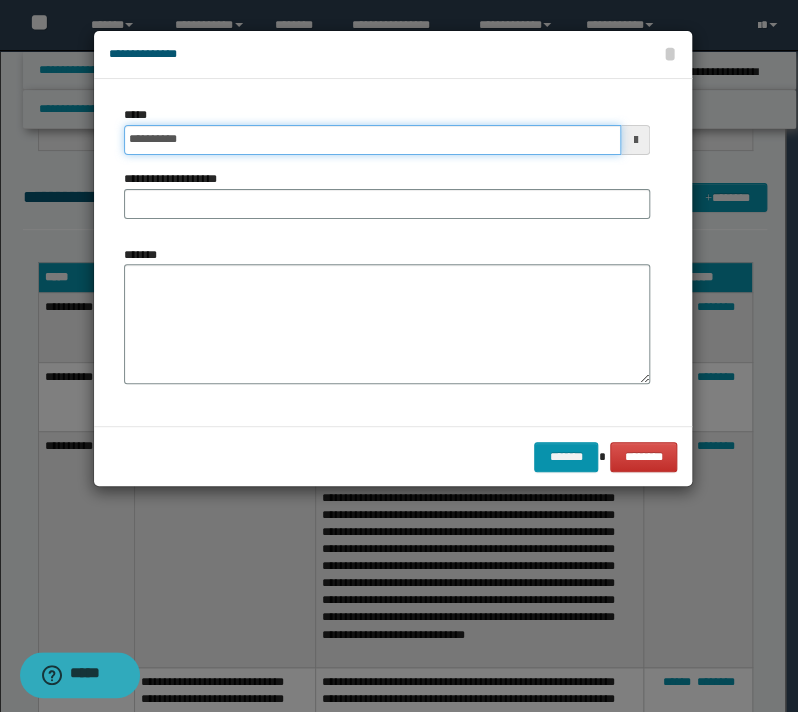 click on "**********" at bounding box center (372, 140) 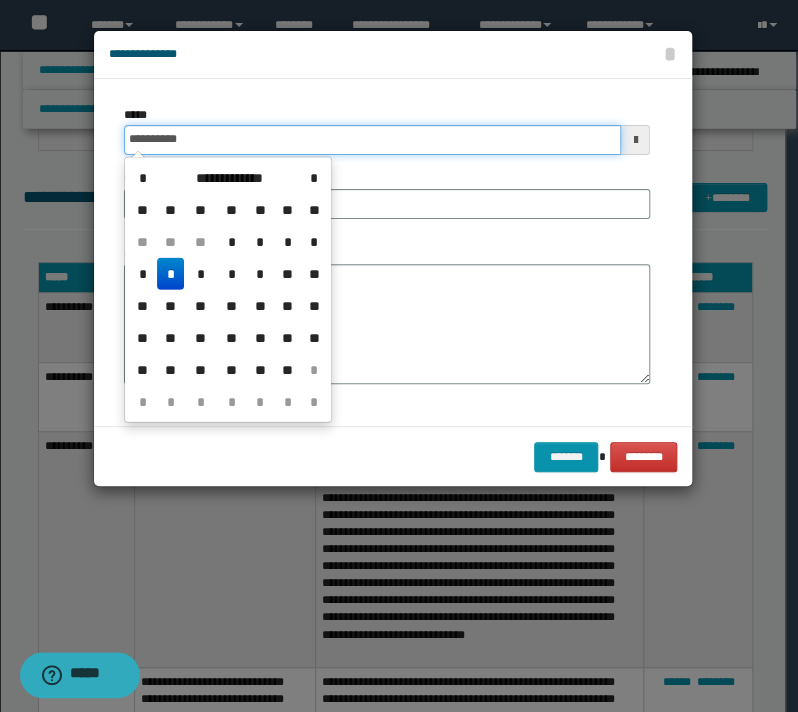 type on "**********" 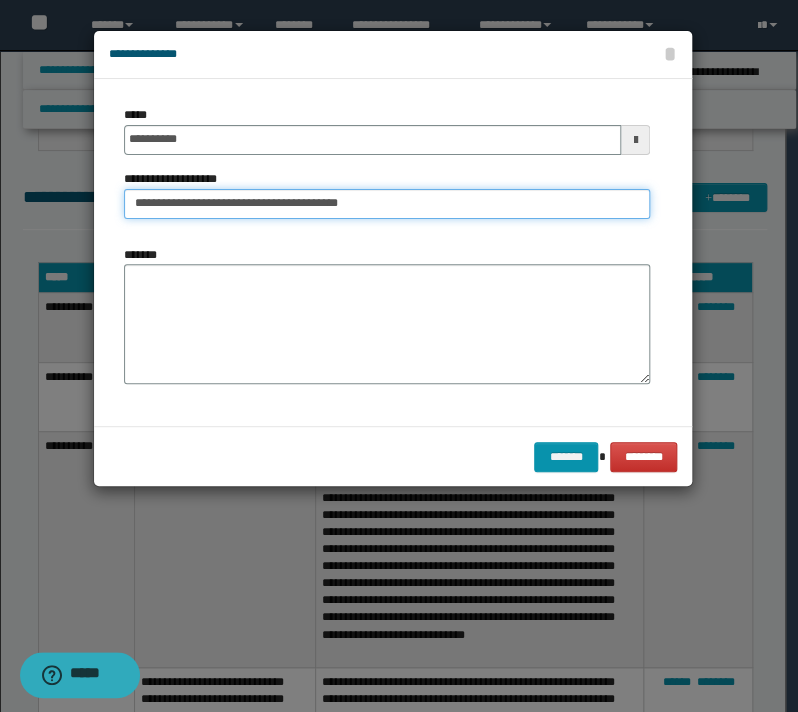 type on "**********" 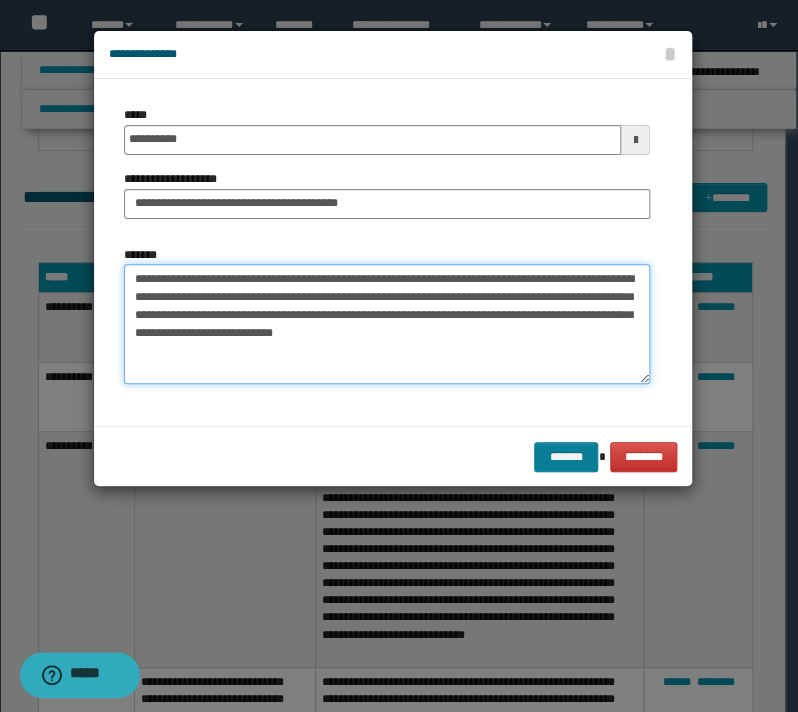 type on "**********" 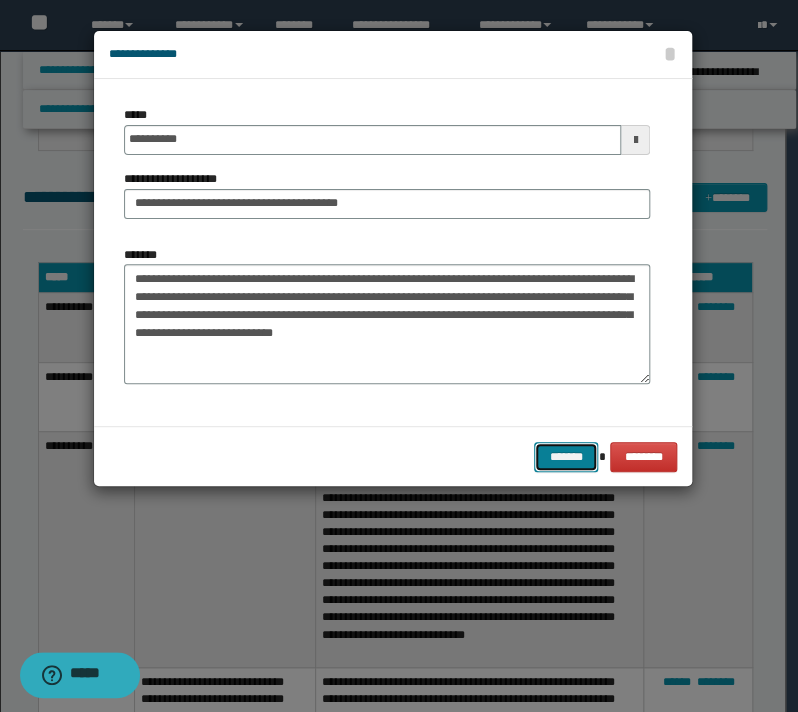 click on "*******" at bounding box center (566, 457) 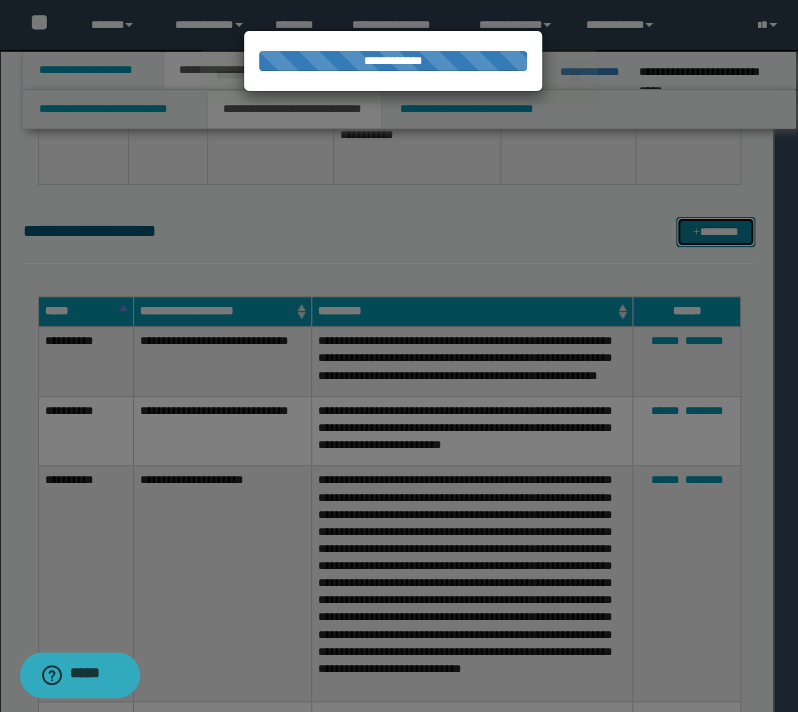 type 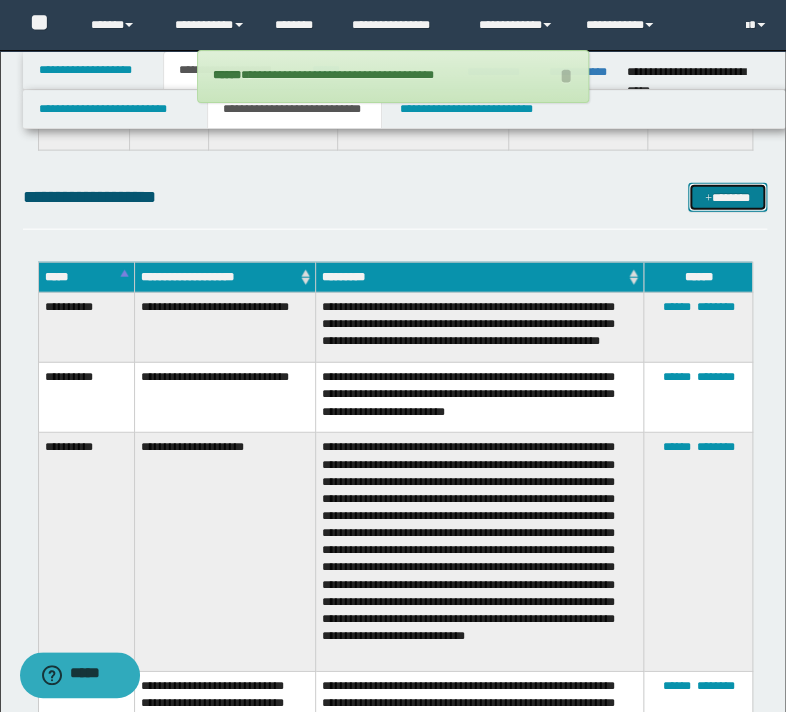 click on "*******" at bounding box center (727, 198) 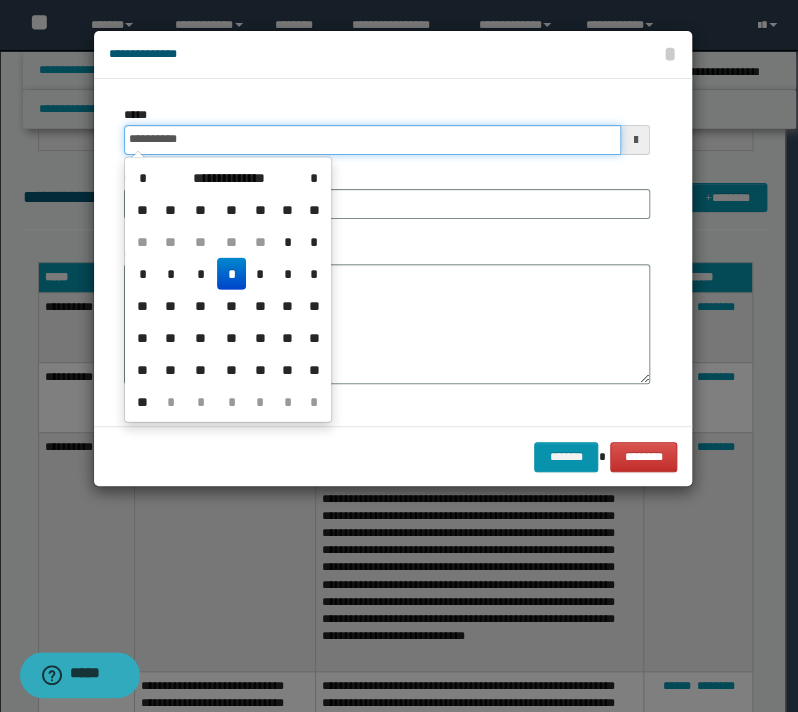 click on "**********" at bounding box center (372, 140) 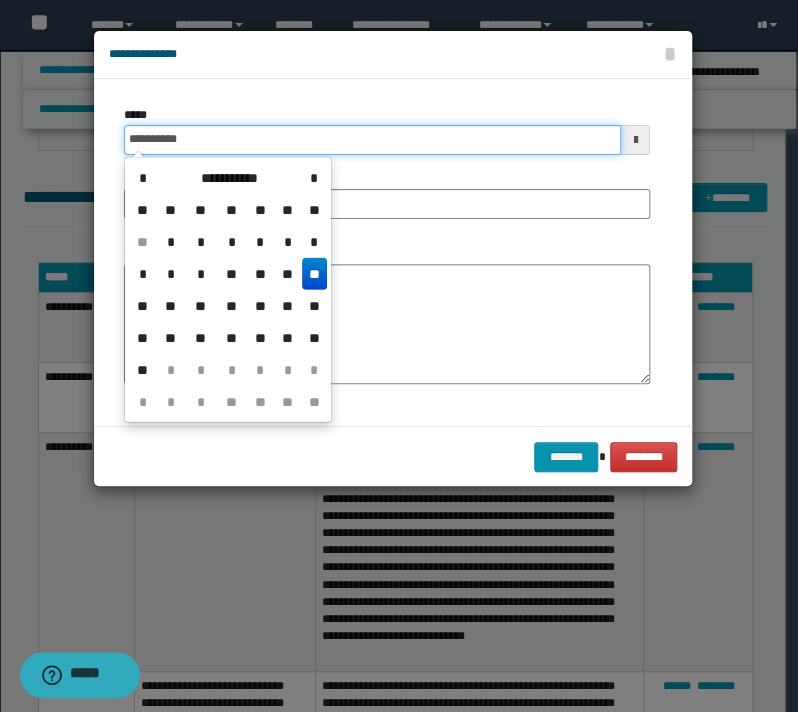 type on "**********" 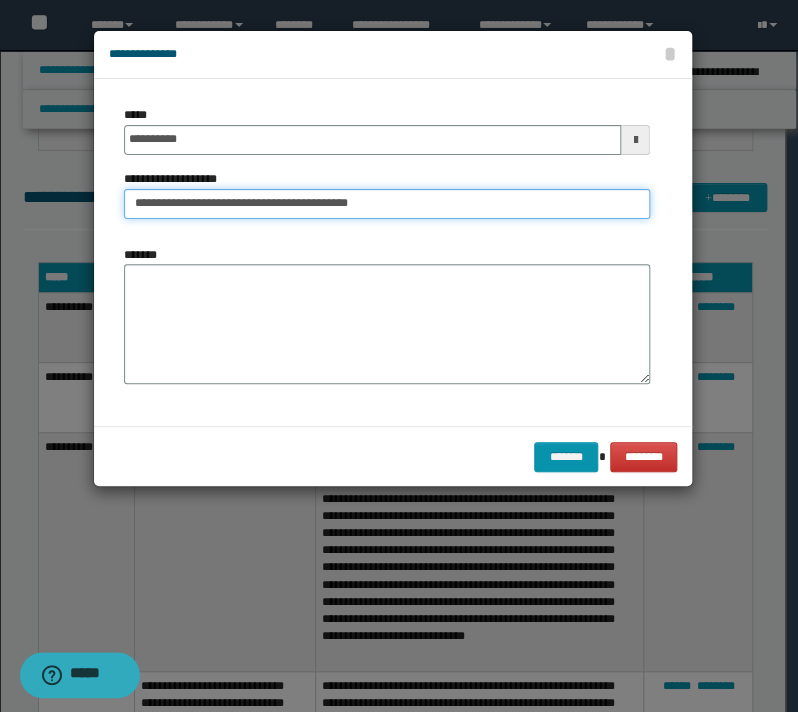 type on "**********" 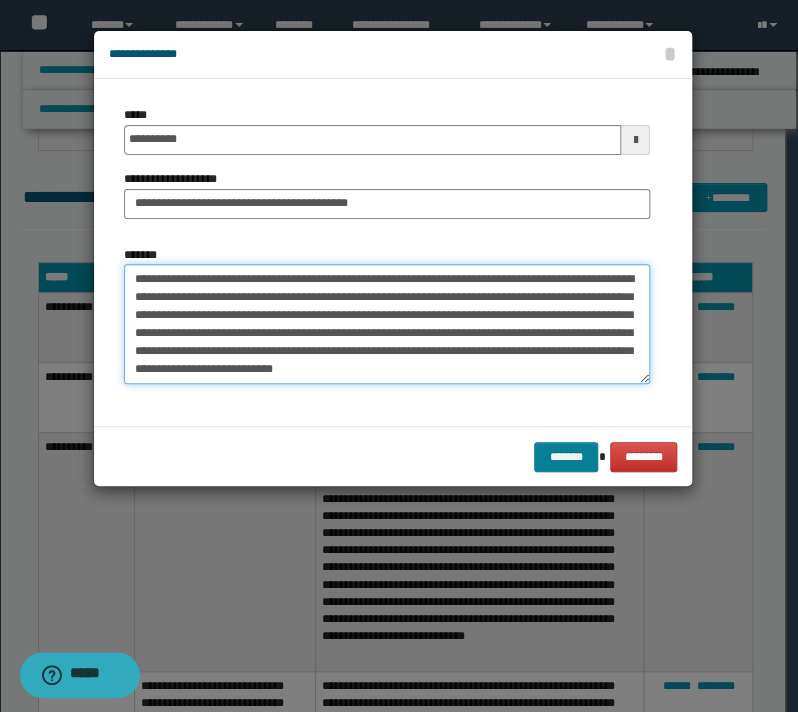 type on "**********" 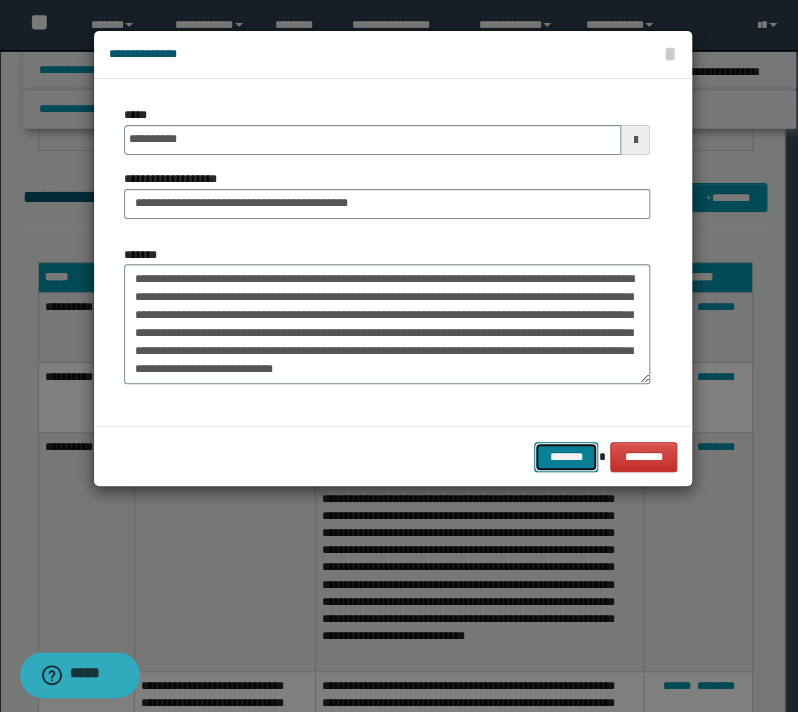 click on "*******" at bounding box center [566, 457] 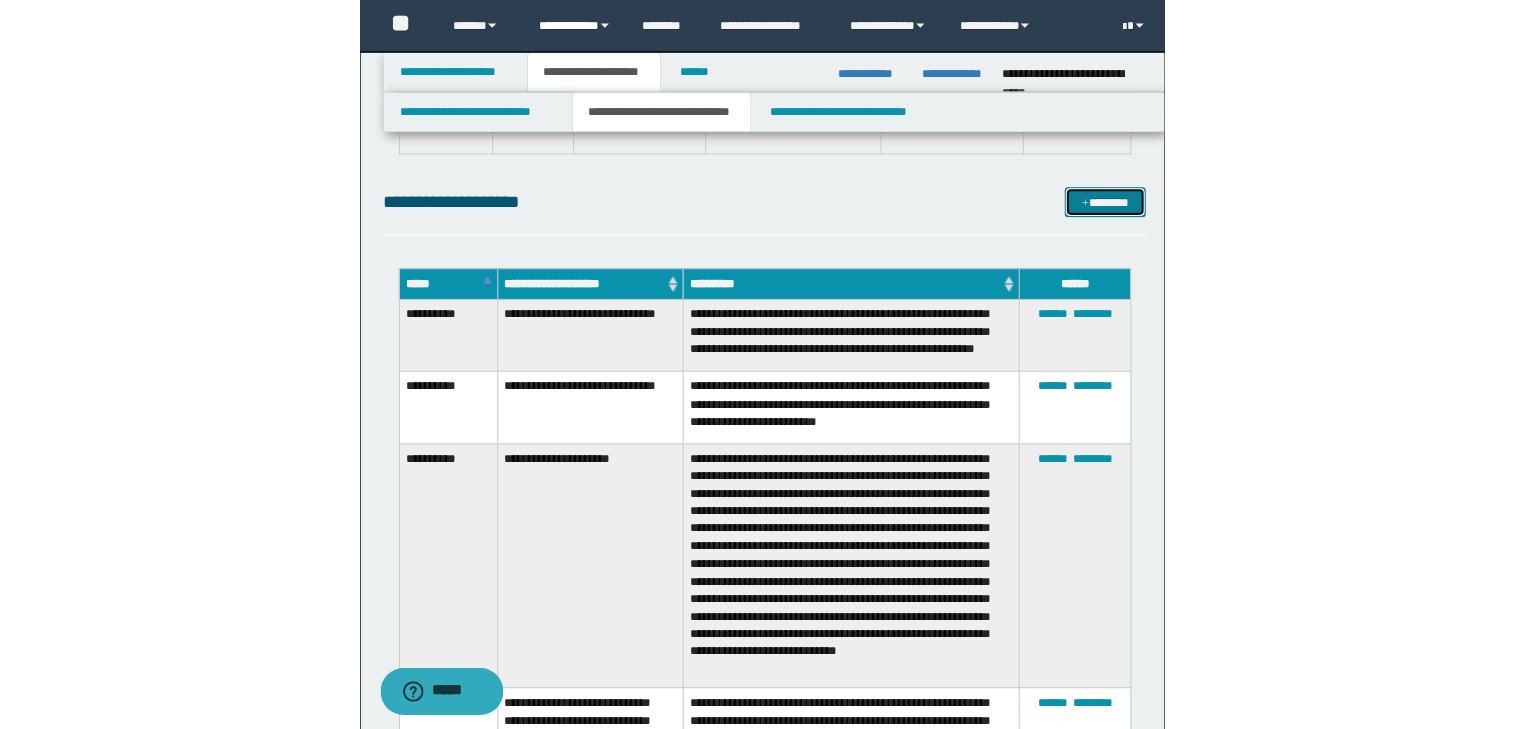 scroll, scrollTop: 3488, scrollLeft: 0, axis: vertical 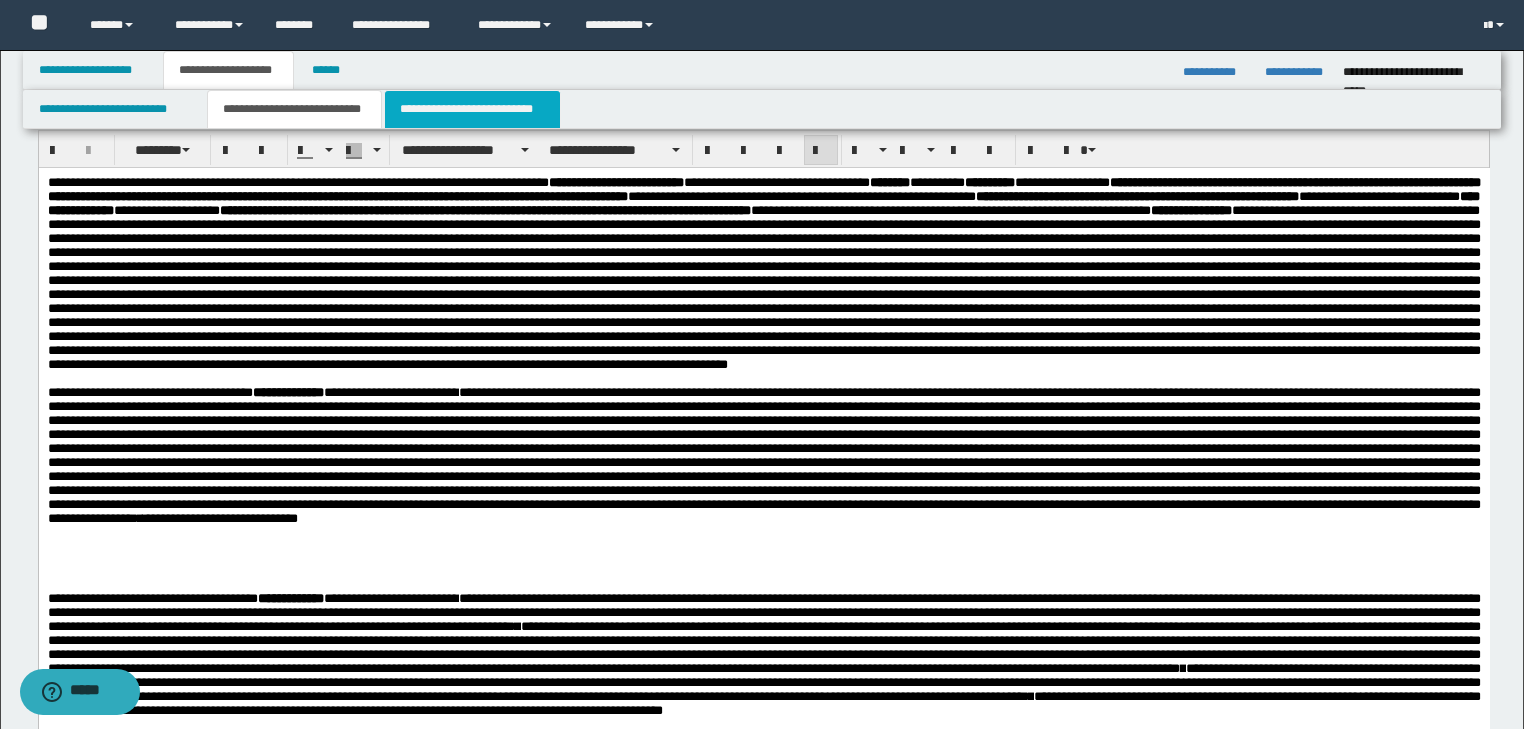 click on "**********" at bounding box center (472, 109) 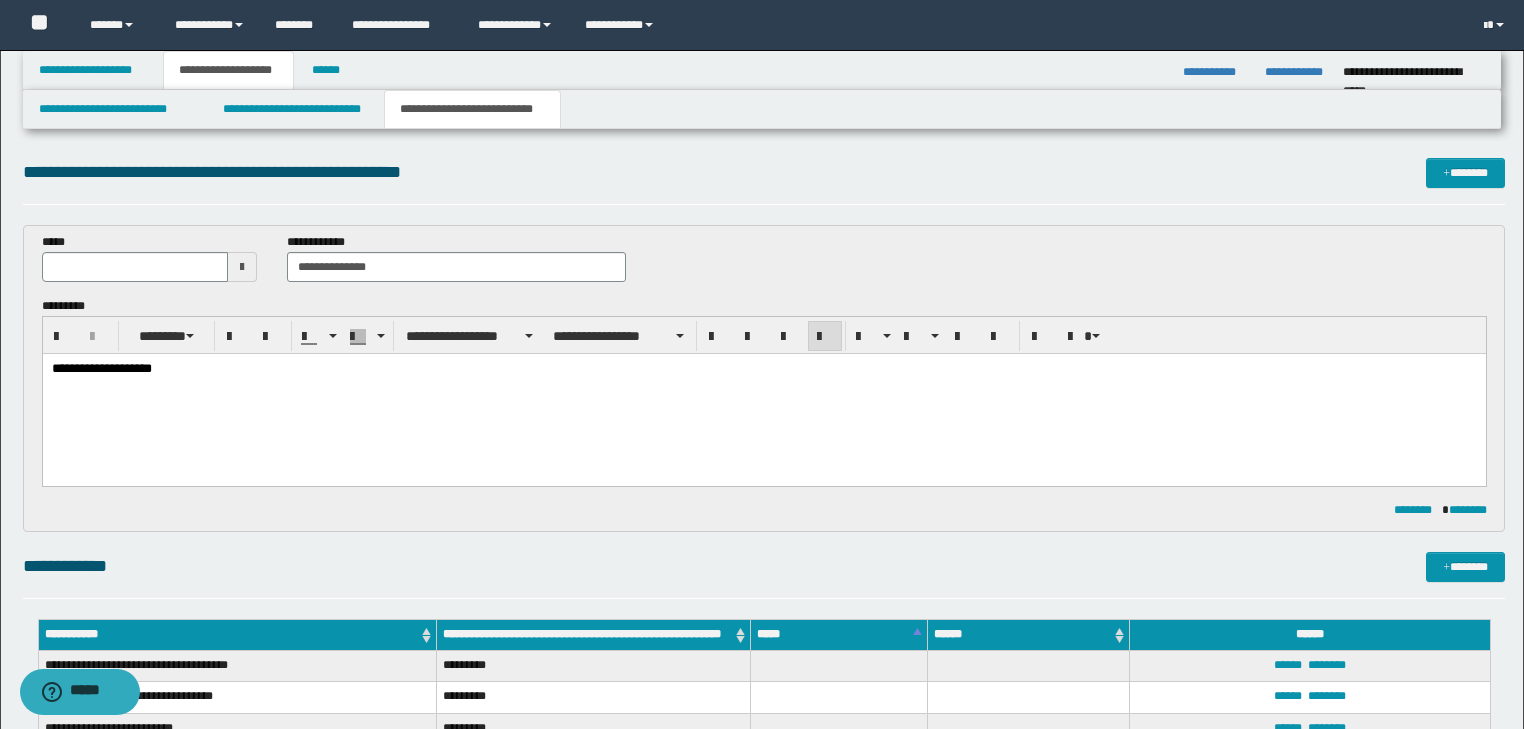 scroll, scrollTop: 0, scrollLeft: 0, axis: both 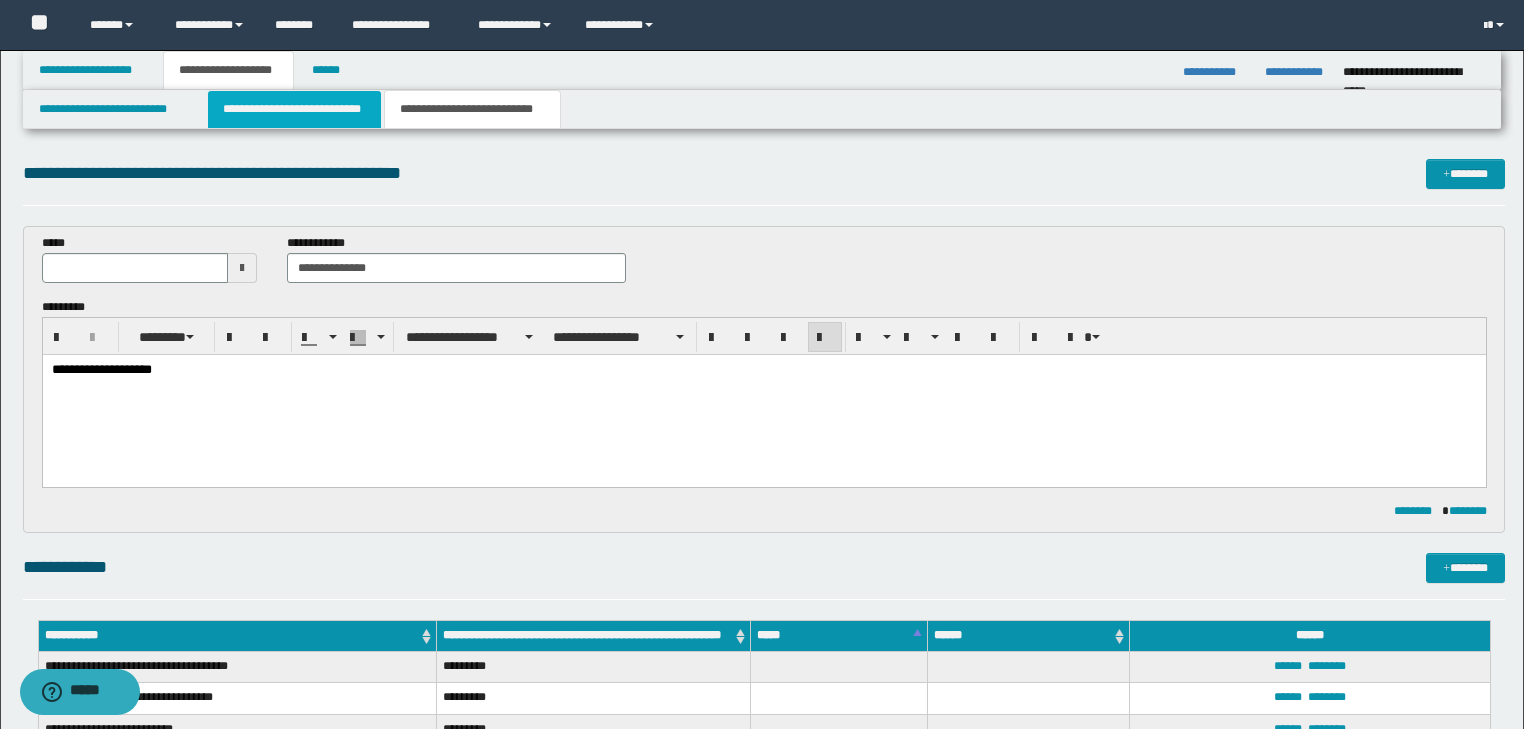 click on "**********" at bounding box center (294, 109) 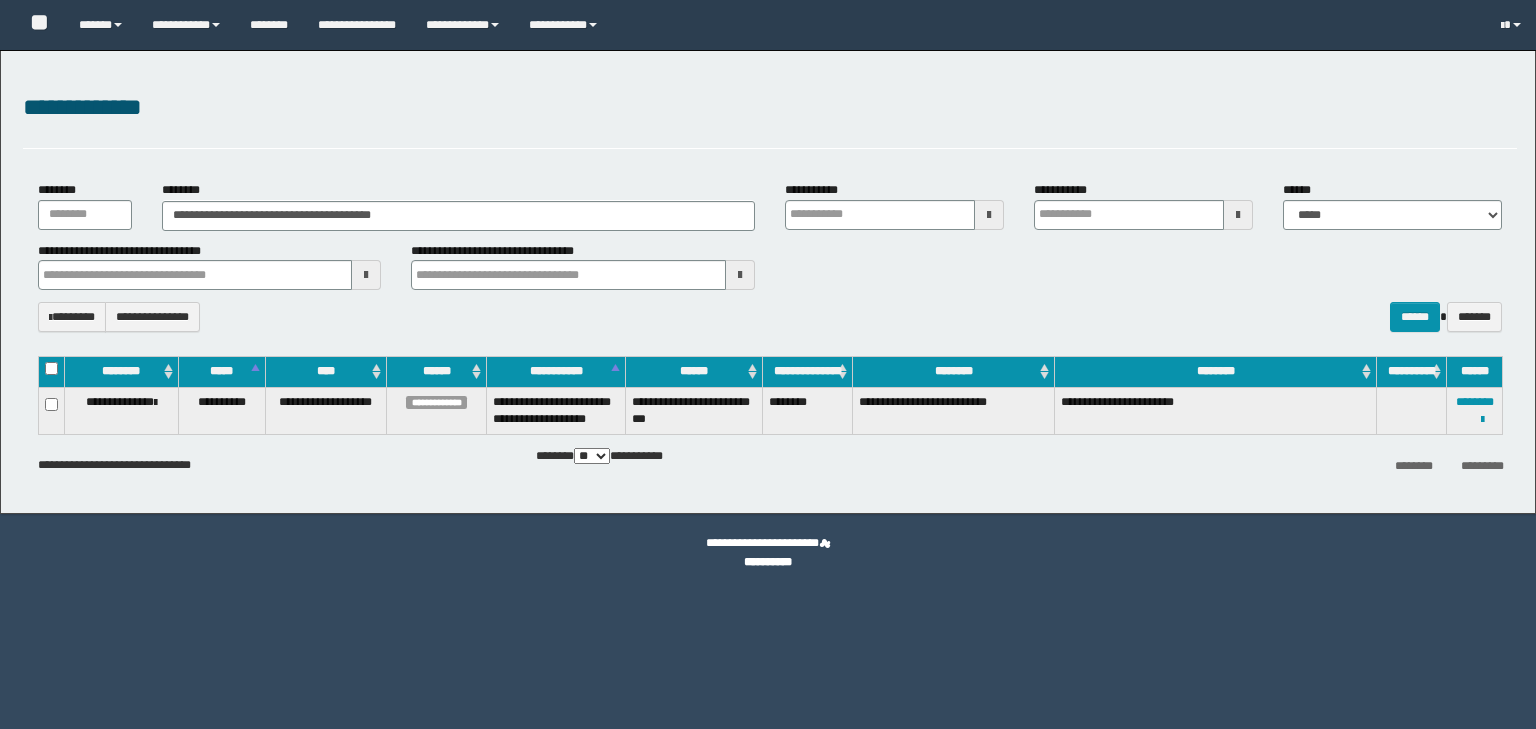 click on "**********" at bounding box center (770, 205) 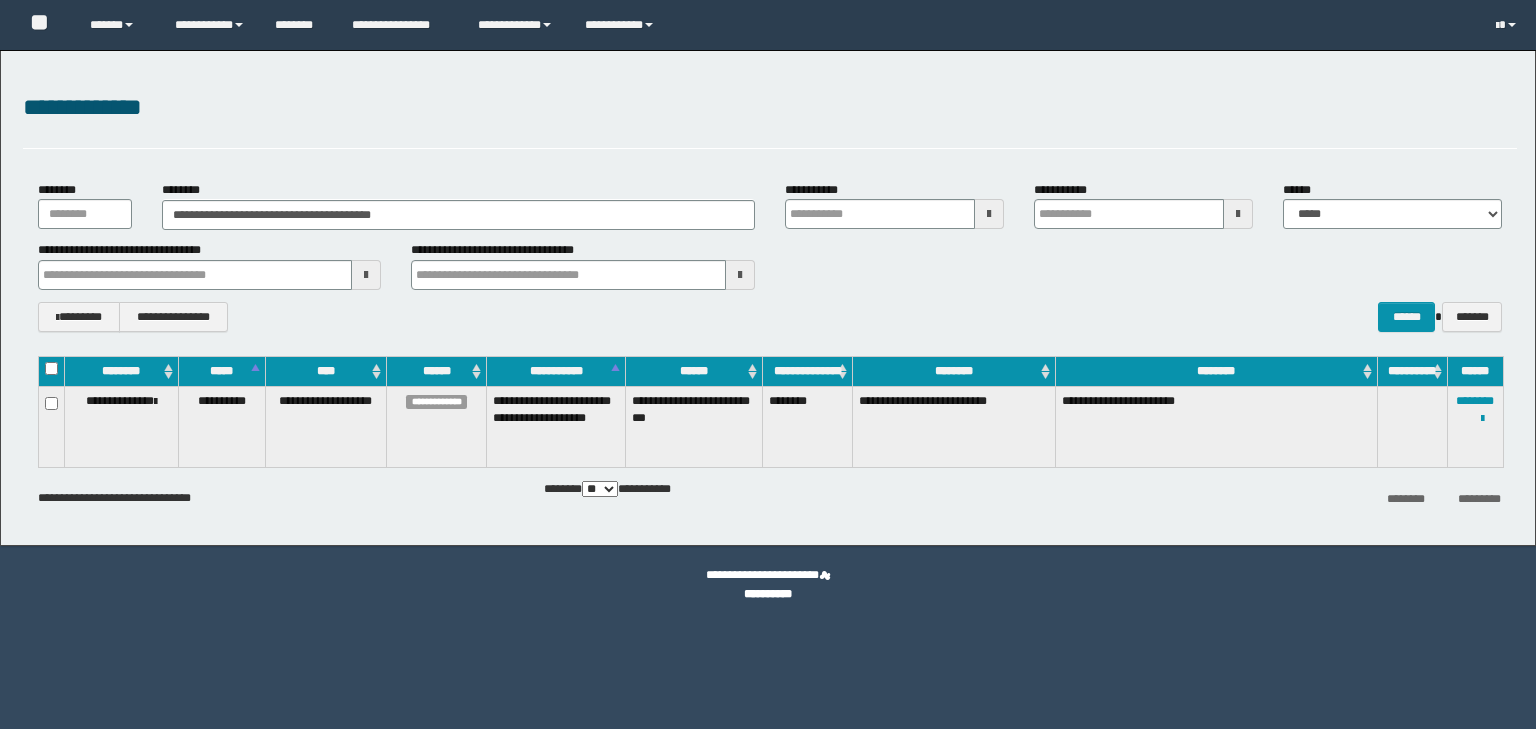 scroll, scrollTop: 0, scrollLeft: 0, axis: both 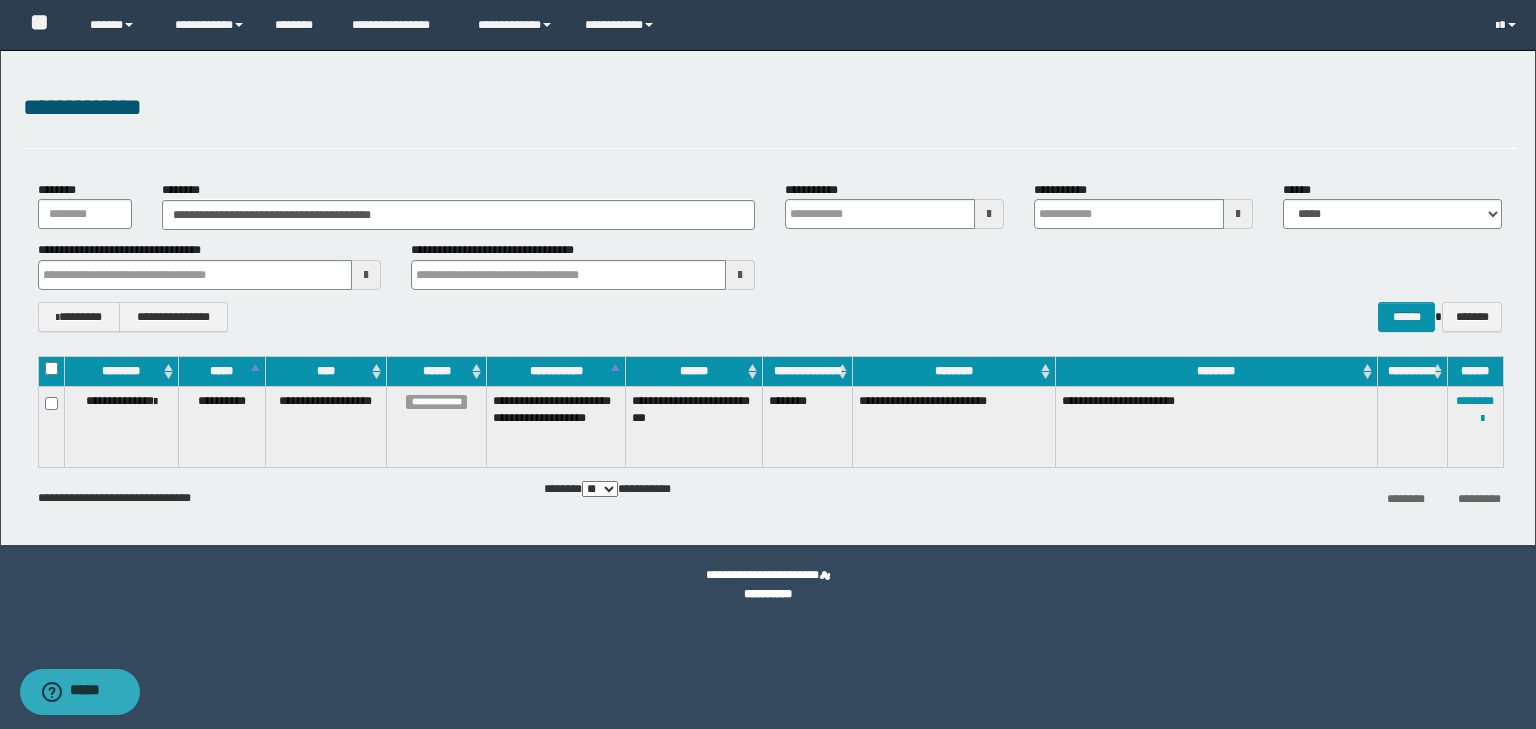 type on "**********" 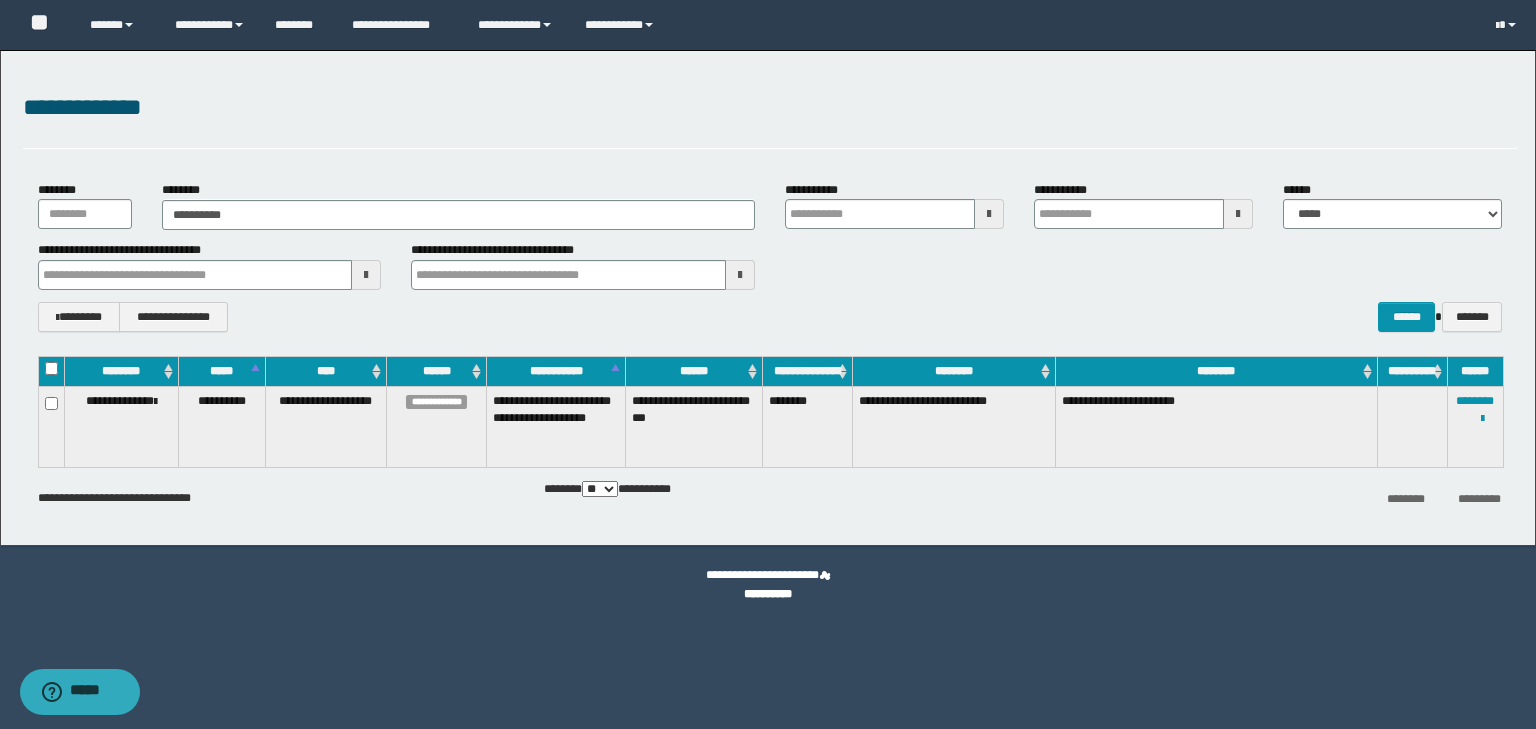 type on "**********" 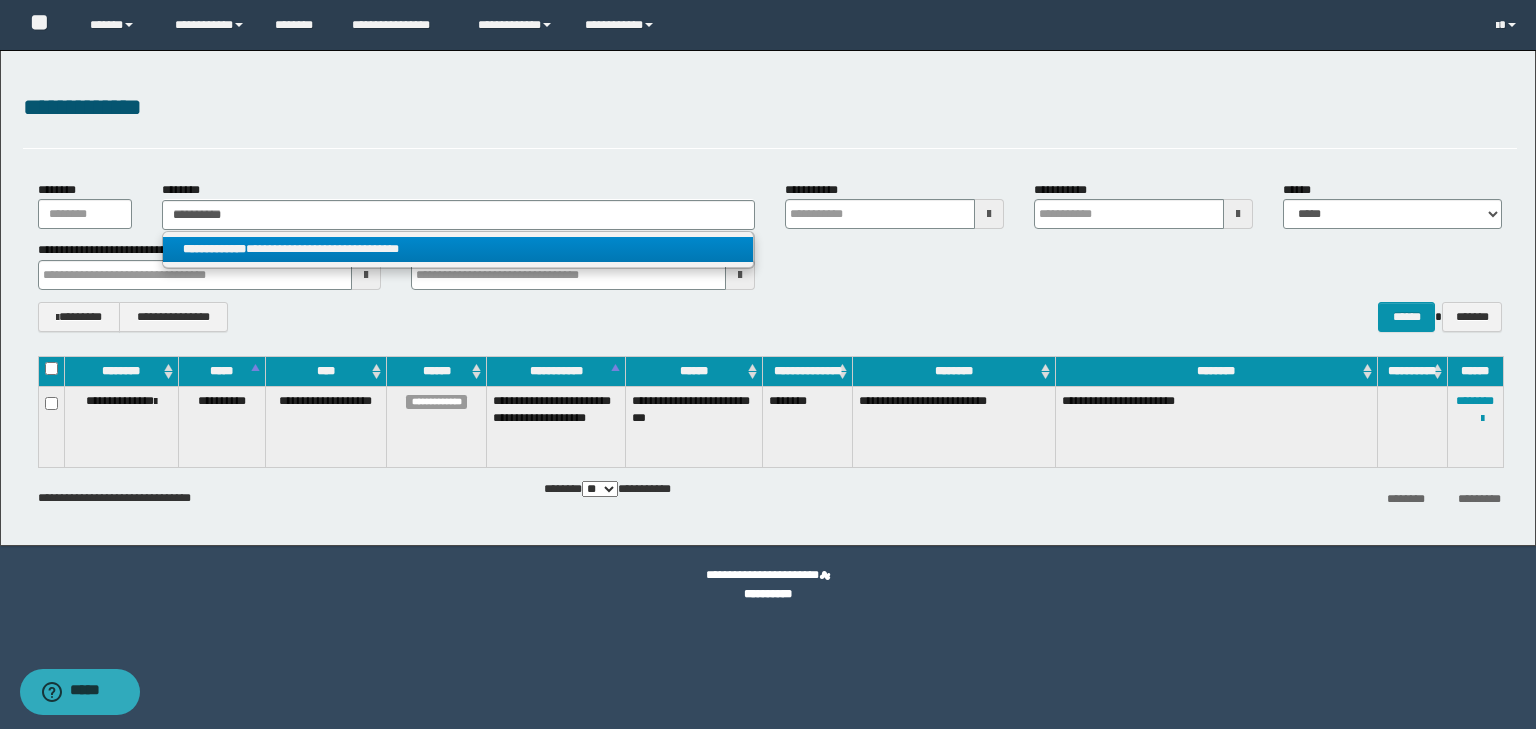 type on "**********" 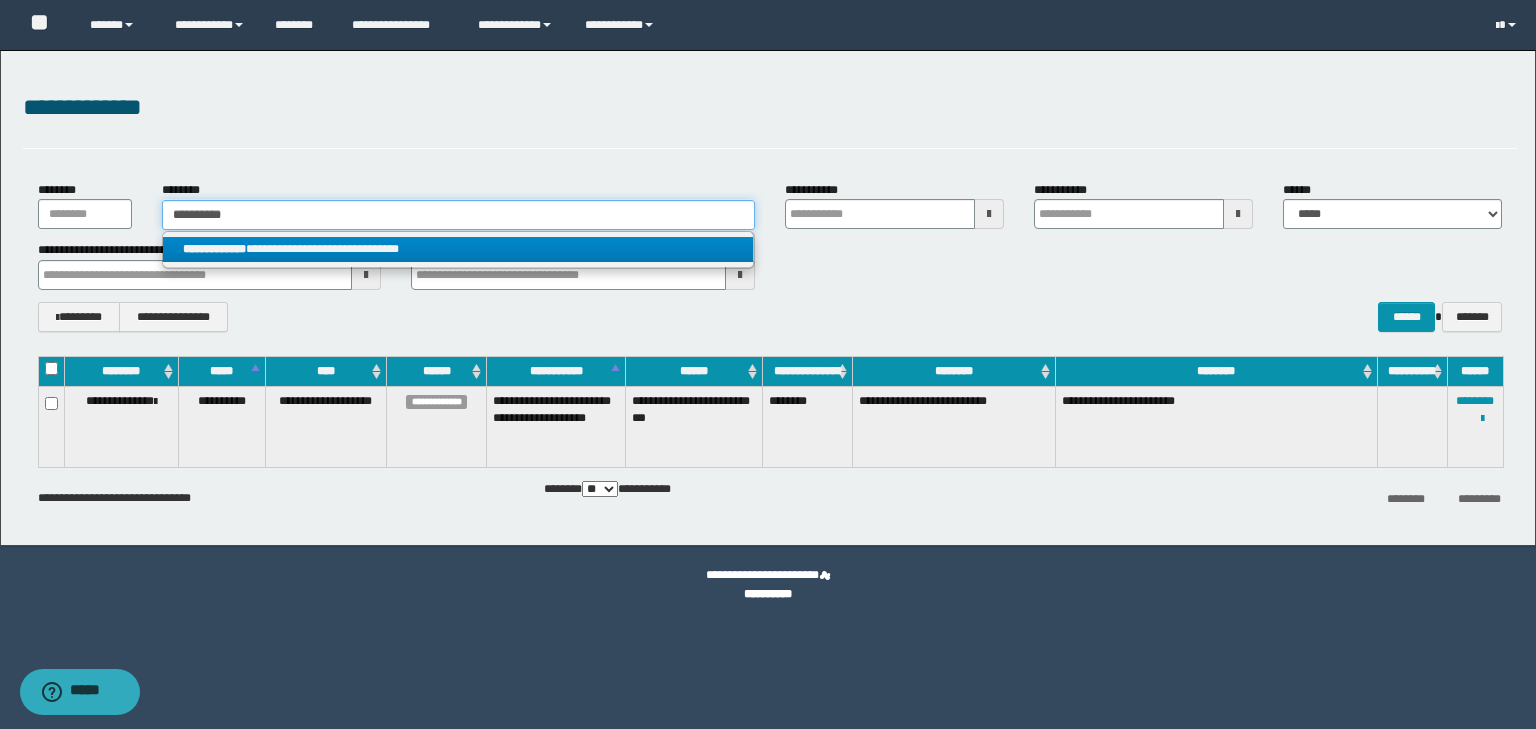 type 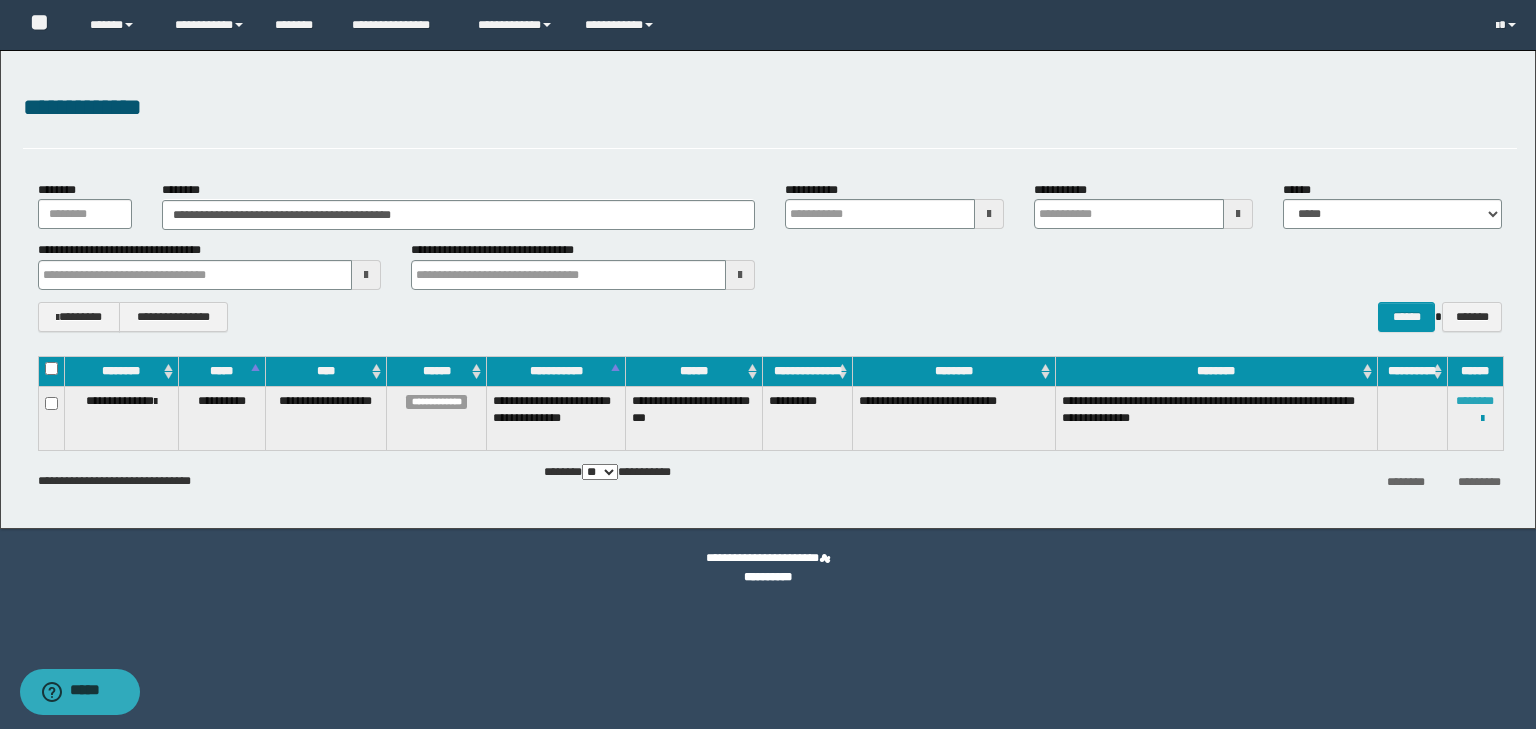 click on "********" at bounding box center [1475, 401] 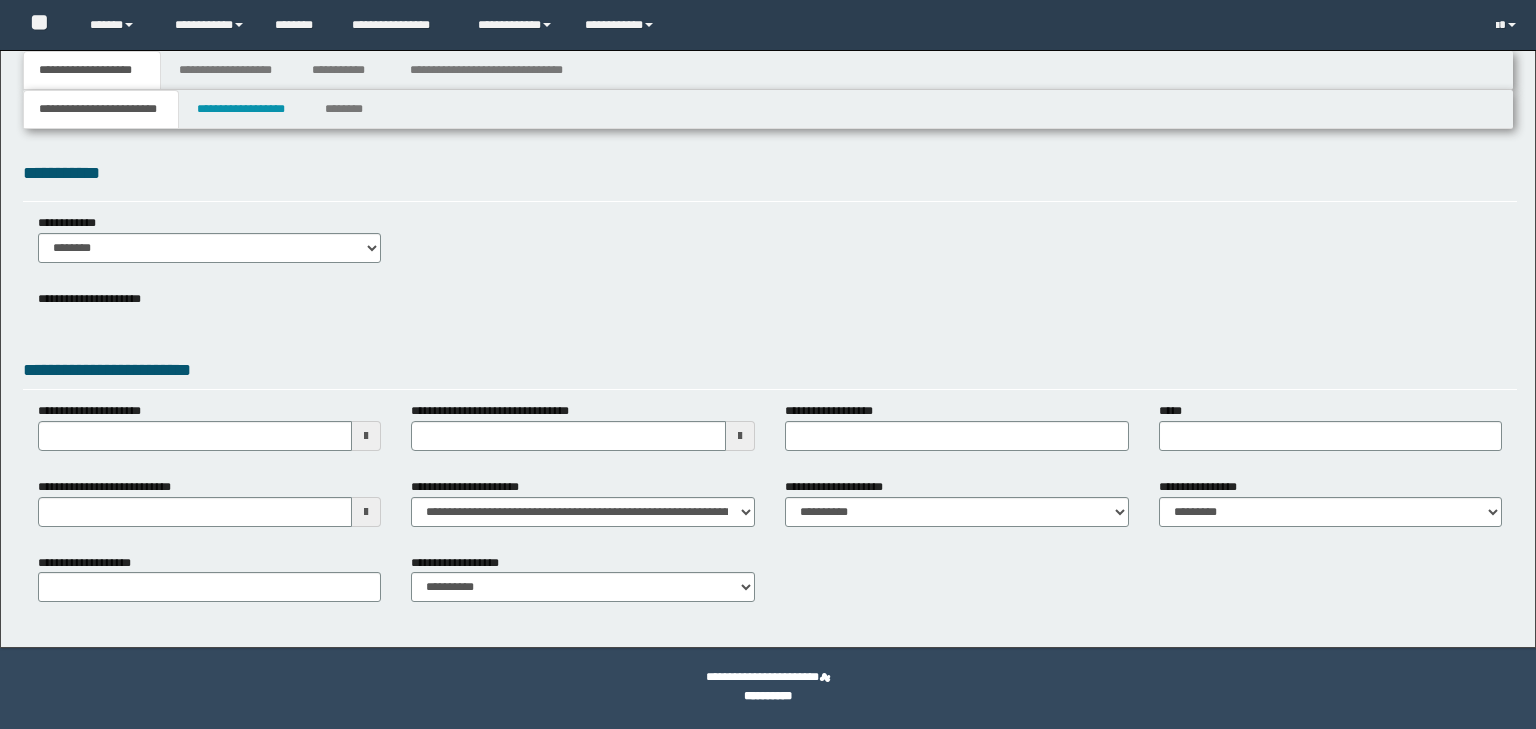 scroll, scrollTop: 0, scrollLeft: 0, axis: both 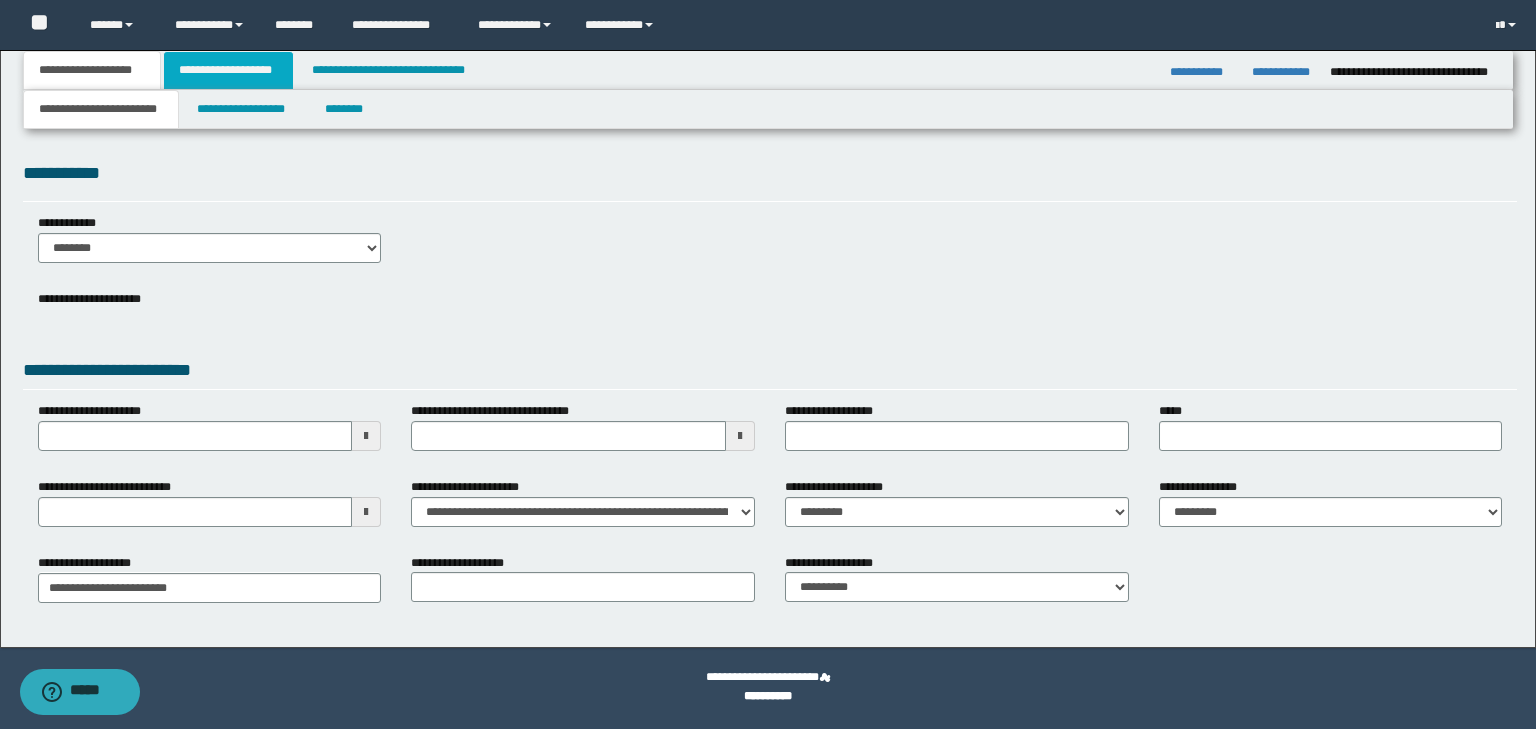 click on "**********" at bounding box center [228, 70] 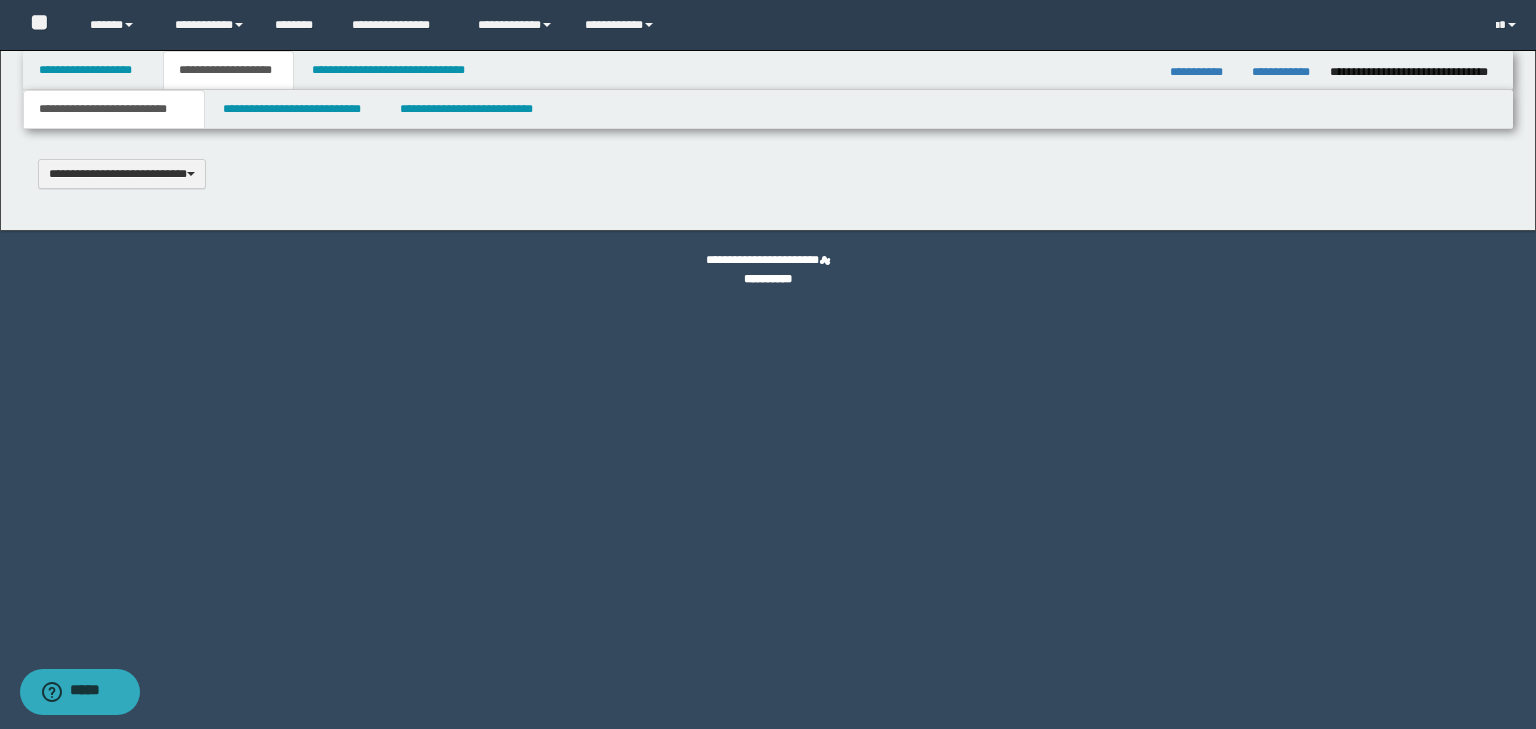 scroll, scrollTop: 0, scrollLeft: 0, axis: both 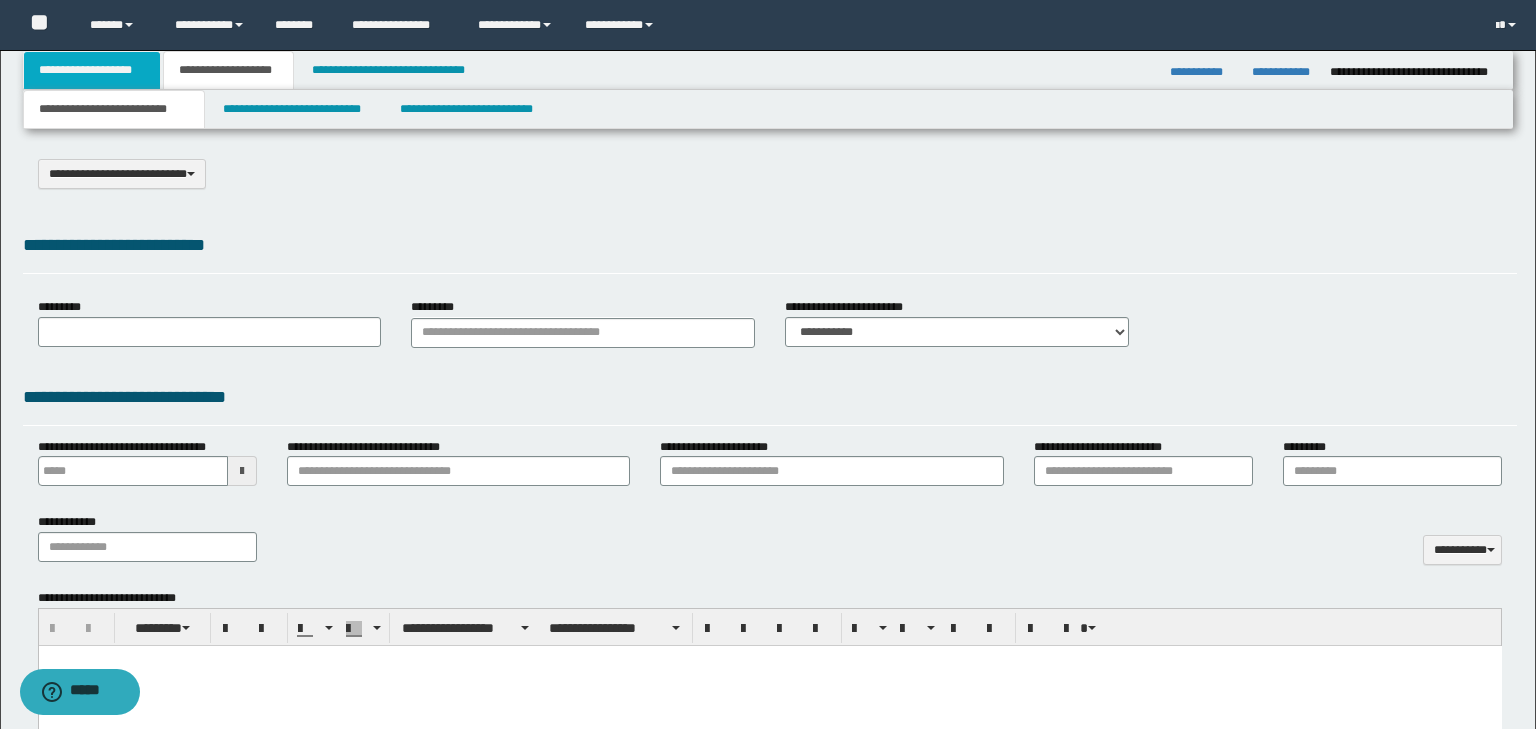 type on "**********" 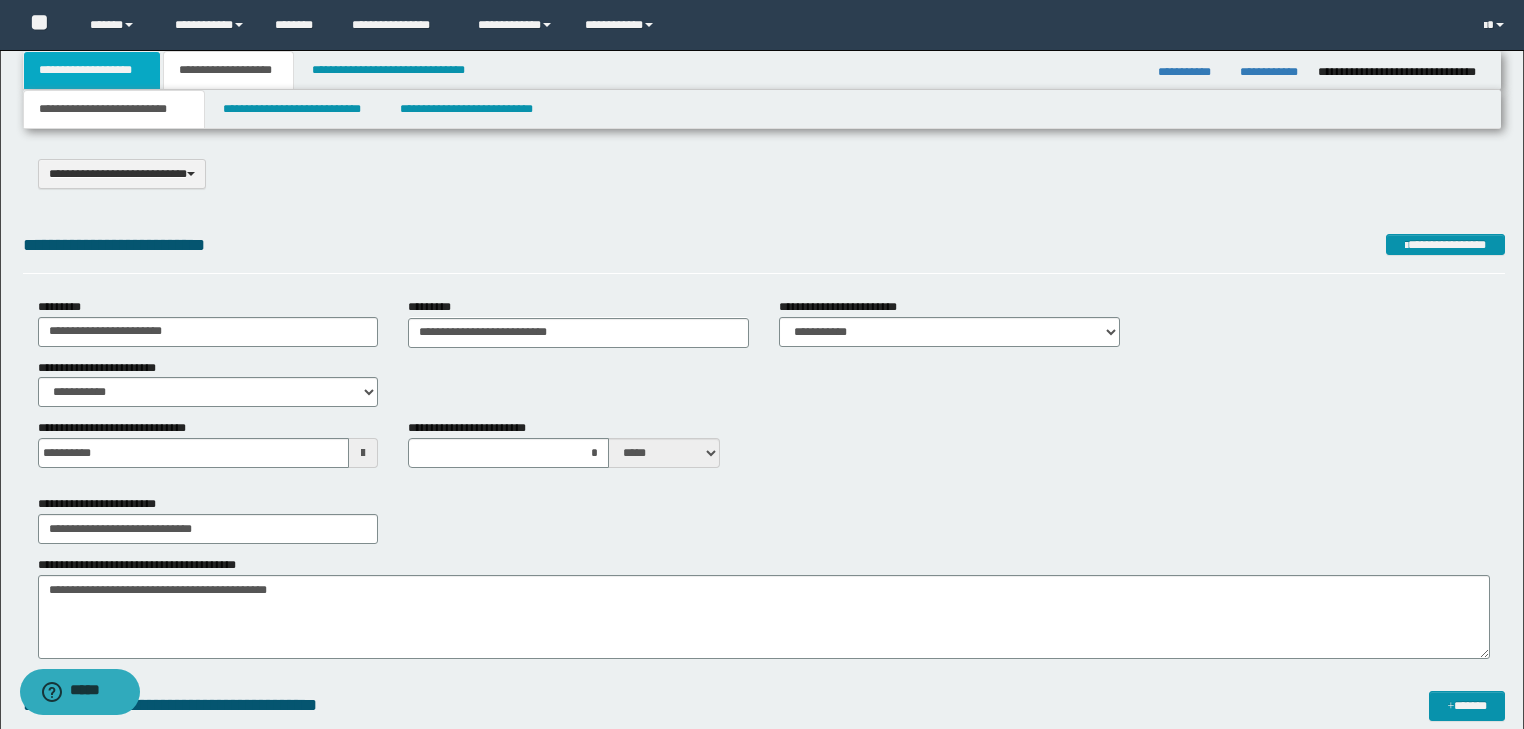 click on "**********" at bounding box center [92, 70] 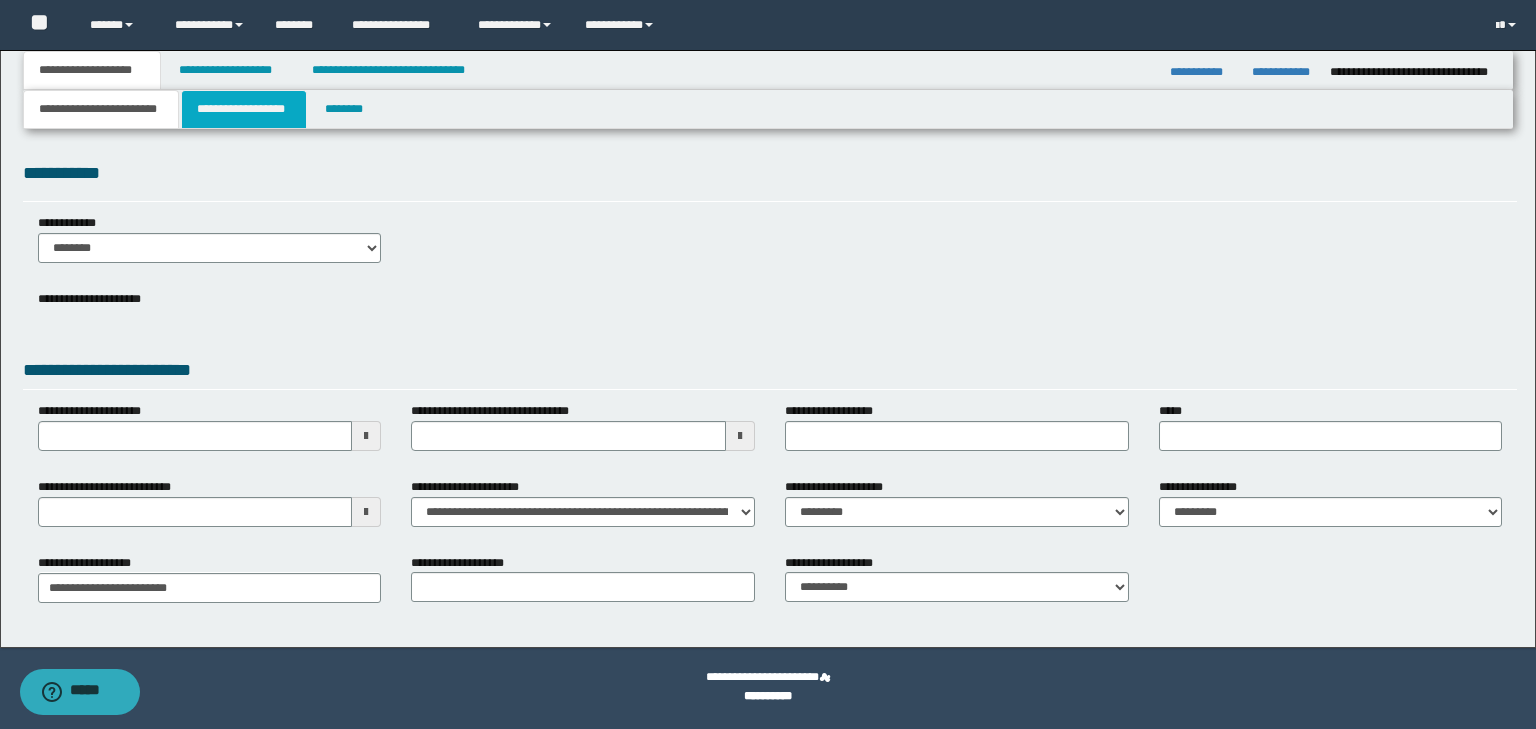 click on "**********" at bounding box center [244, 109] 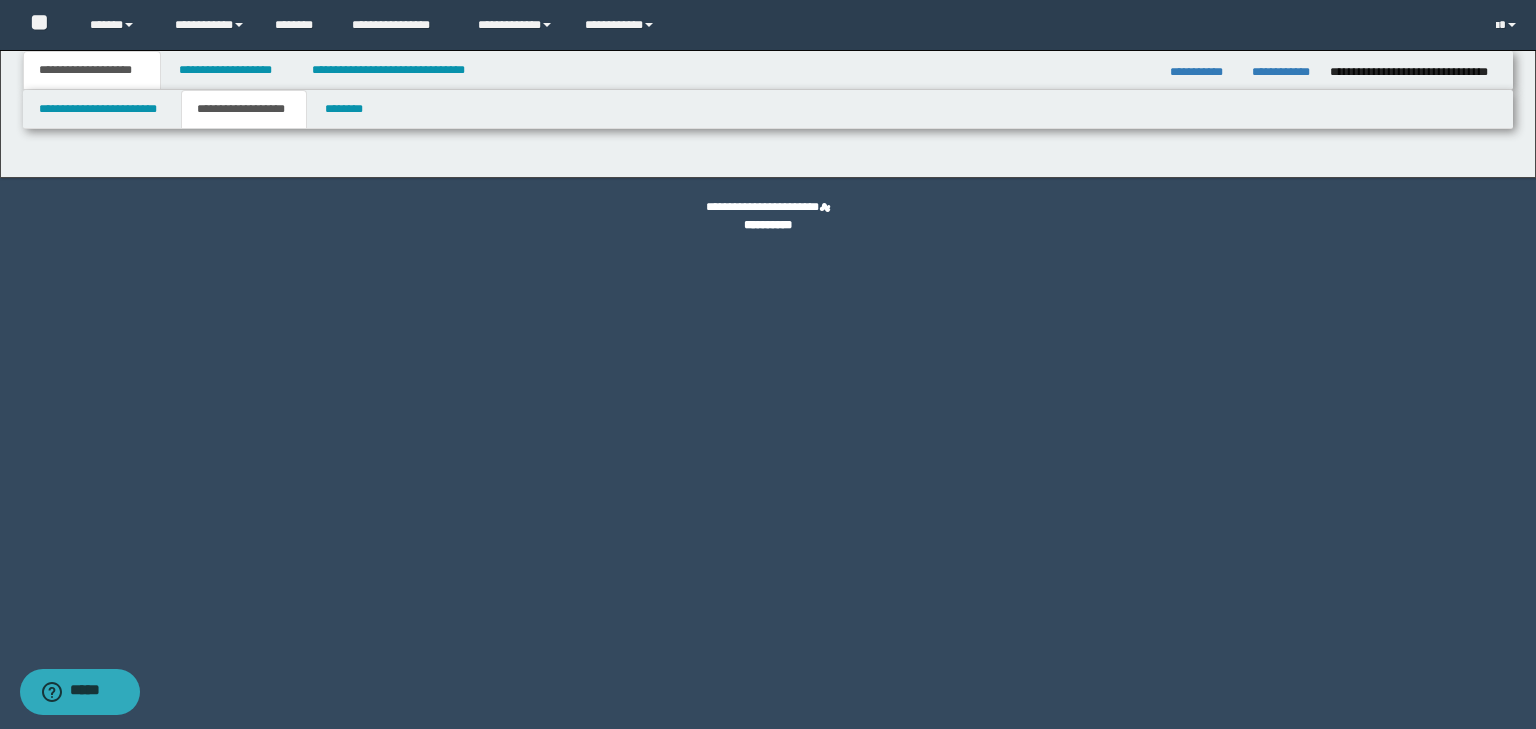 type on "**********" 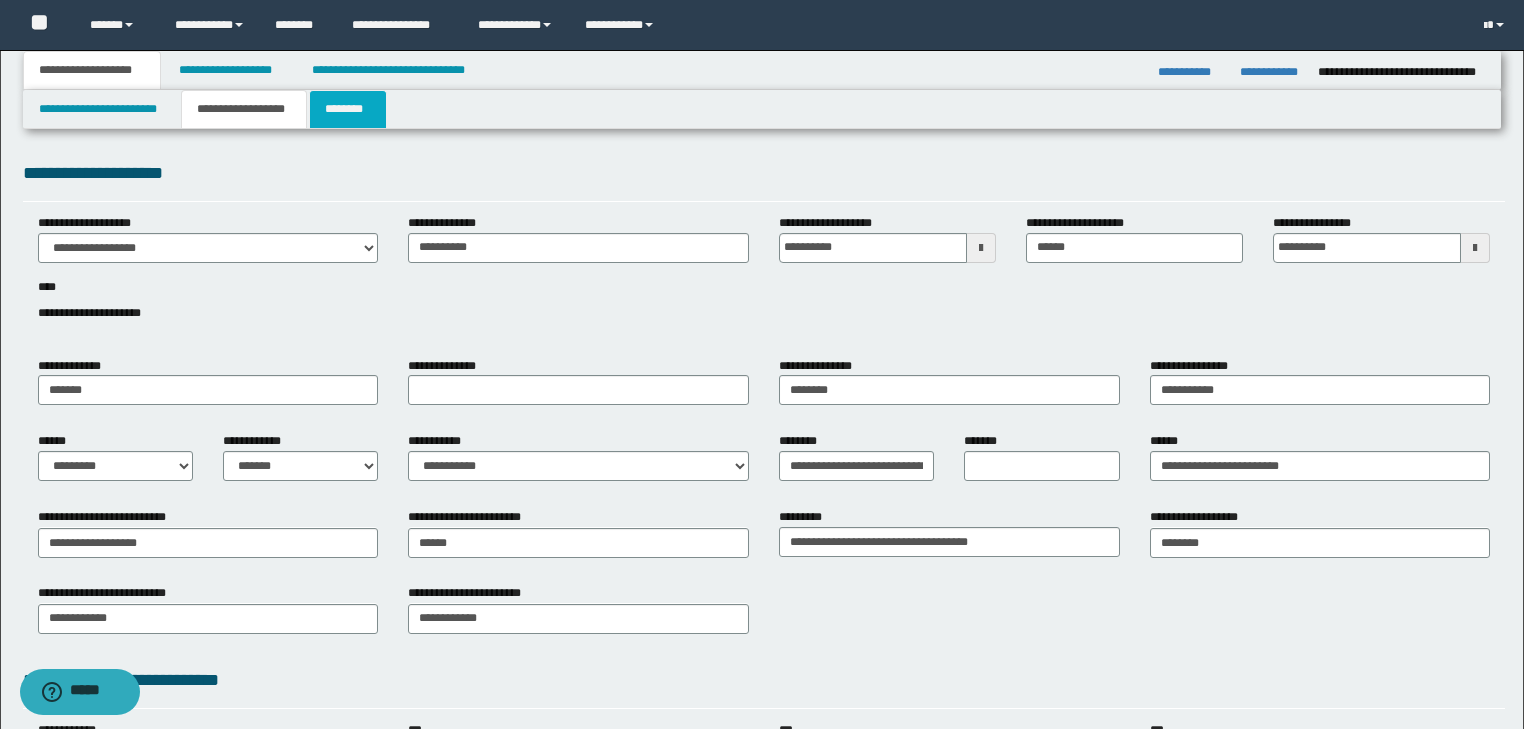 click on "********" at bounding box center [348, 109] 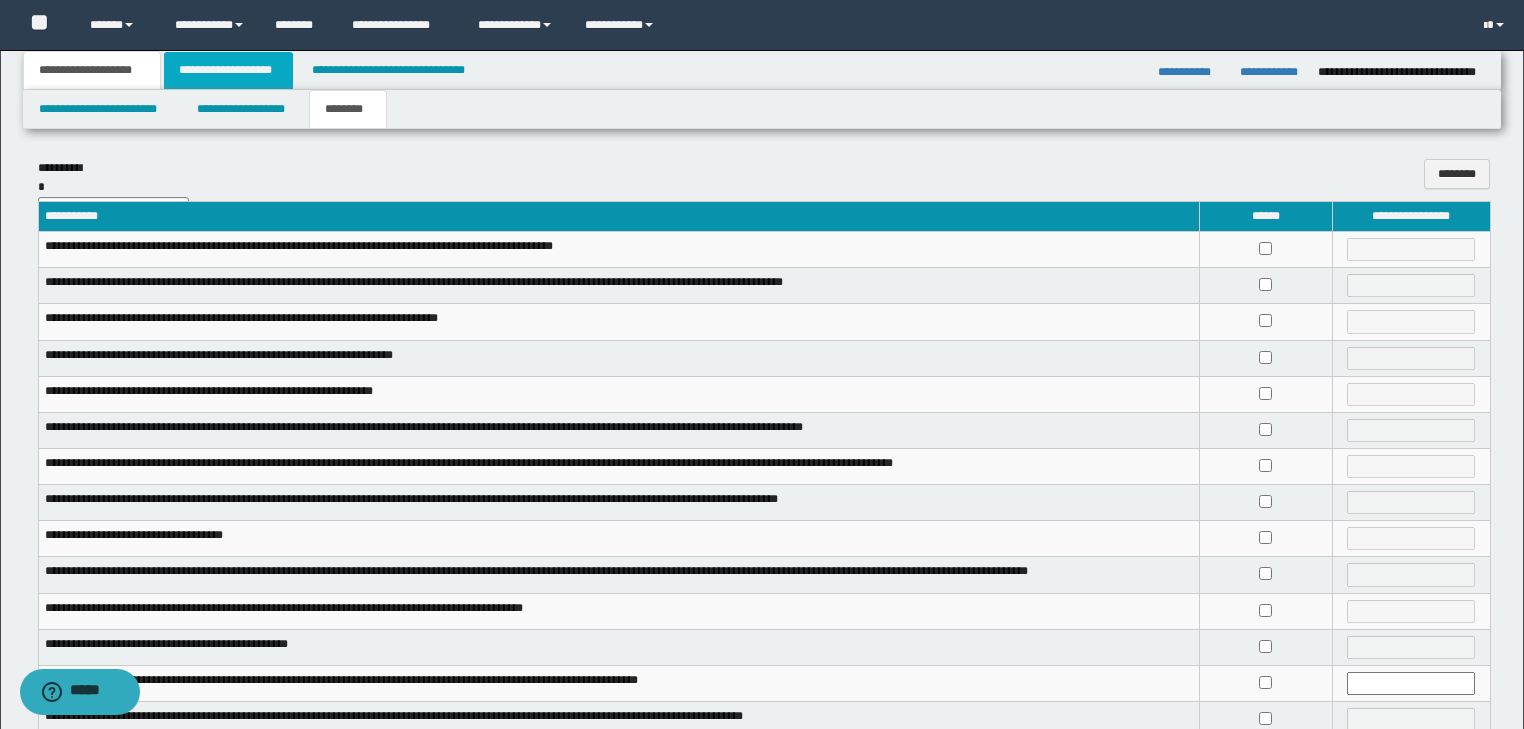 click on "**********" at bounding box center (228, 70) 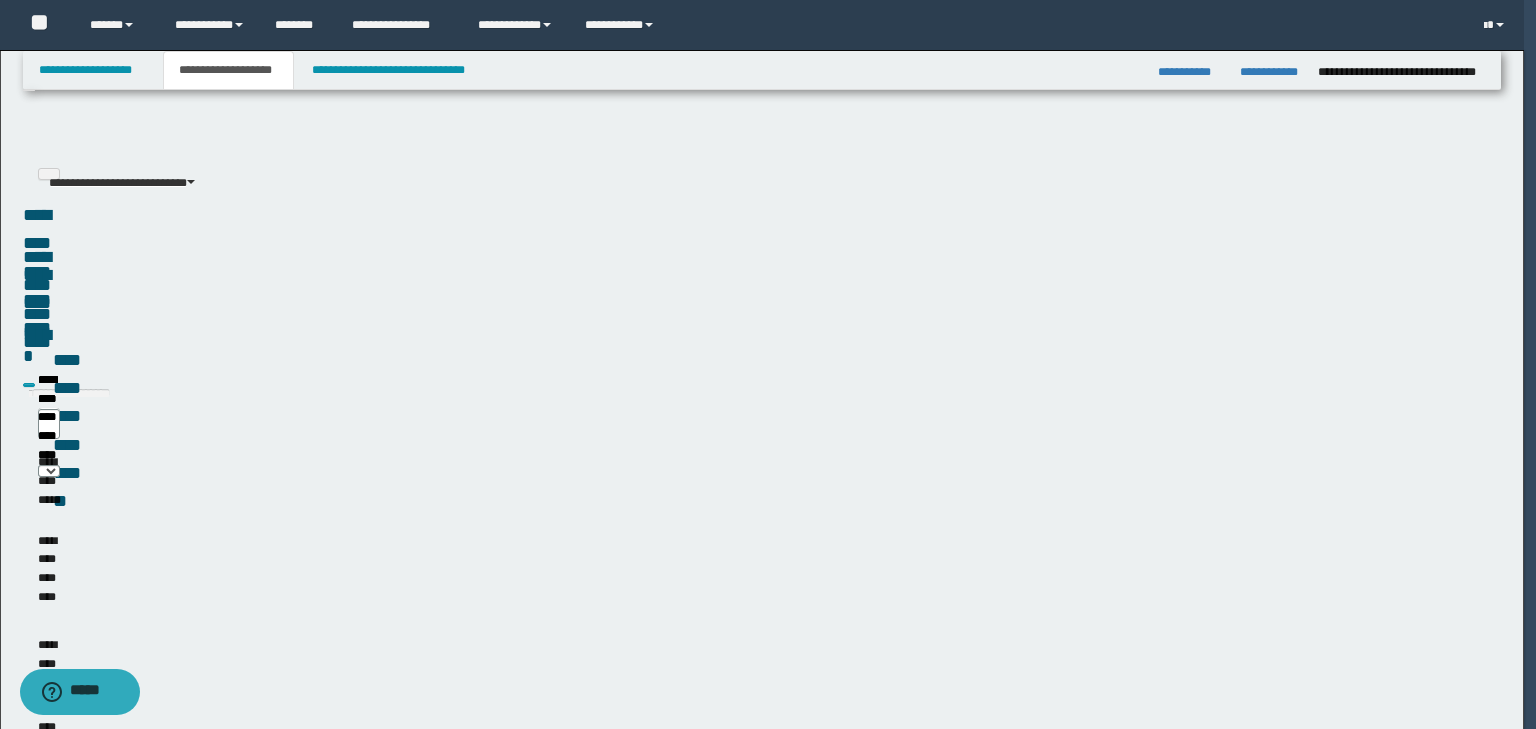 type on "**********" 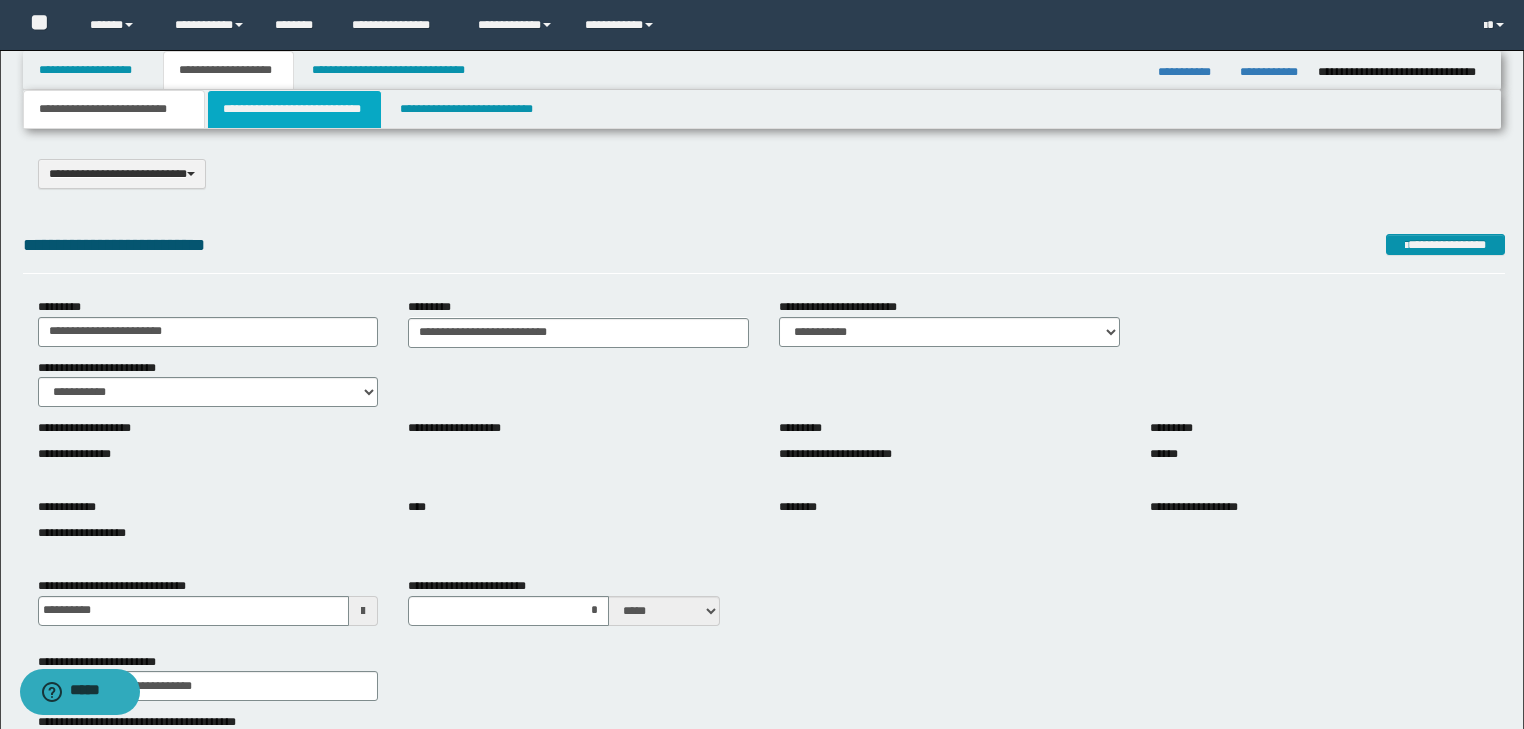click on "**********" at bounding box center [294, 109] 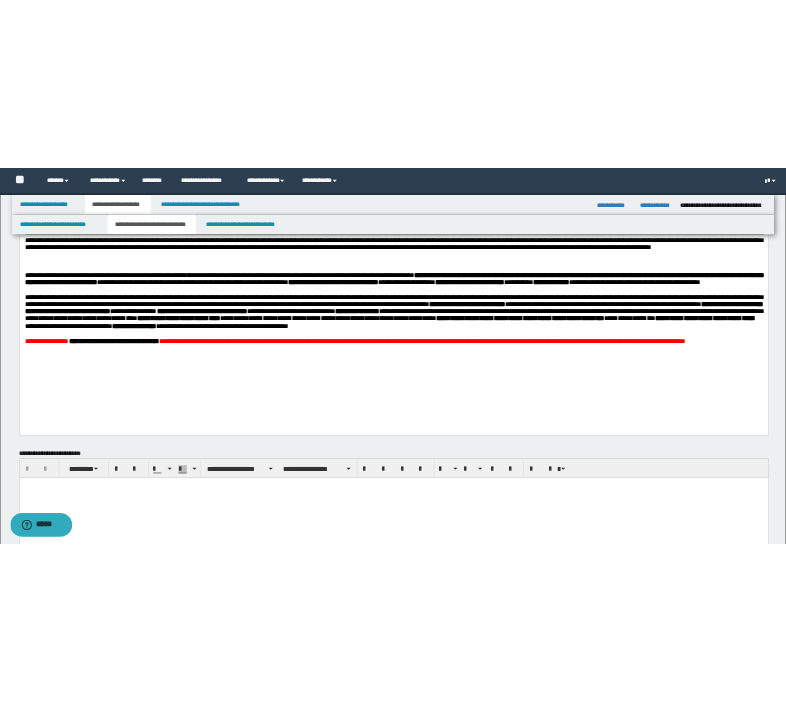 scroll, scrollTop: 80, scrollLeft: 0, axis: vertical 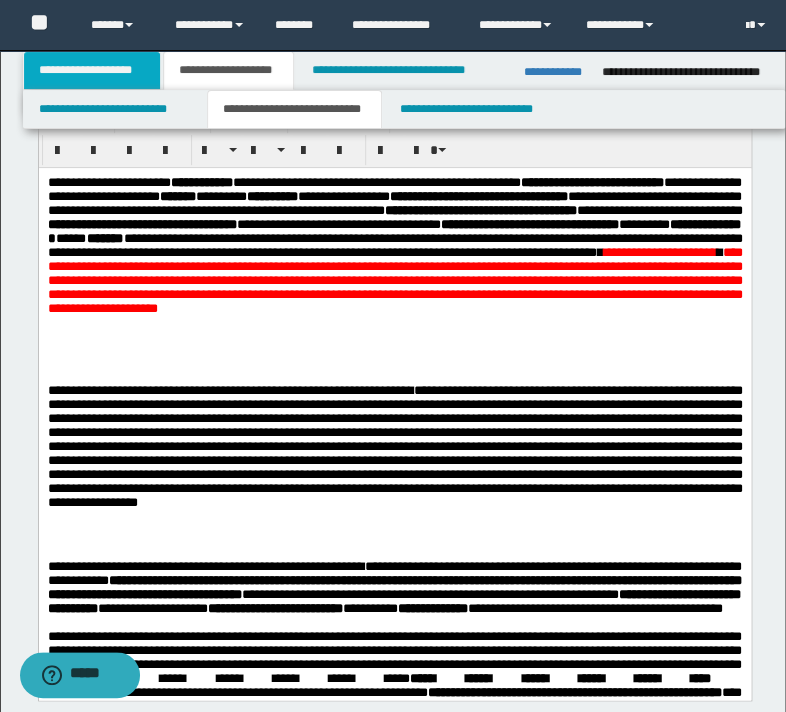 click on "**********" at bounding box center (92, 70) 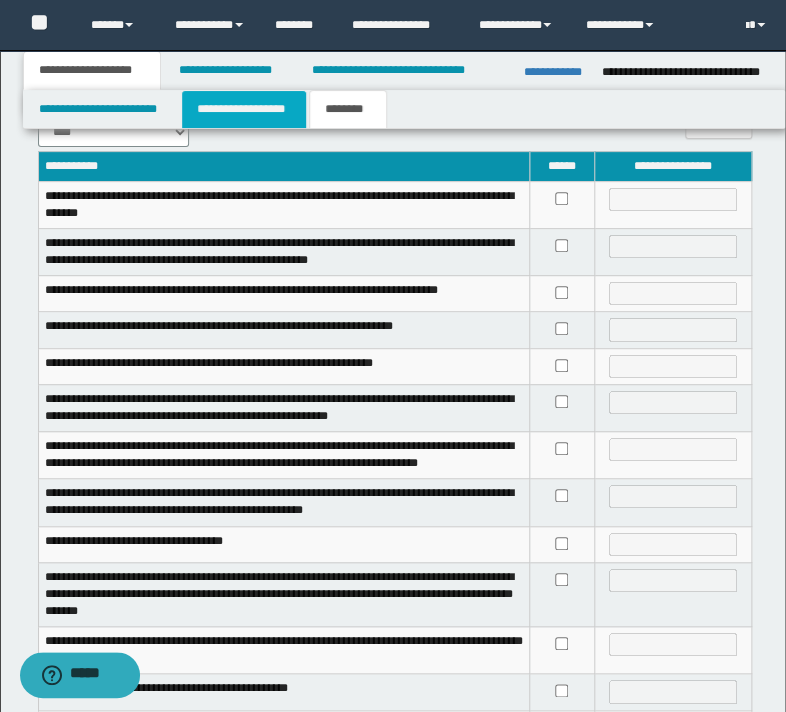 click on "**********" at bounding box center (244, 109) 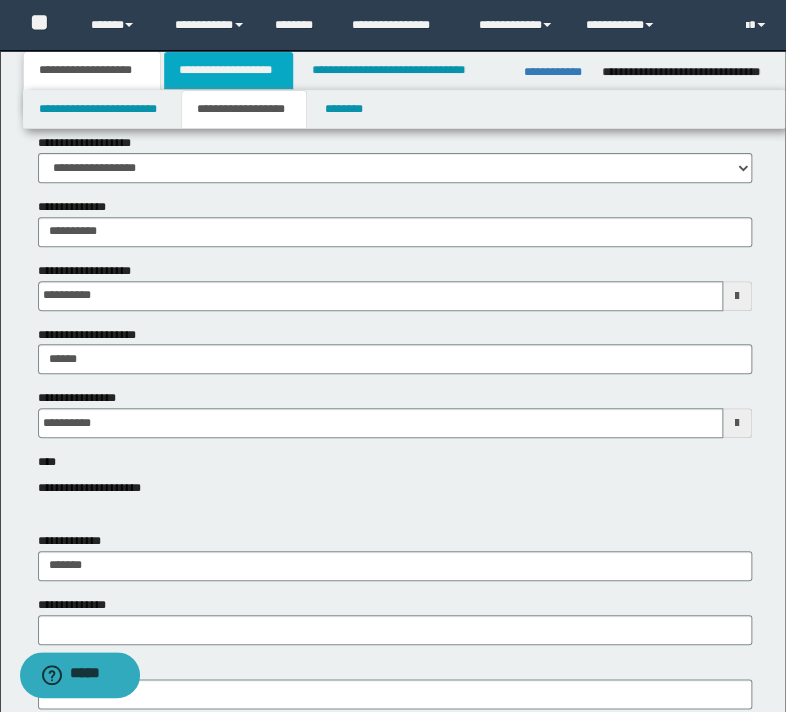 click on "**********" at bounding box center [228, 70] 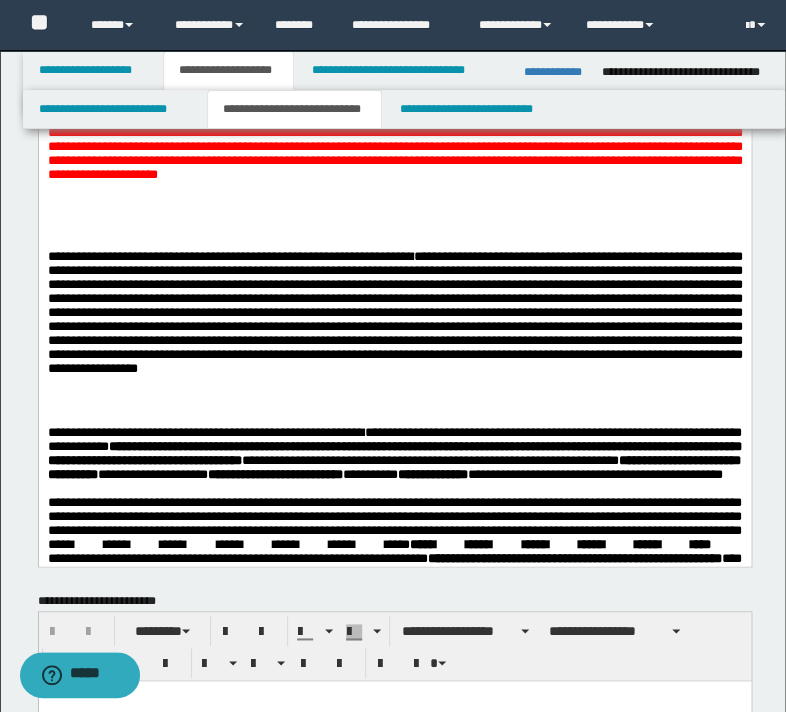 scroll, scrollTop: 240, scrollLeft: 0, axis: vertical 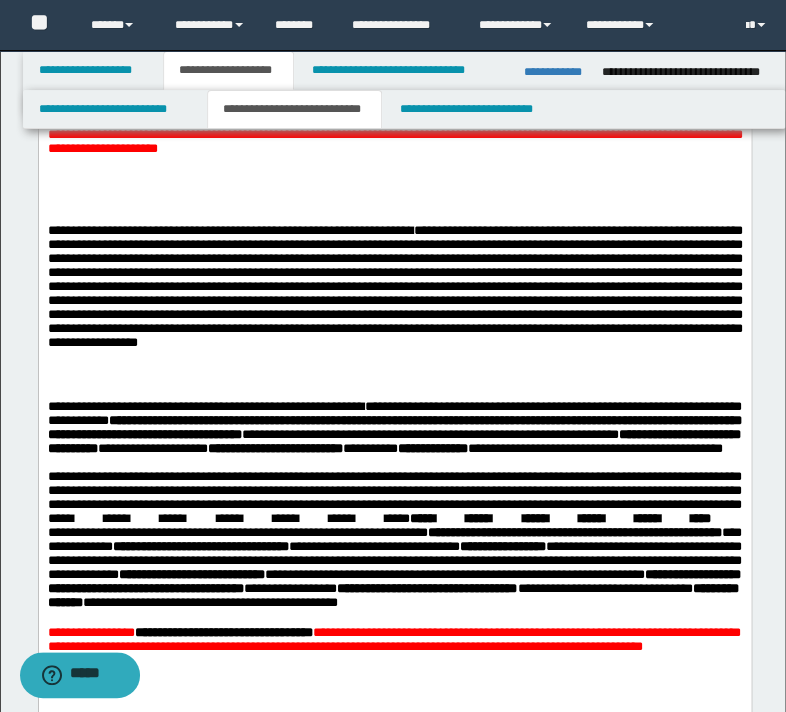 click on "**********" at bounding box center [394, 538] 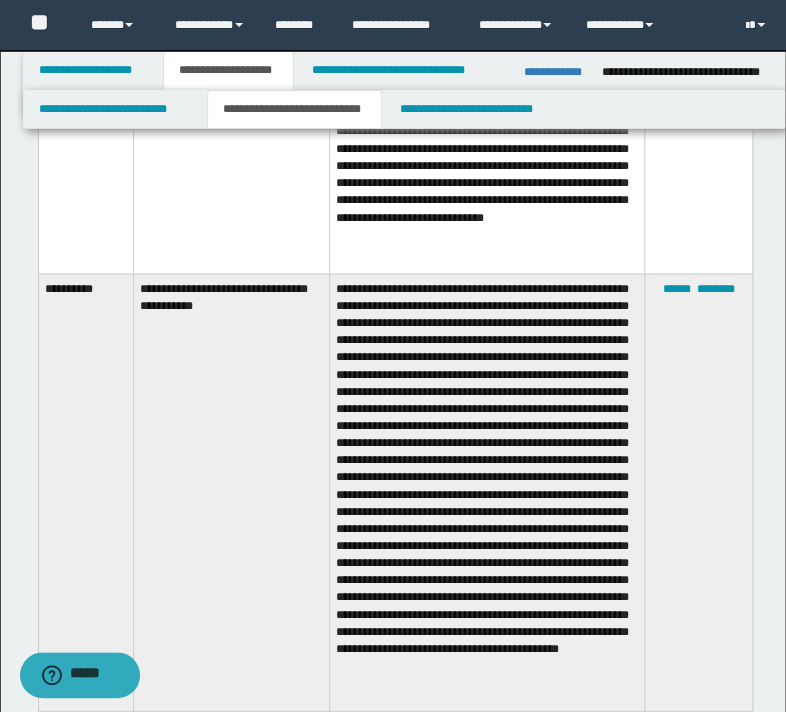 scroll, scrollTop: 2800, scrollLeft: 0, axis: vertical 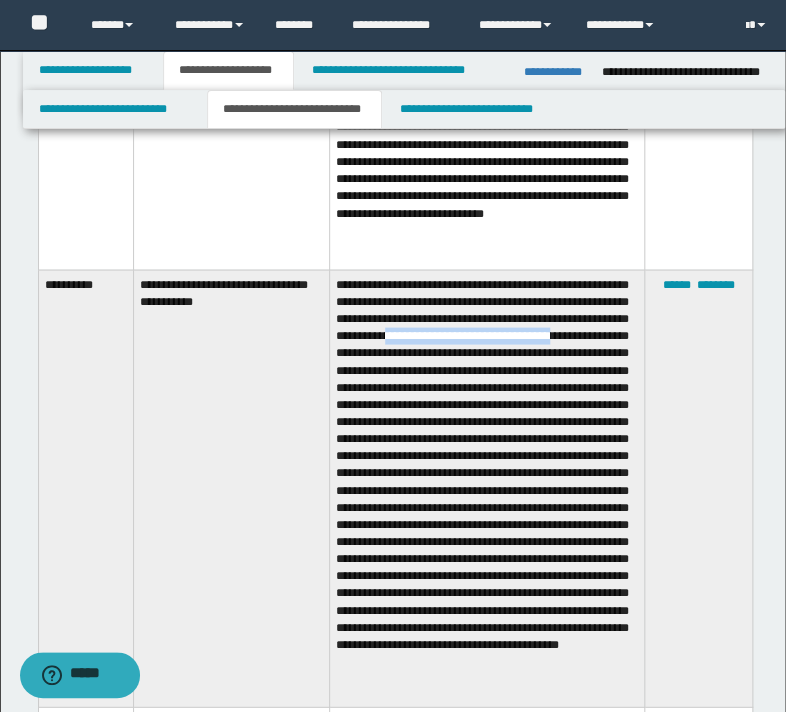 drag, startPoint x: 462, startPoint y: 357, endPoint x: 348, endPoint y: 372, distance: 114.982605 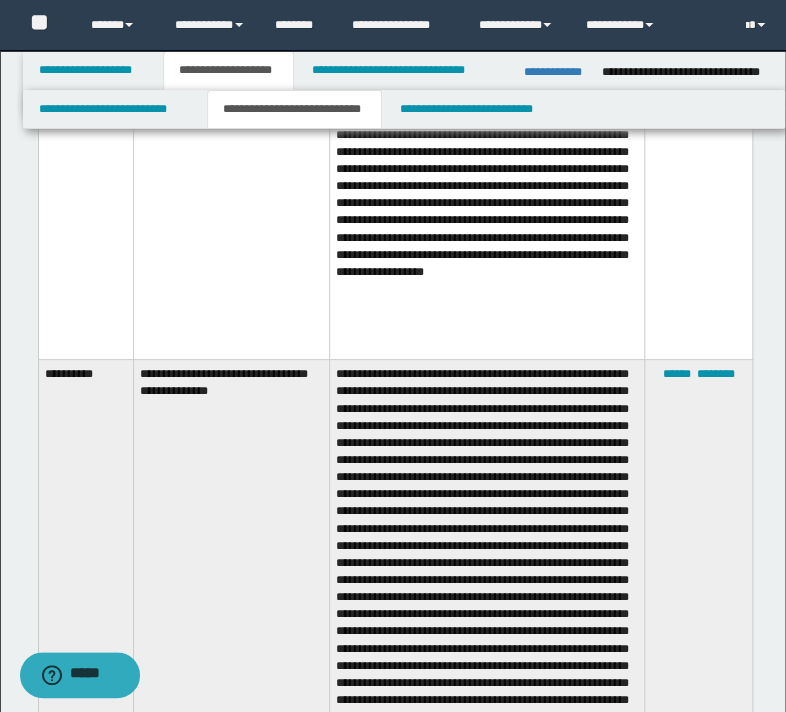scroll, scrollTop: 3840, scrollLeft: 0, axis: vertical 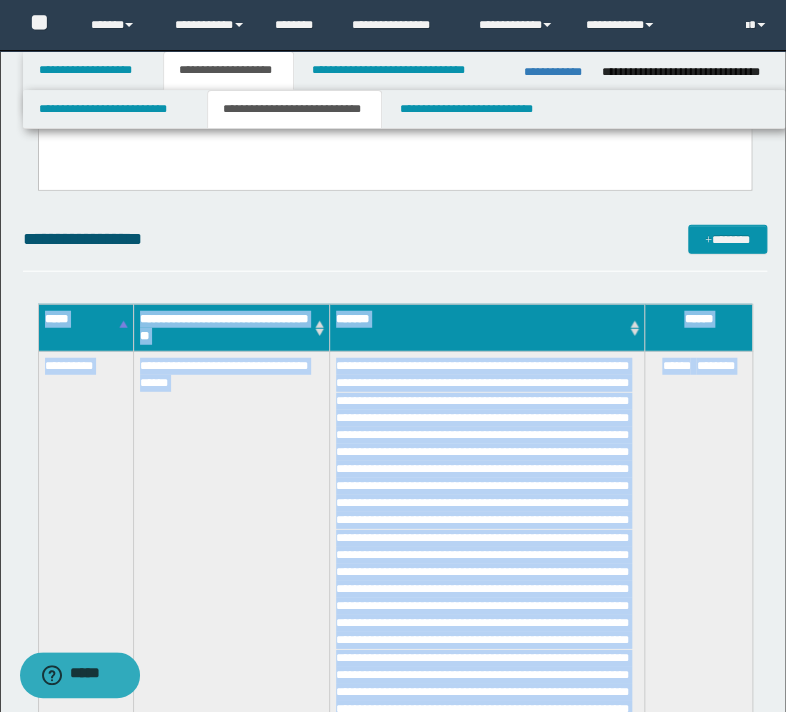 drag, startPoint x: 568, startPoint y: 264, endPoint x: 25, endPoint y: 404, distance: 560.7575 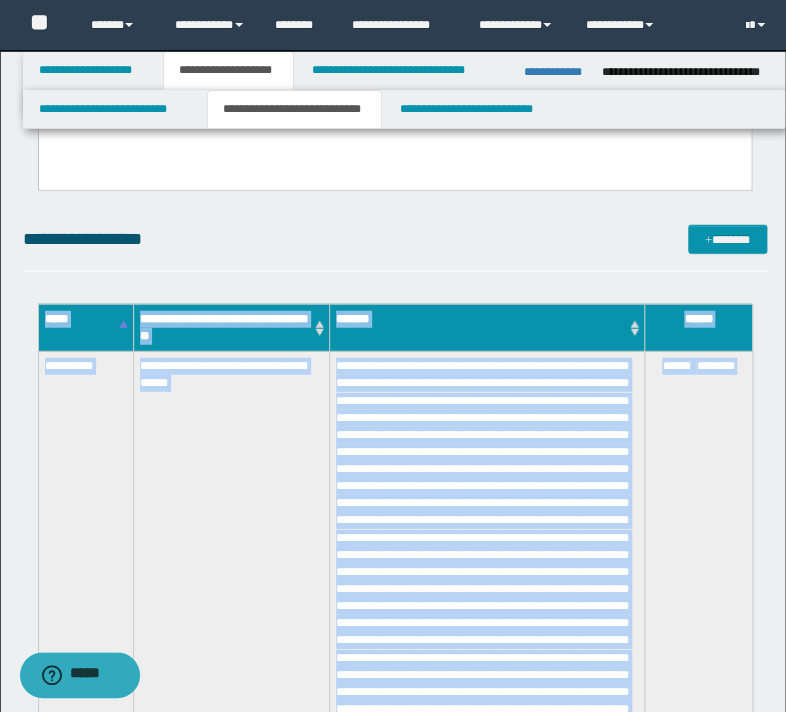 copy on "**********" 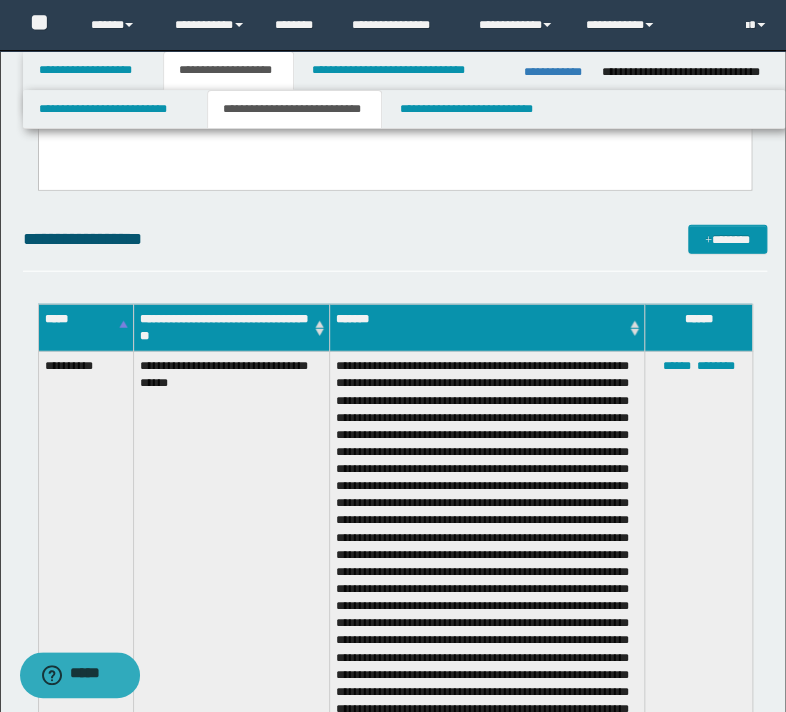 click on "**********" at bounding box center [395, 239] 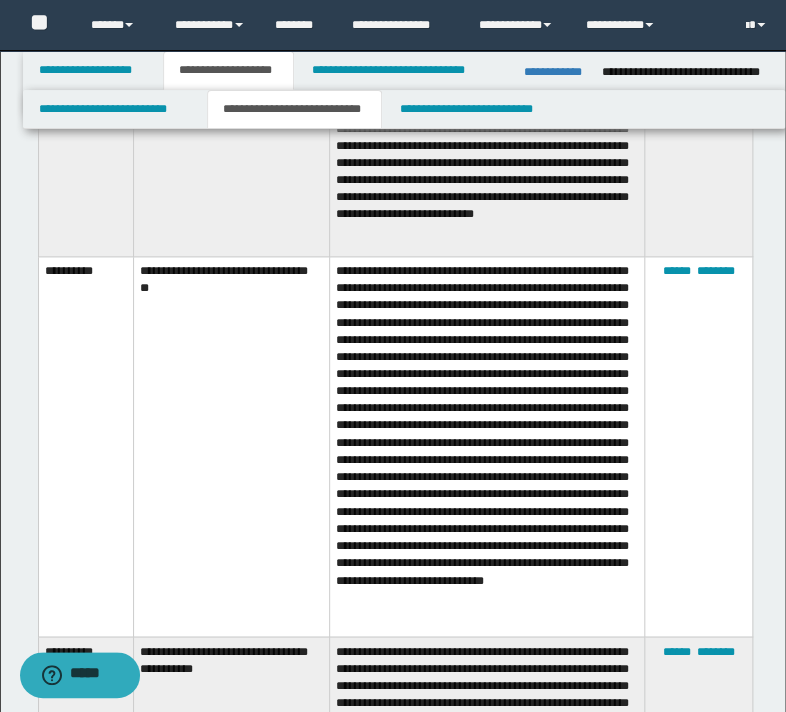 scroll, scrollTop: 2501, scrollLeft: 0, axis: vertical 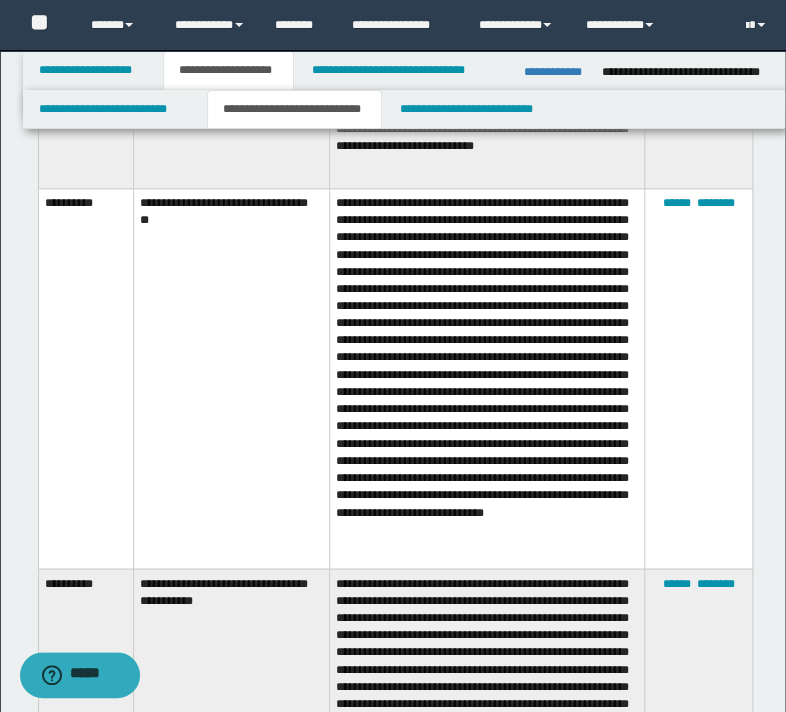 click on "**********" at bounding box center (393, 25) 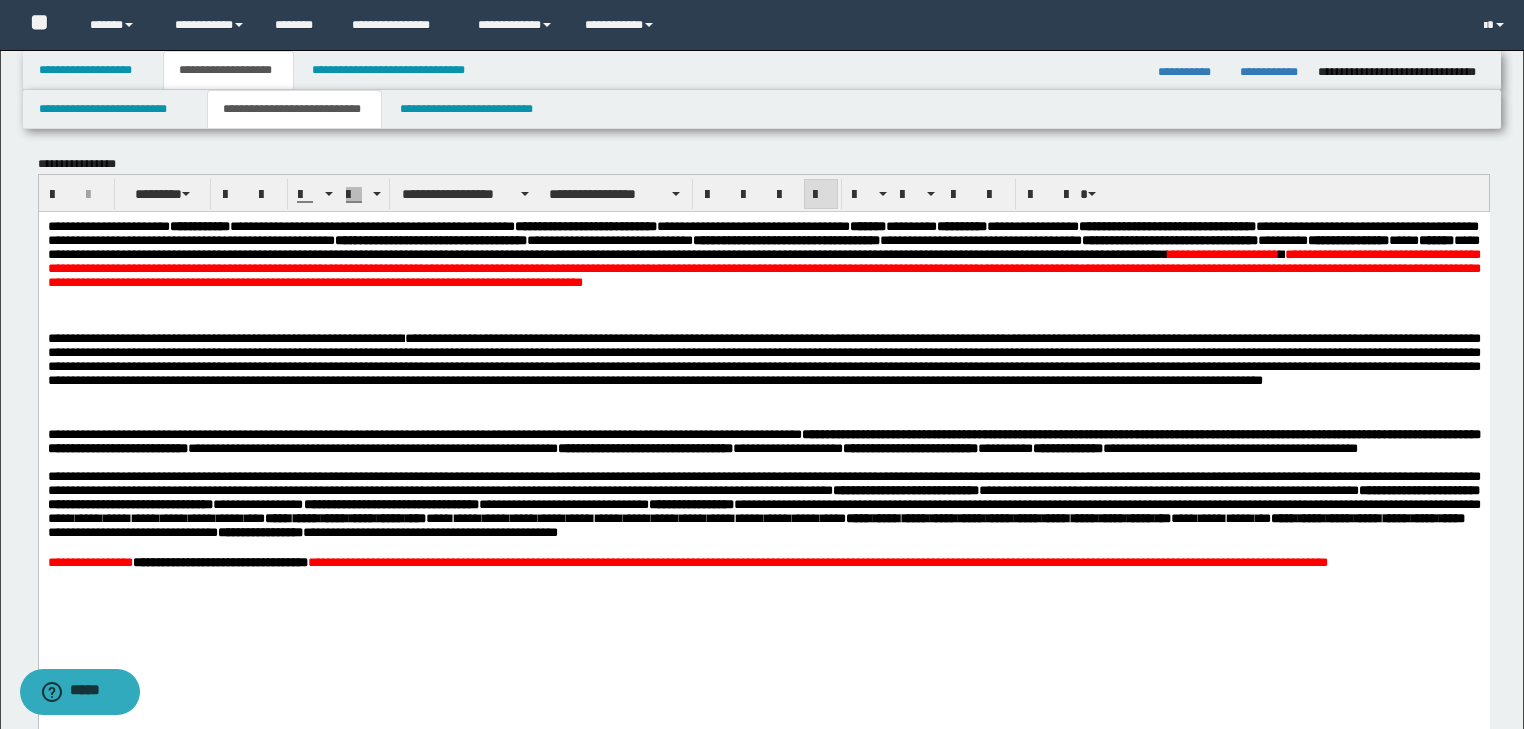scroll, scrollTop: 0, scrollLeft: 0, axis: both 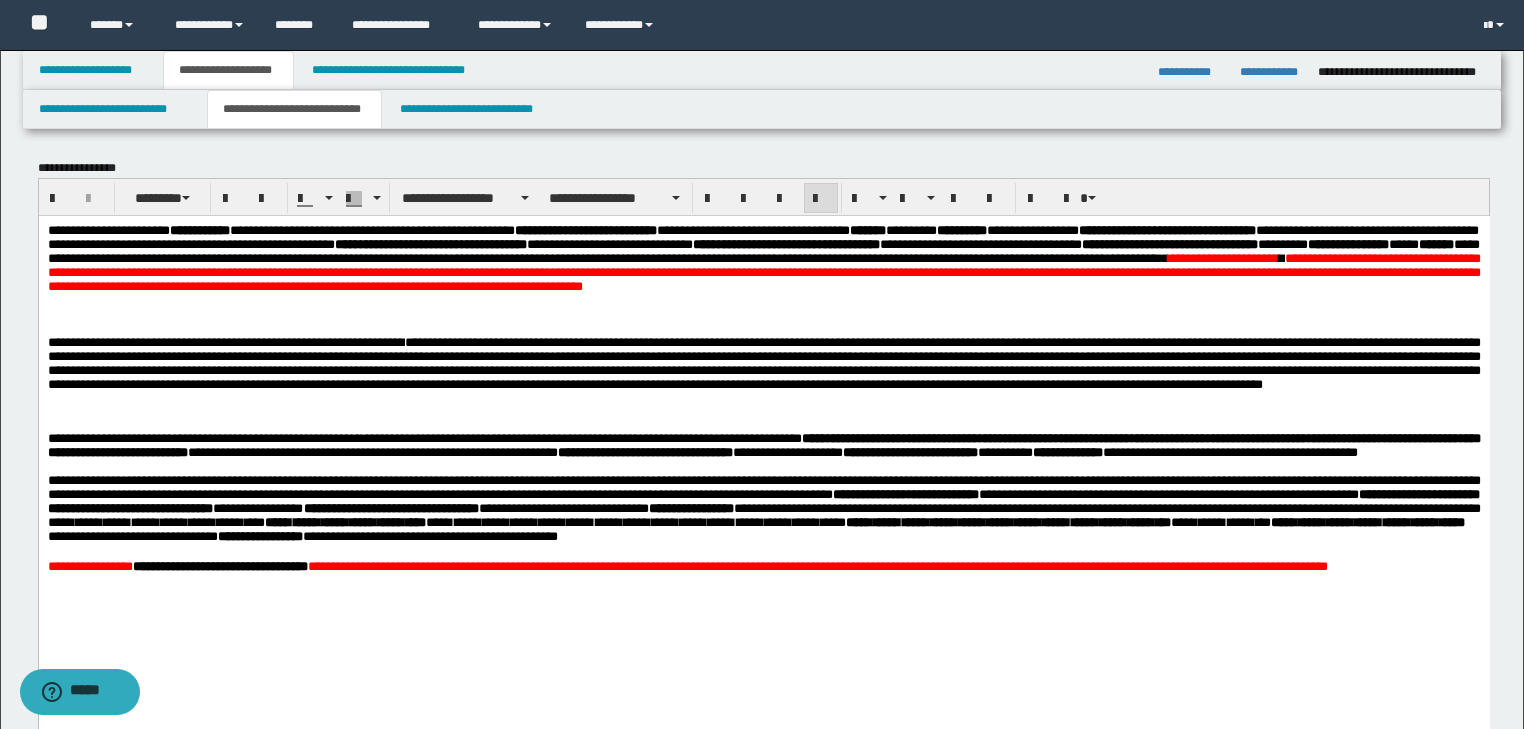 click at bounding box center [763, 362] 